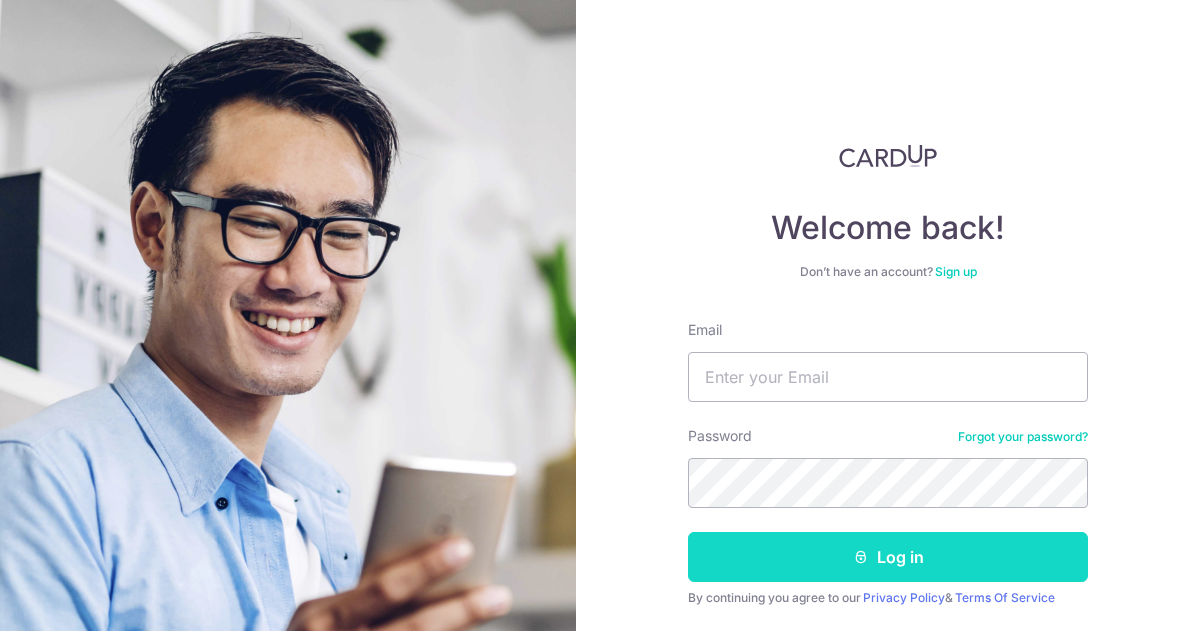 scroll, scrollTop: 0, scrollLeft: 0, axis: both 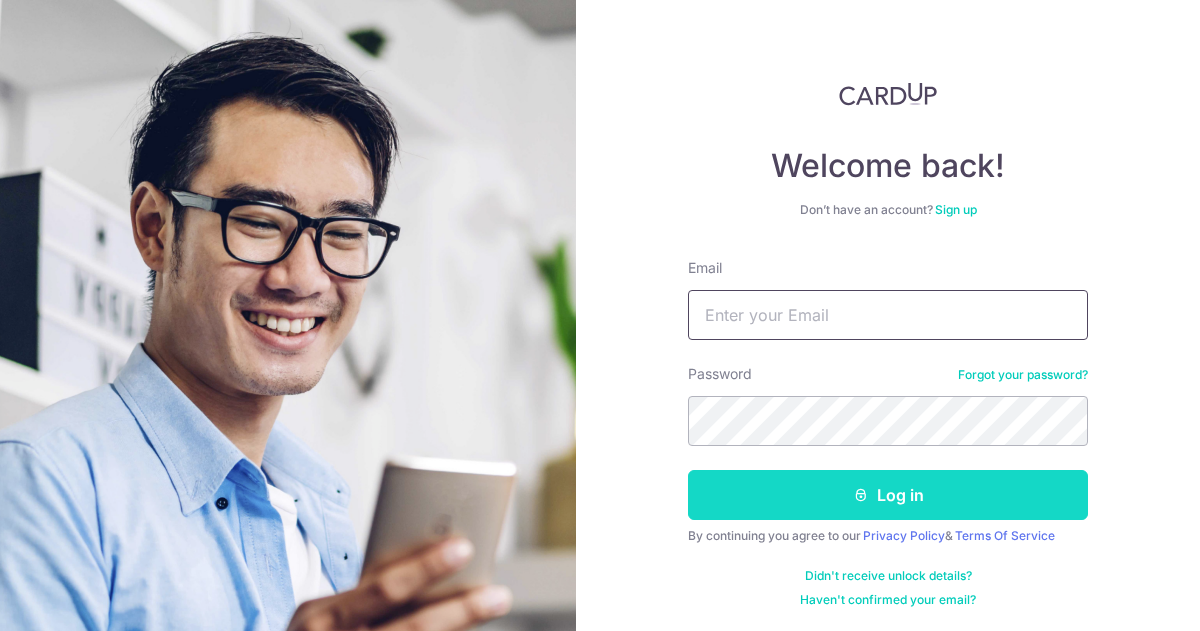 type on "roujingt@gmail.com" 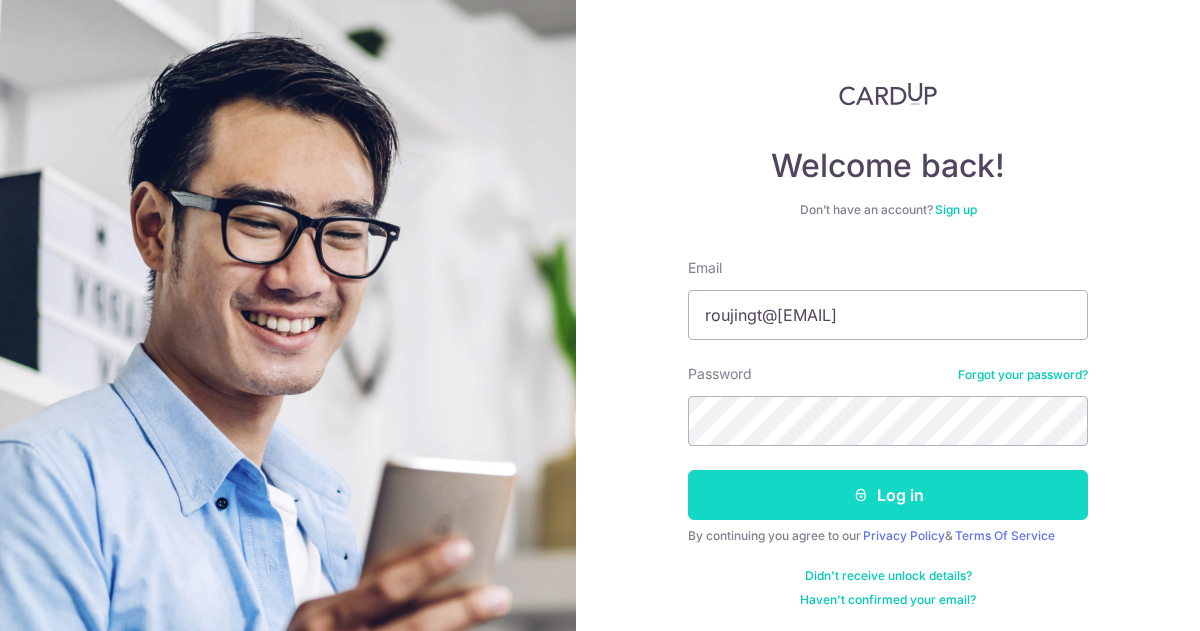 click on "Log in" at bounding box center [888, 495] 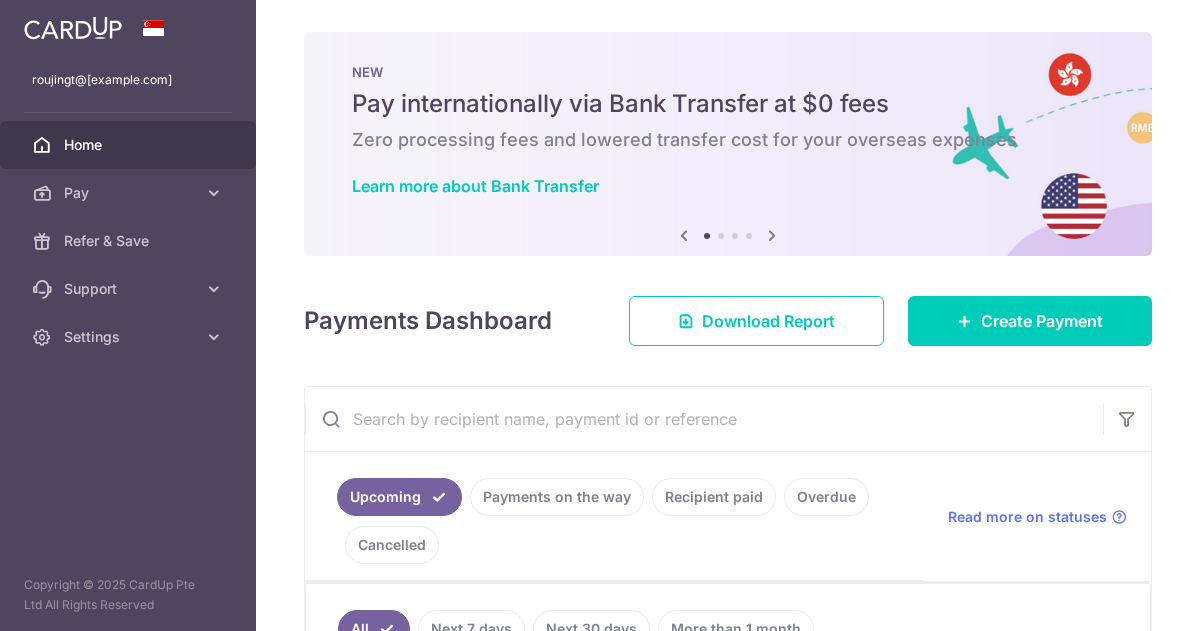 scroll, scrollTop: 0, scrollLeft: 0, axis: both 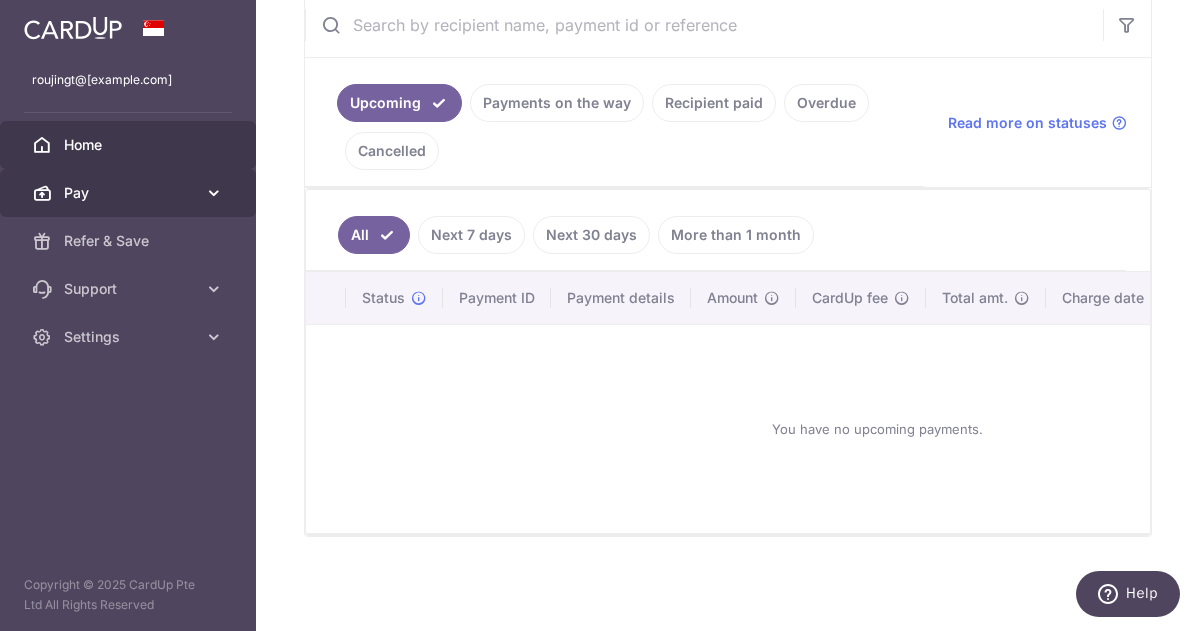 click at bounding box center (214, 193) 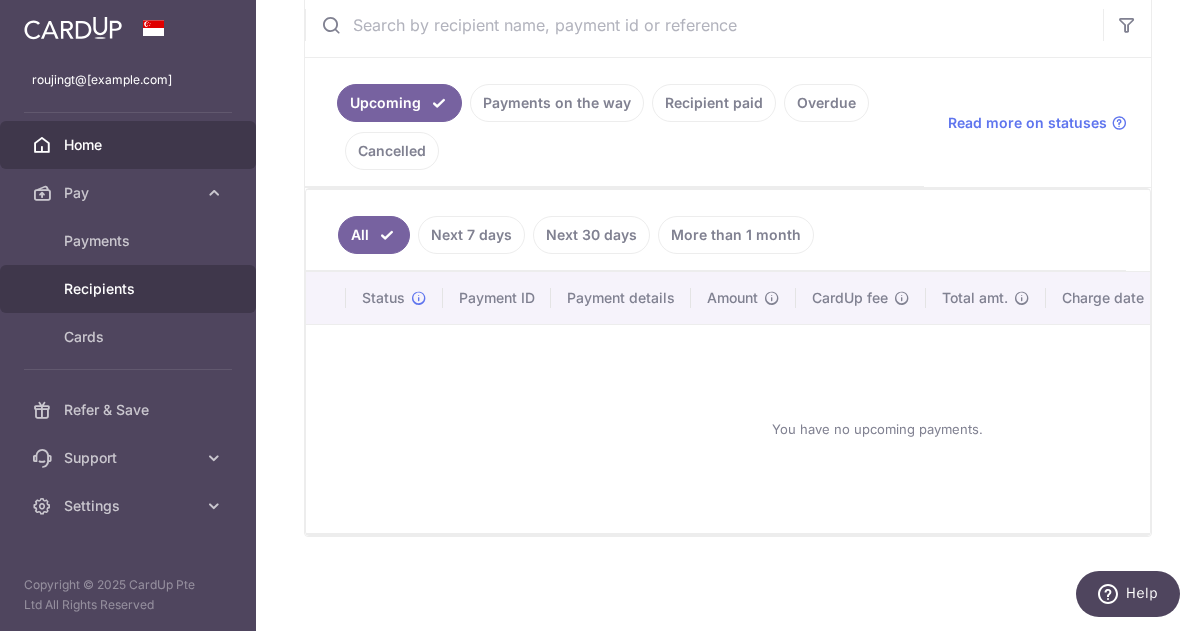 click on "Recipients" at bounding box center [130, 289] 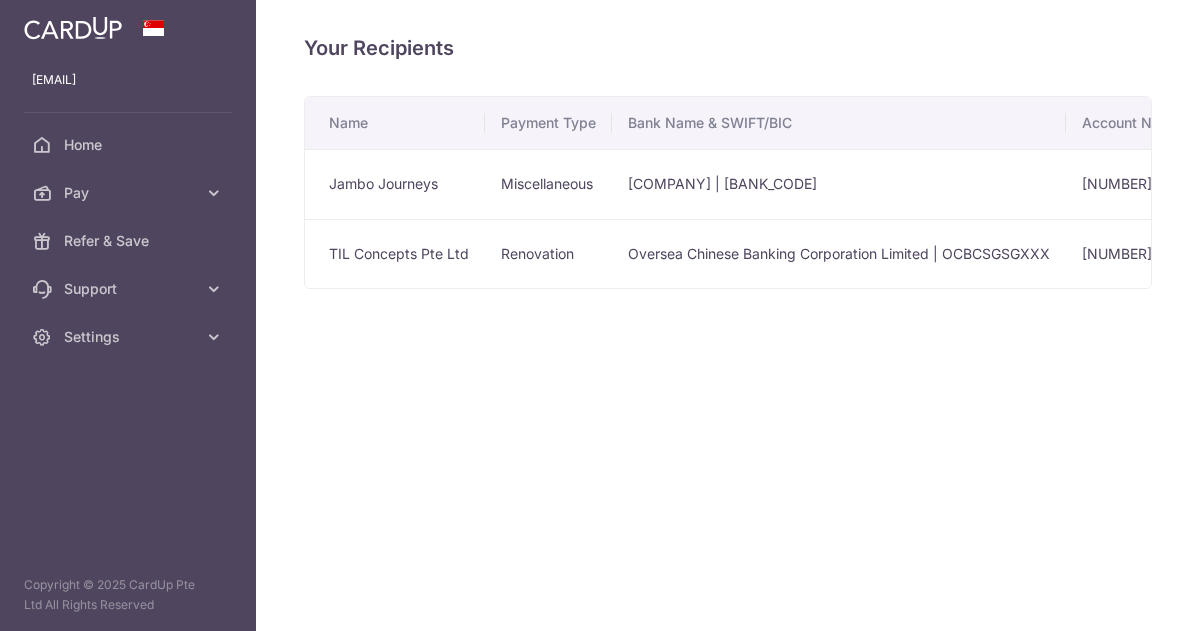 scroll, scrollTop: 0, scrollLeft: 0, axis: both 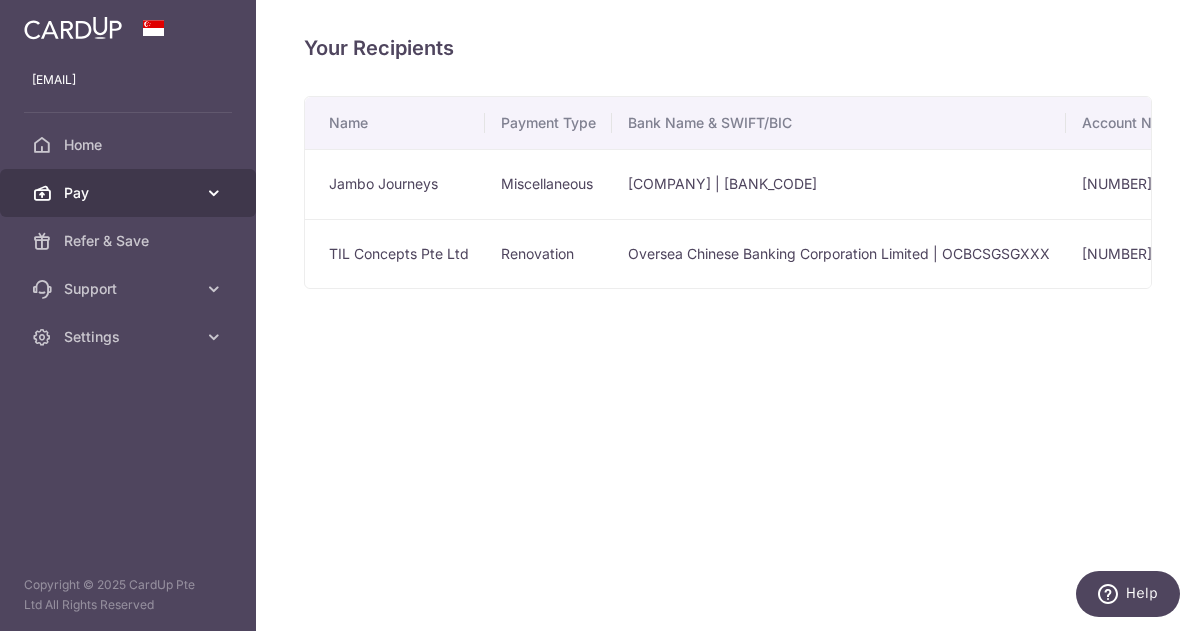 click on "Pay" at bounding box center (128, 193) 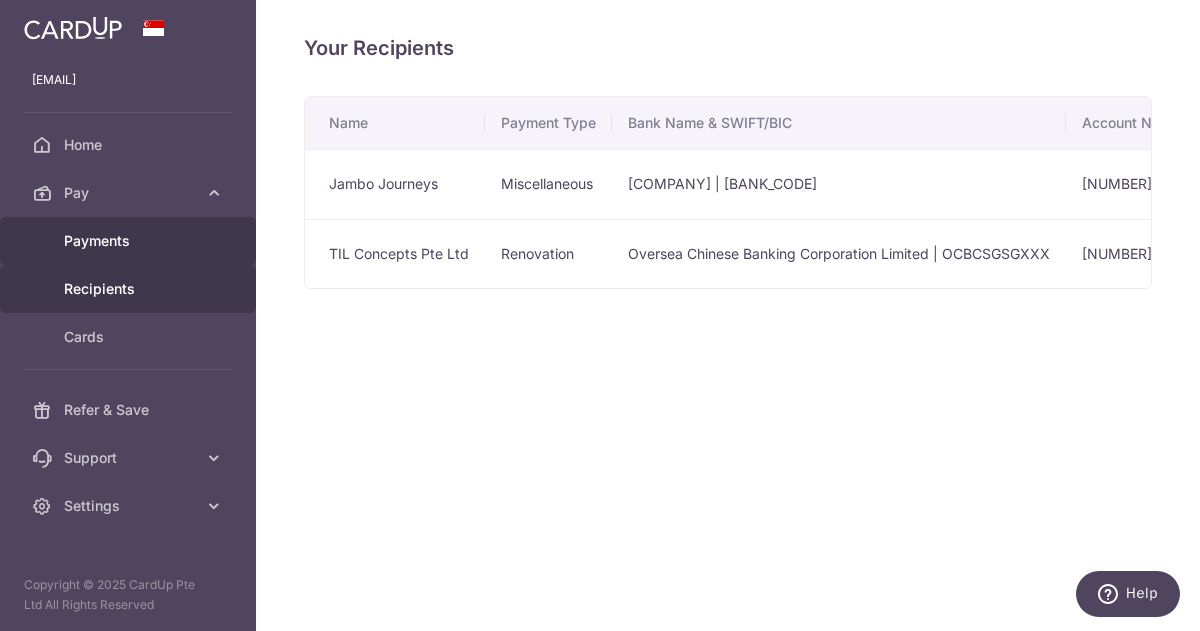 click on "Payments" at bounding box center (130, 241) 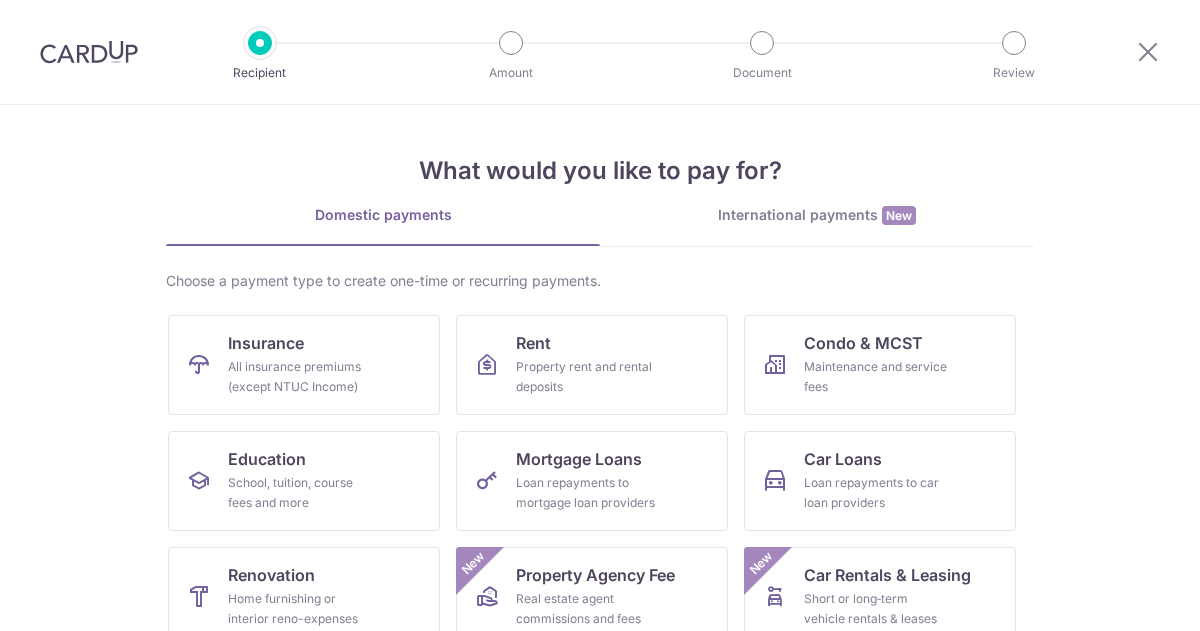 scroll, scrollTop: 0, scrollLeft: 0, axis: both 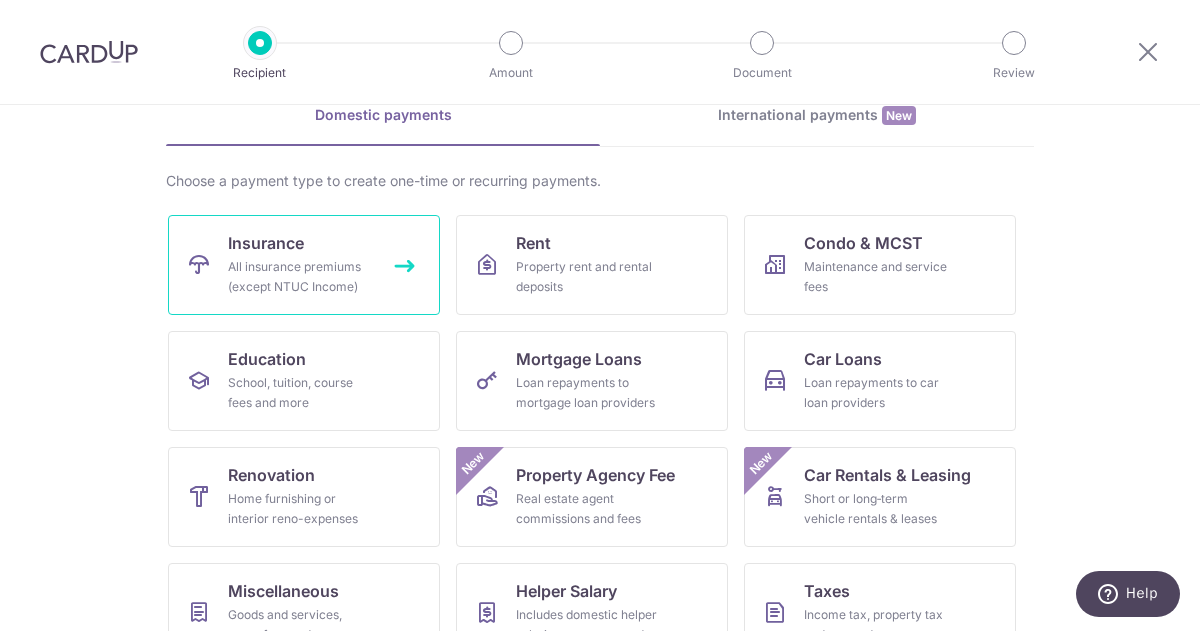 click on "Insurance All insurance premiums (except NTUC Income)" at bounding box center (304, 265) 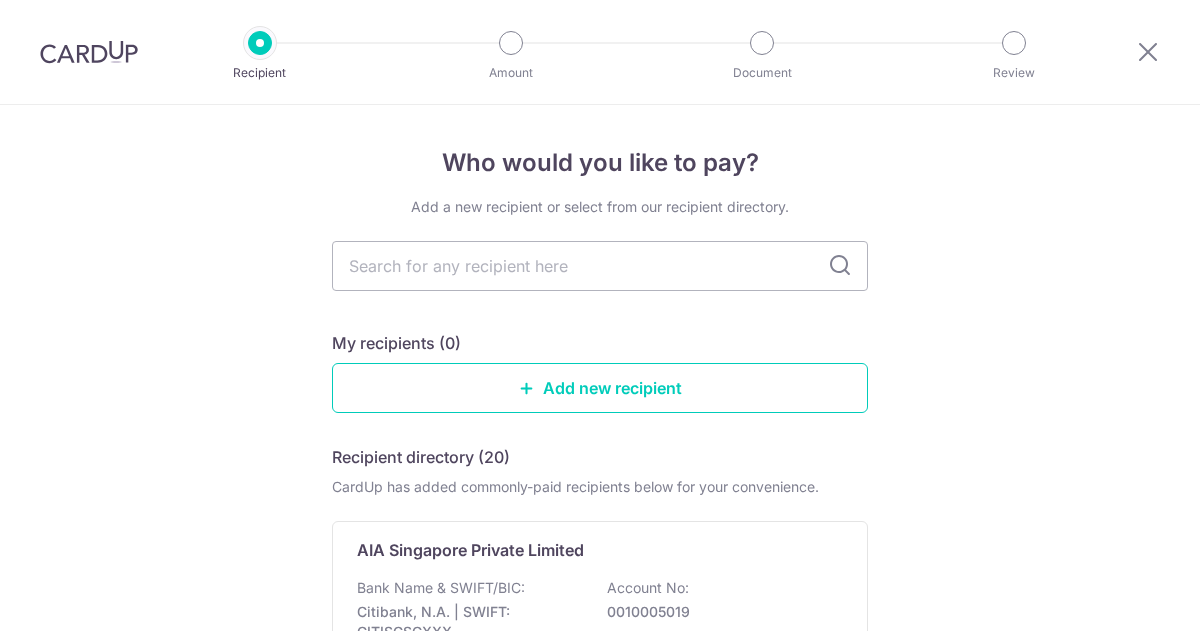 scroll, scrollTop: 0, scrollLeft: 0, axis: both 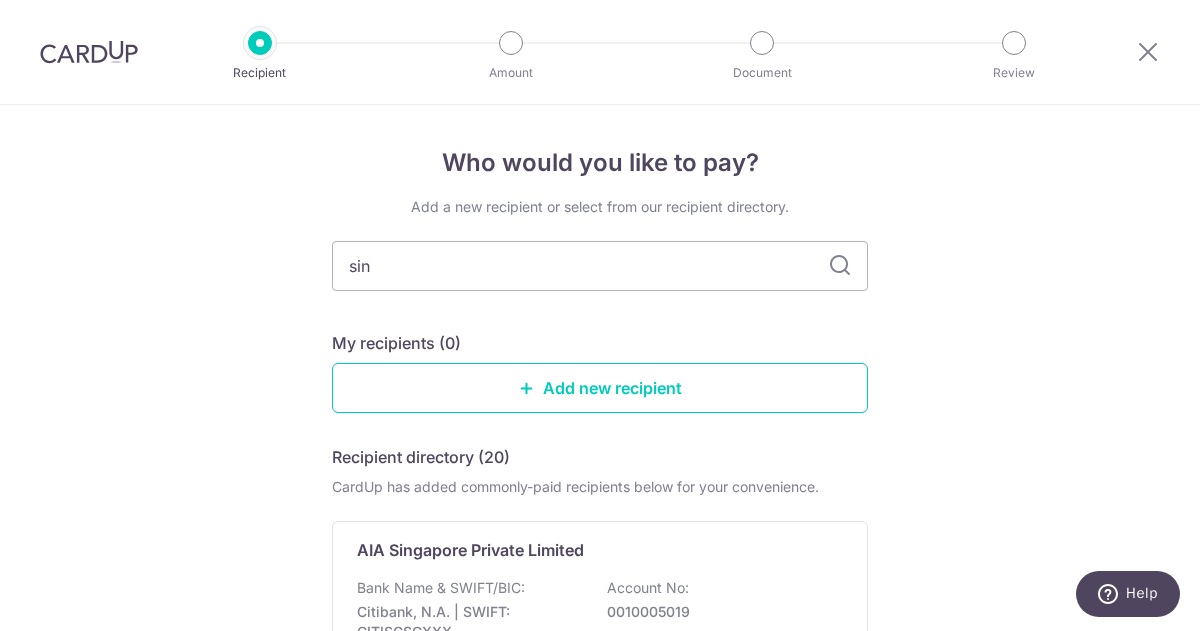 type on "sing" 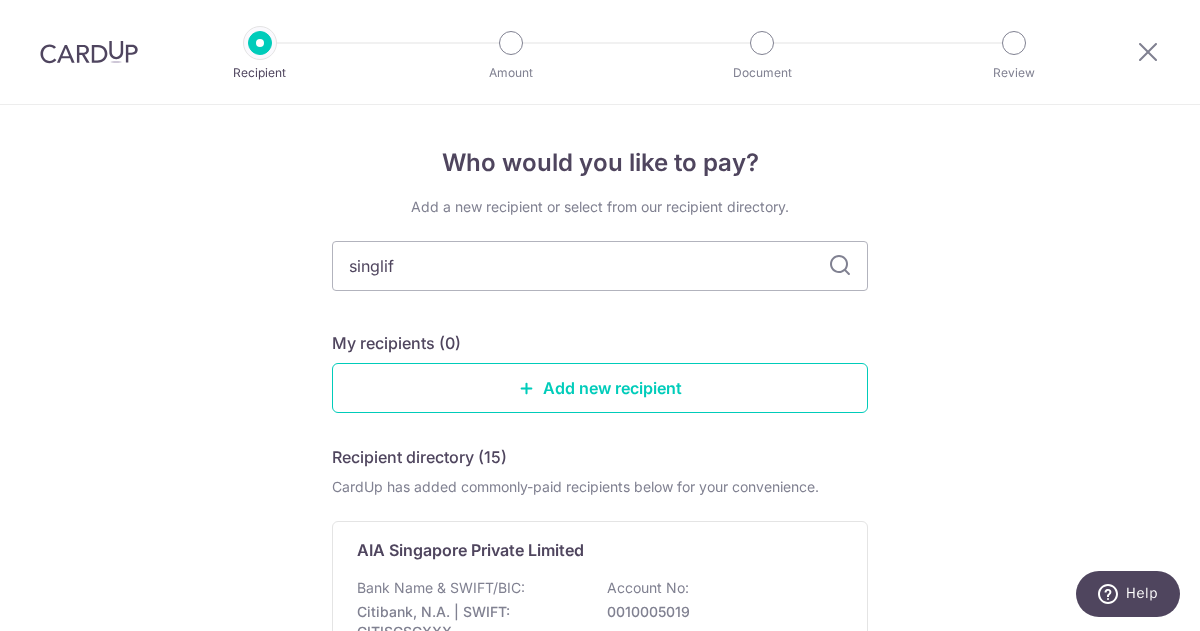 type on "singlife" 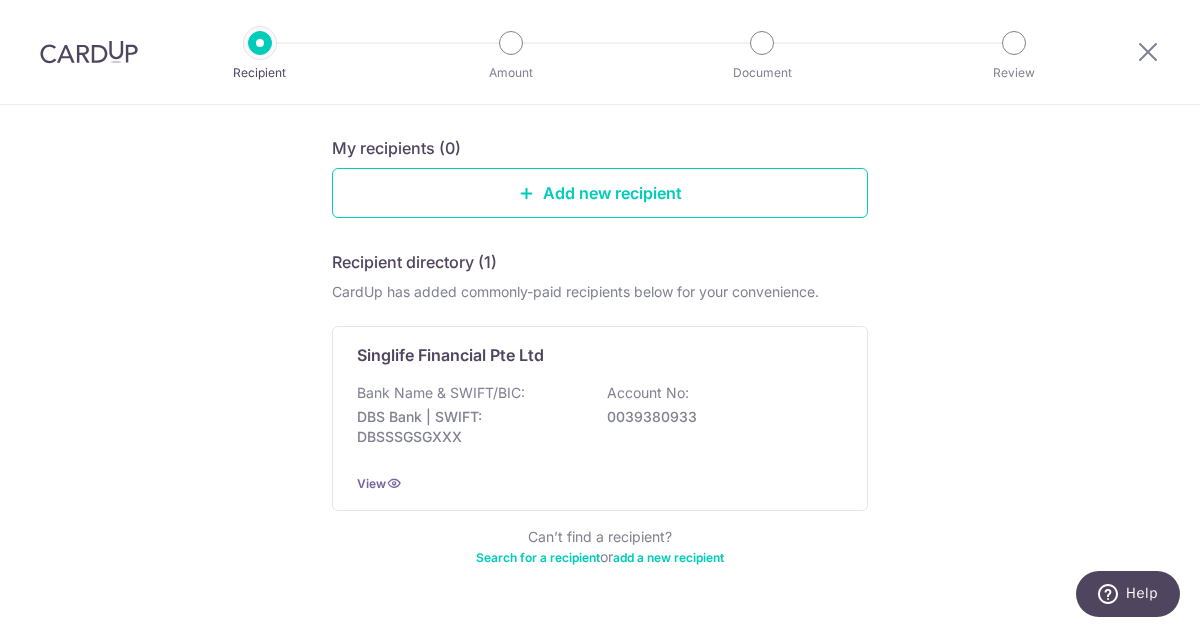 scroll, scrollTop: 200, scrollLeft: 0, axis: vertical 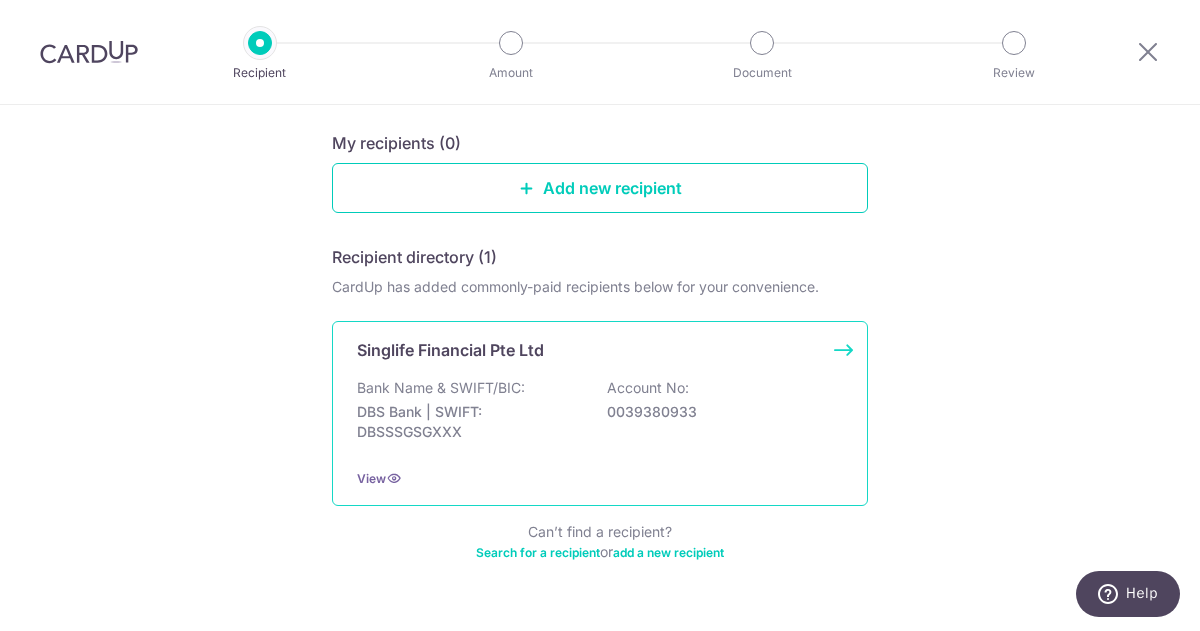 click on "DBS Bank | SWIFT: DBSSSGSGXXX" at bounding box center [469, 422] 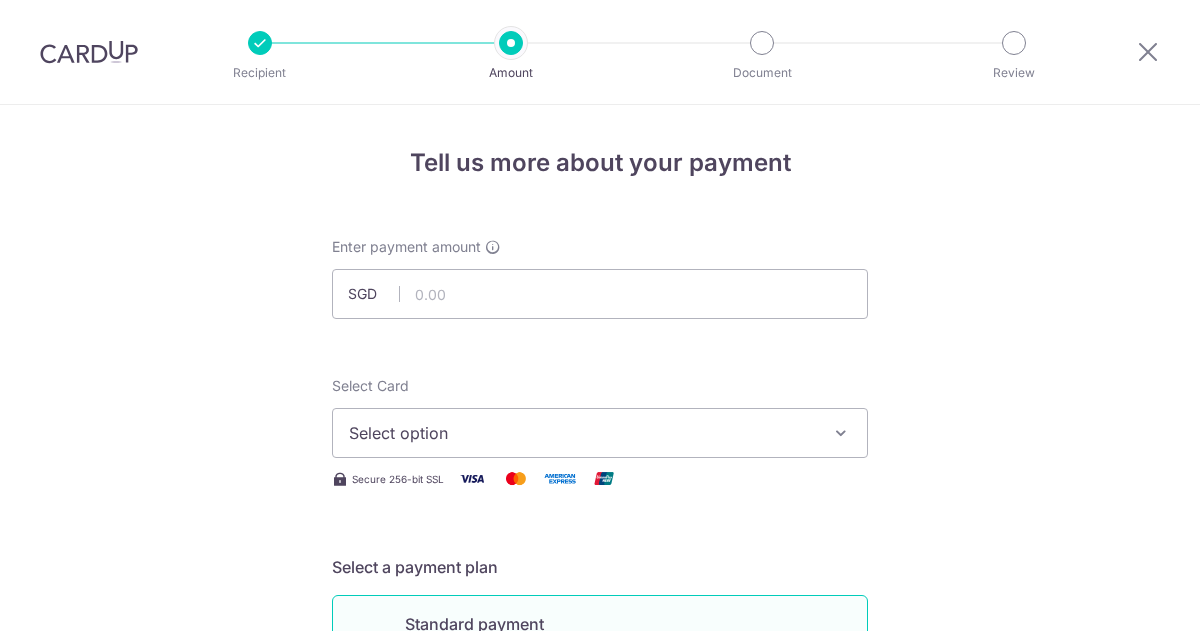 scroll, scrollTop: 0, scrollLeft: 0, axis: both 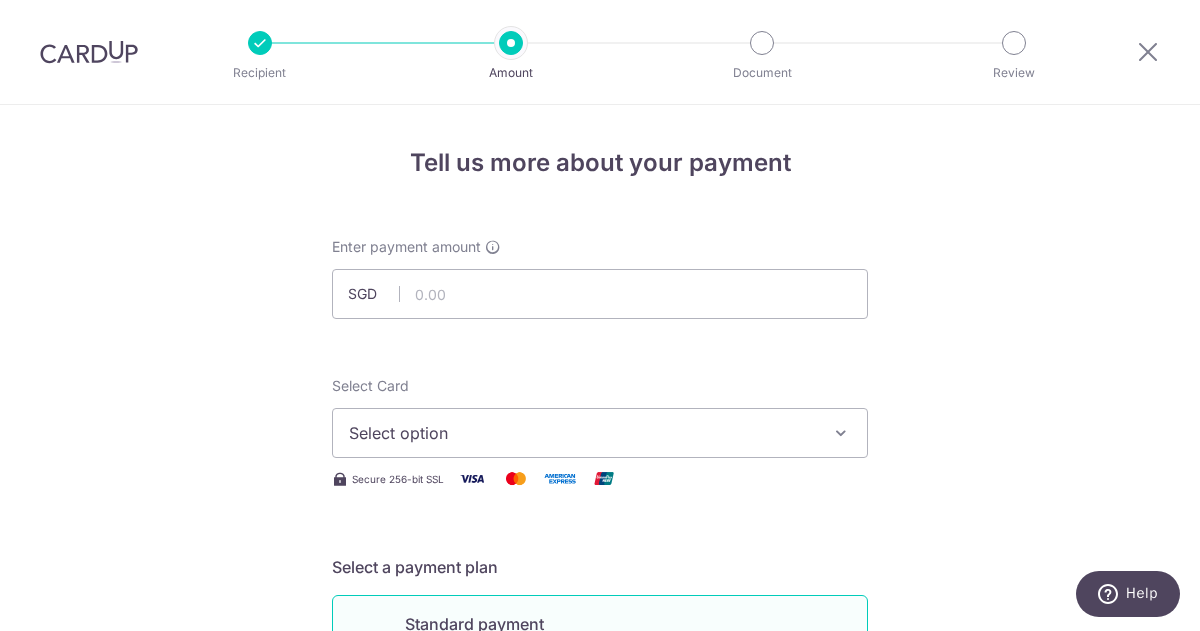 click at bounding box center (89, 52) 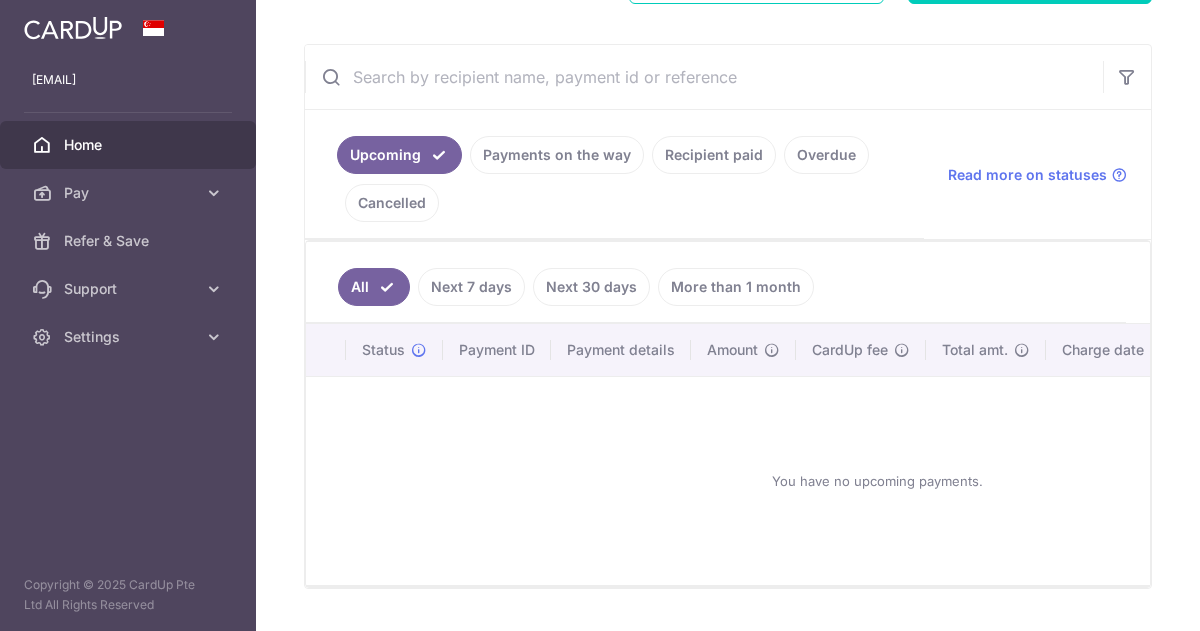scroll, scrollTop: 375, scrollLeft: 0, axis: vertical 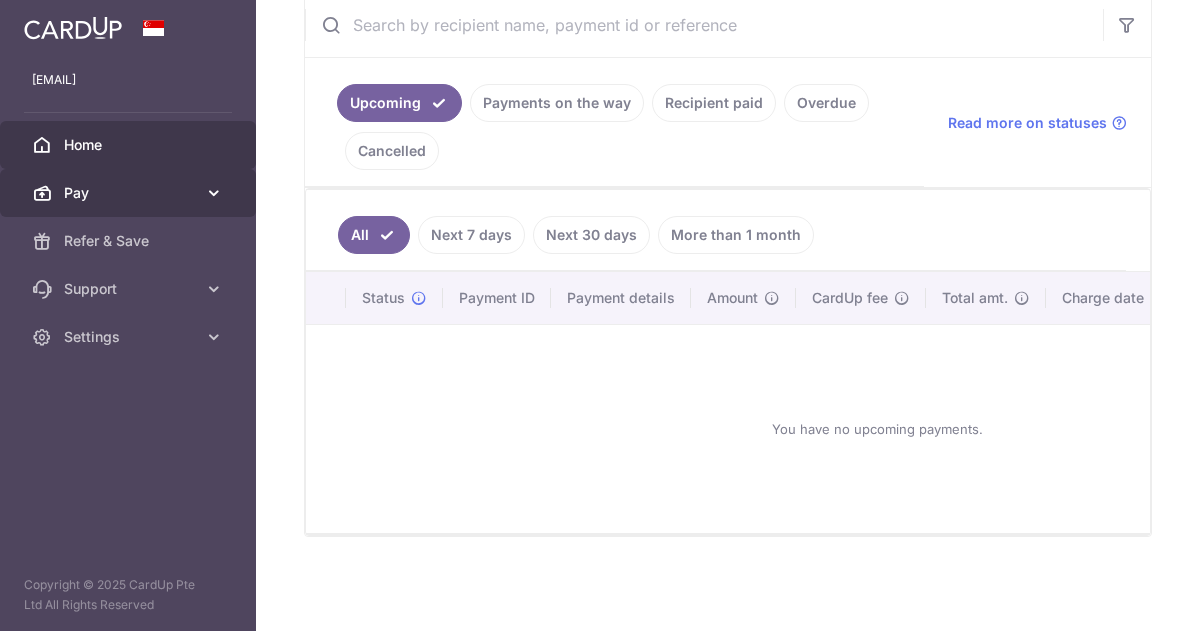 click on "Pay" at bounding box center (130, 193) 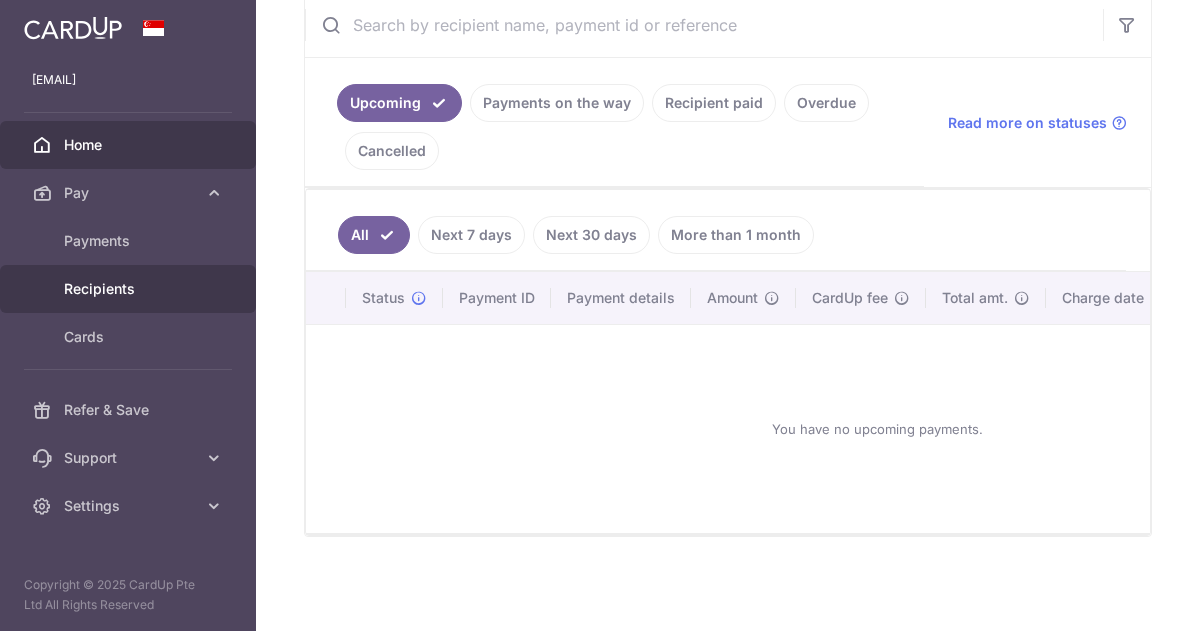 click on "Recipients" at bounding box center [130, 289] 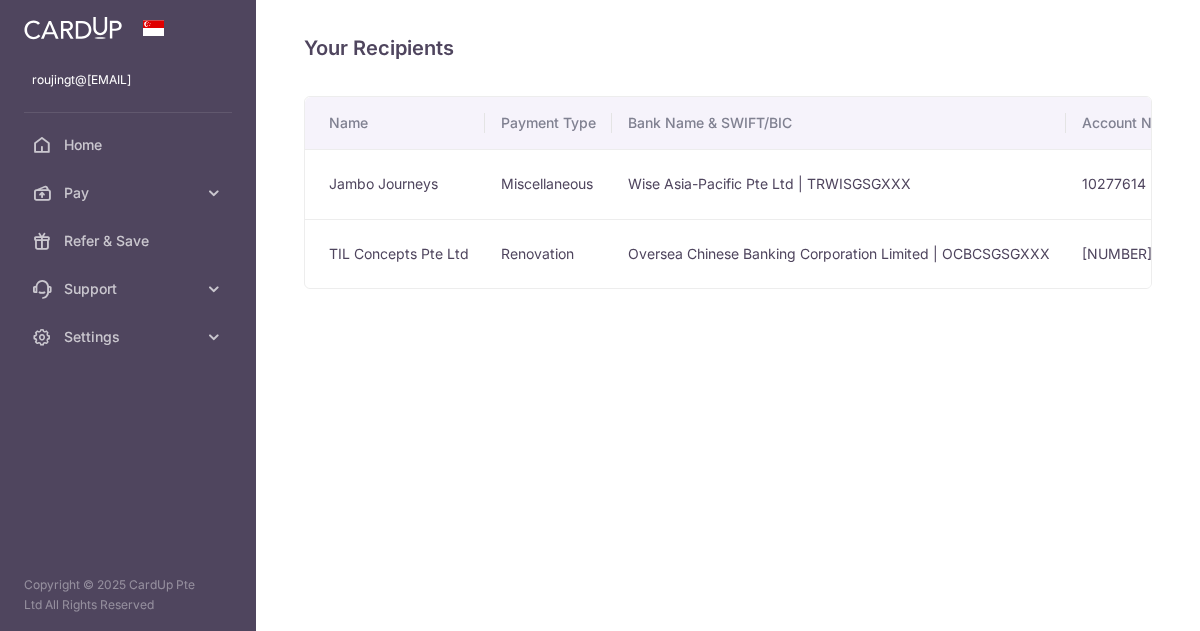 scroll, scrollTop: 0, scrollLeft: 0, axis: both 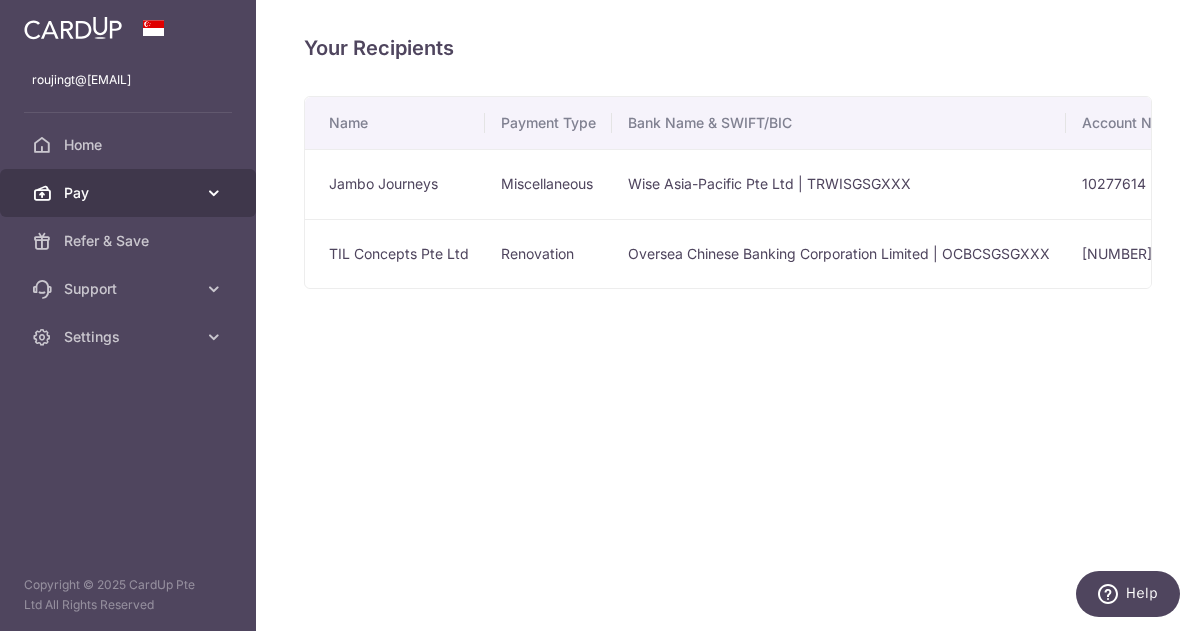 click on "Pay" at bounding box center (130, 193) 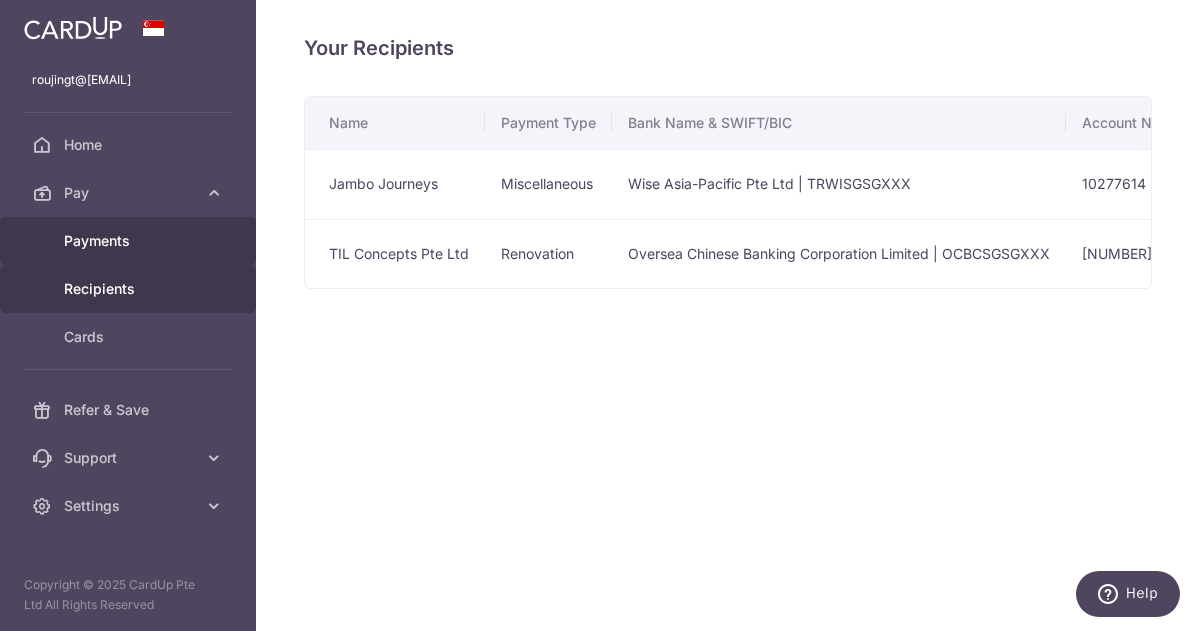 click on "Payments" at bounding box center (130, 241) 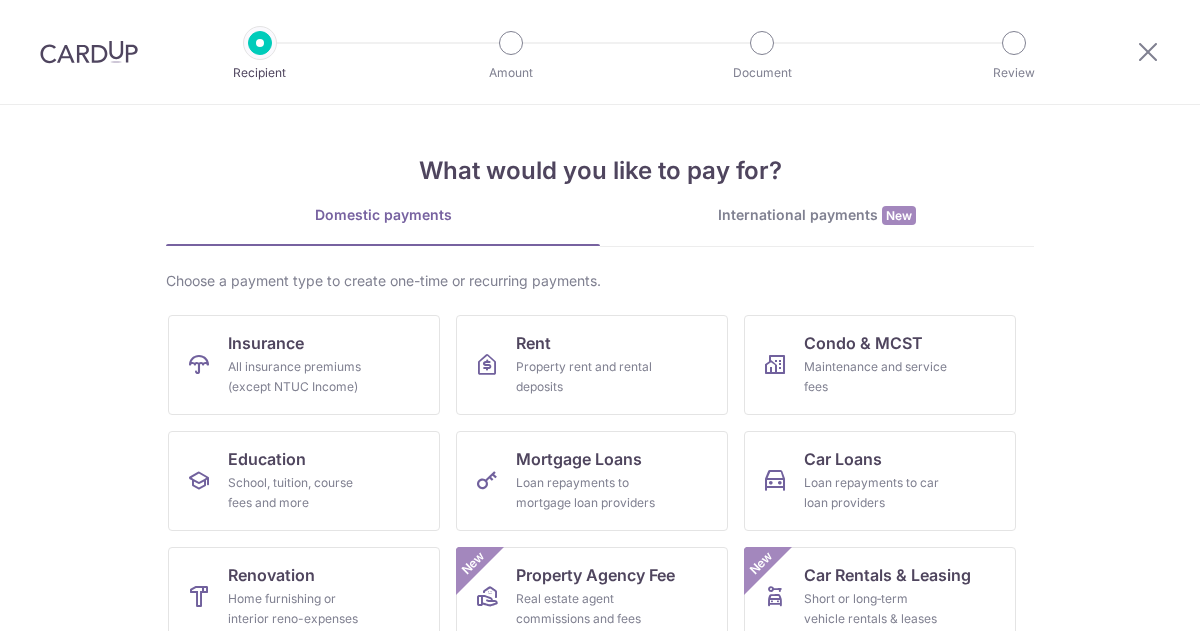 scroll, scrollTop: 0, scrollLeft: 0, axis: both 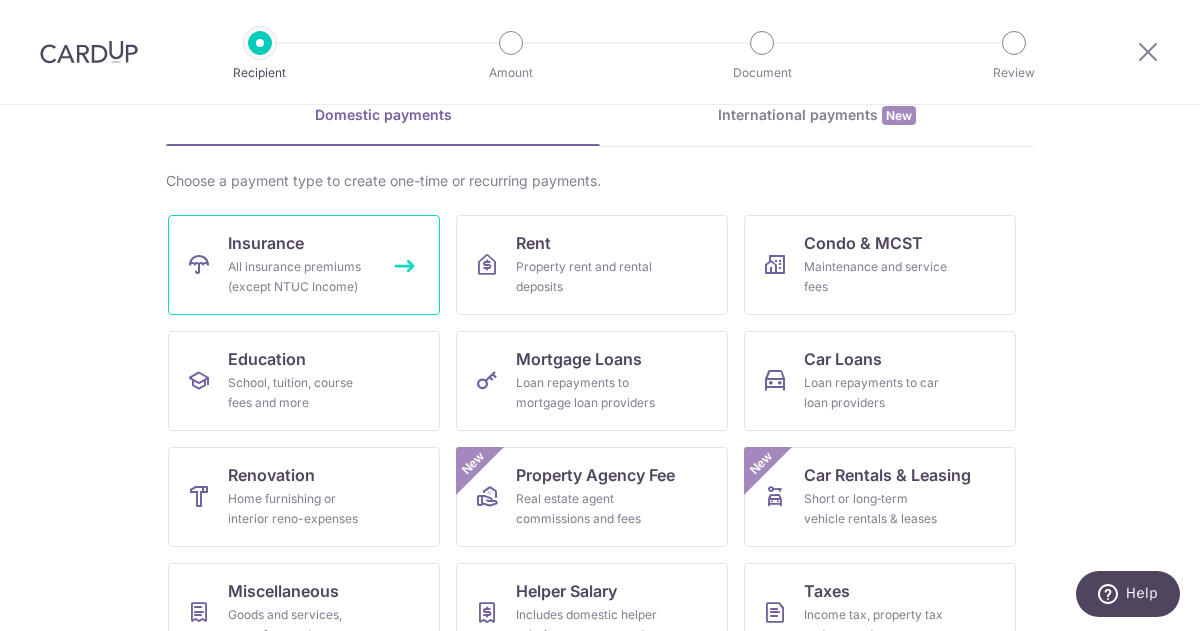 click on "All insurance premiums (except NTUC Income)" at bounding box center (300, 277) 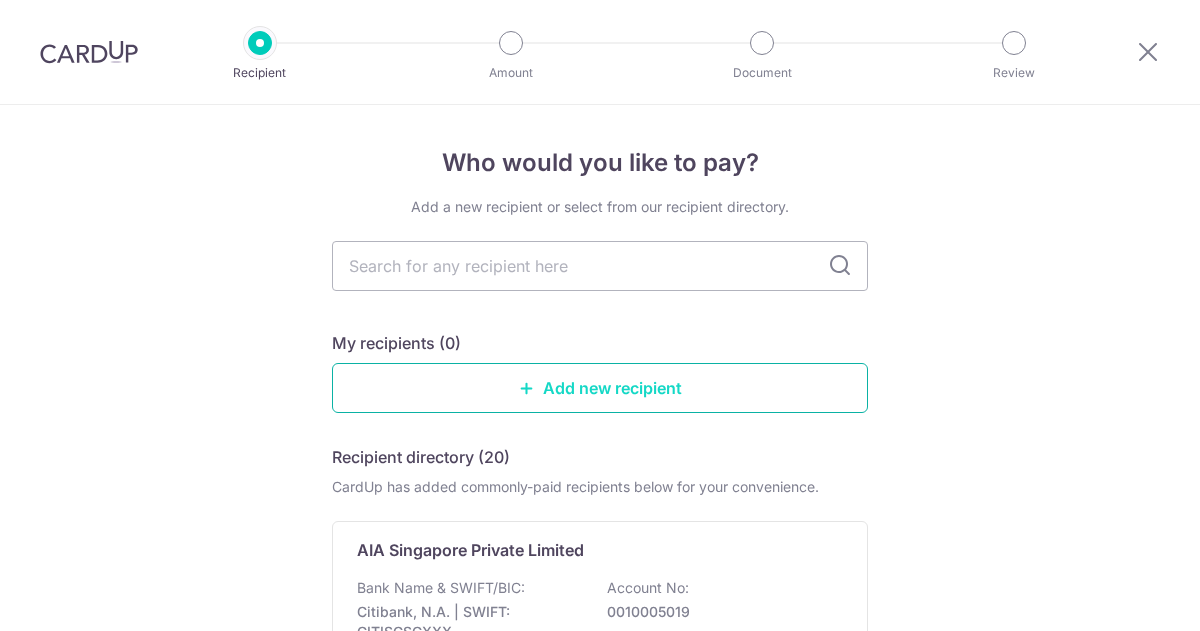 scroll, scrollTop: 0, scrollLeft: 0, axis: both 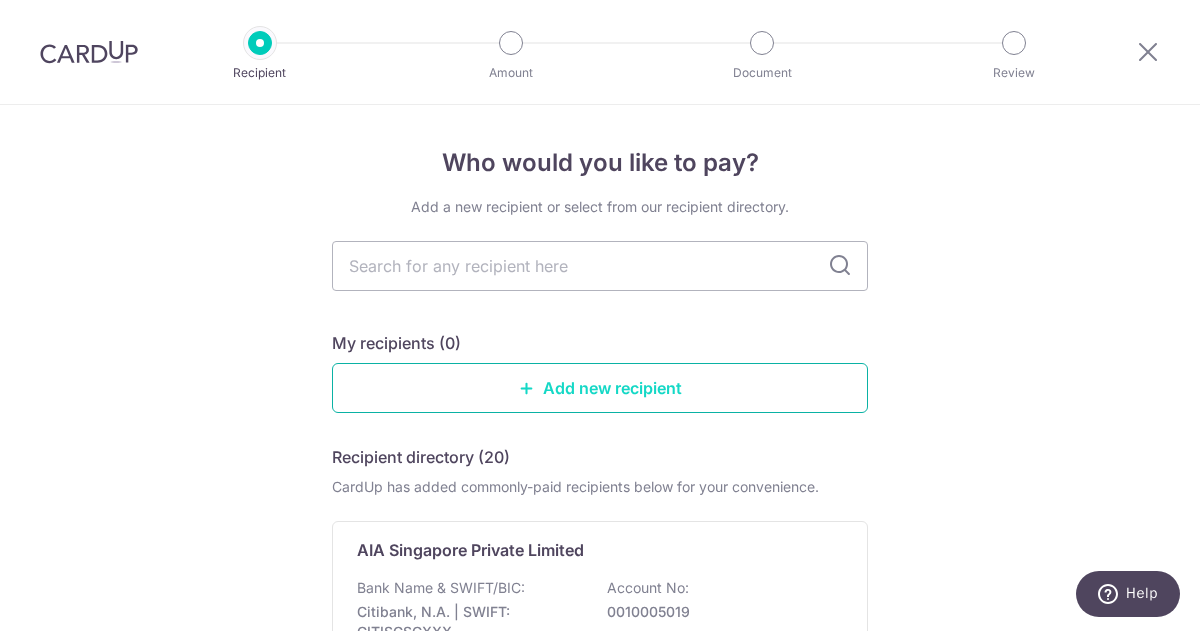 click on "Add new recipient" at bounding box center (600, 388) 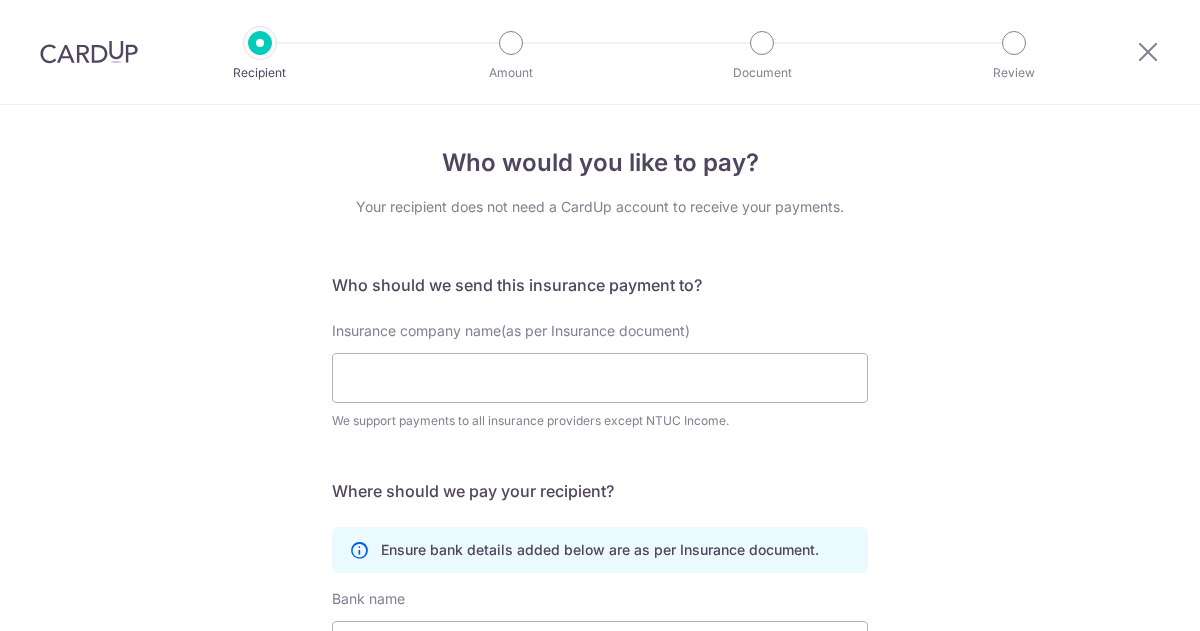 scroll, scrollTop: 0, scrollLeft: 0, axis: both 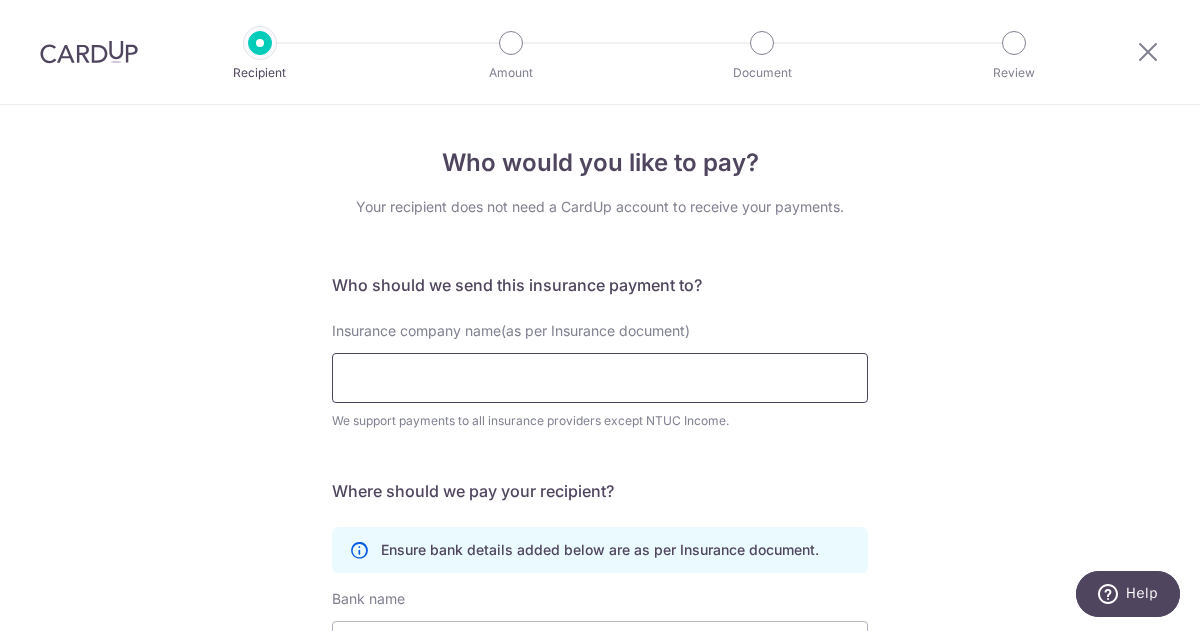 click on "Insurance company name(as per Insurance document)" at bounding box center (600, 378) 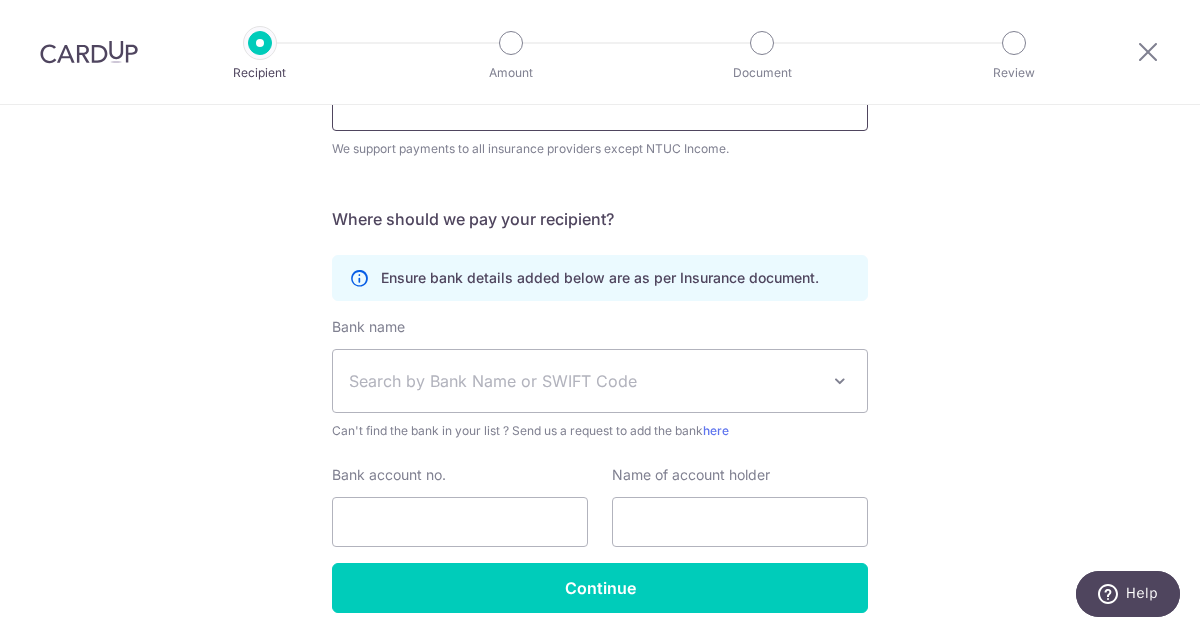 scroll, scrollTop: 300, scrollLeft: 0, axis: vertical 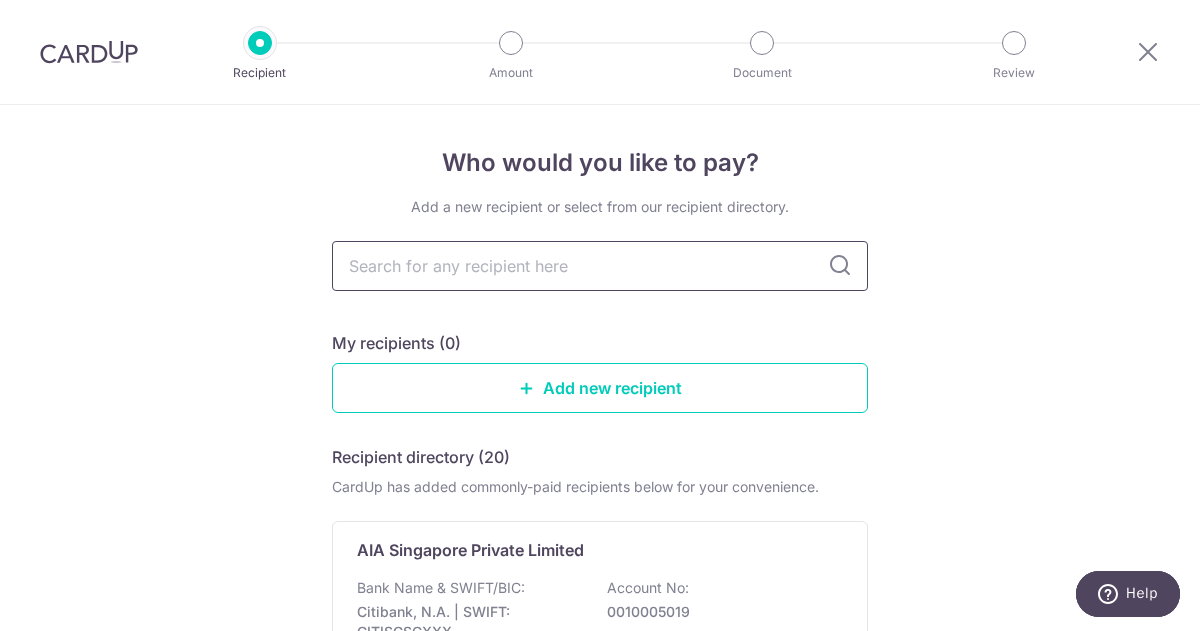 click at bounding box center (600, 266) 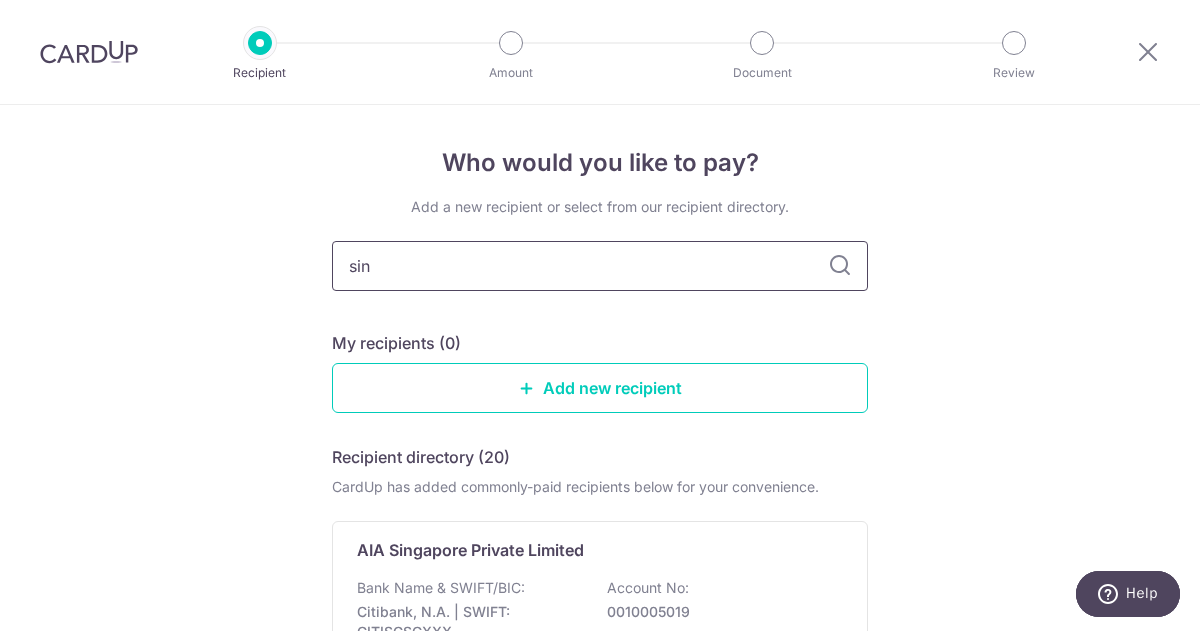 type on "sing" 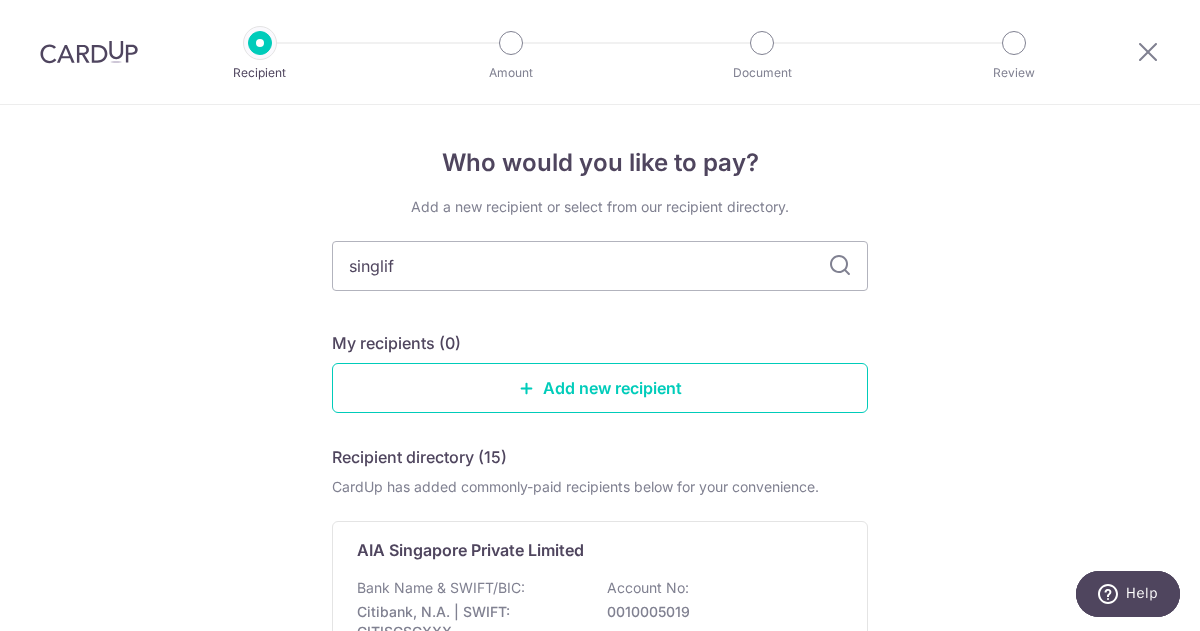 type on "singlife" 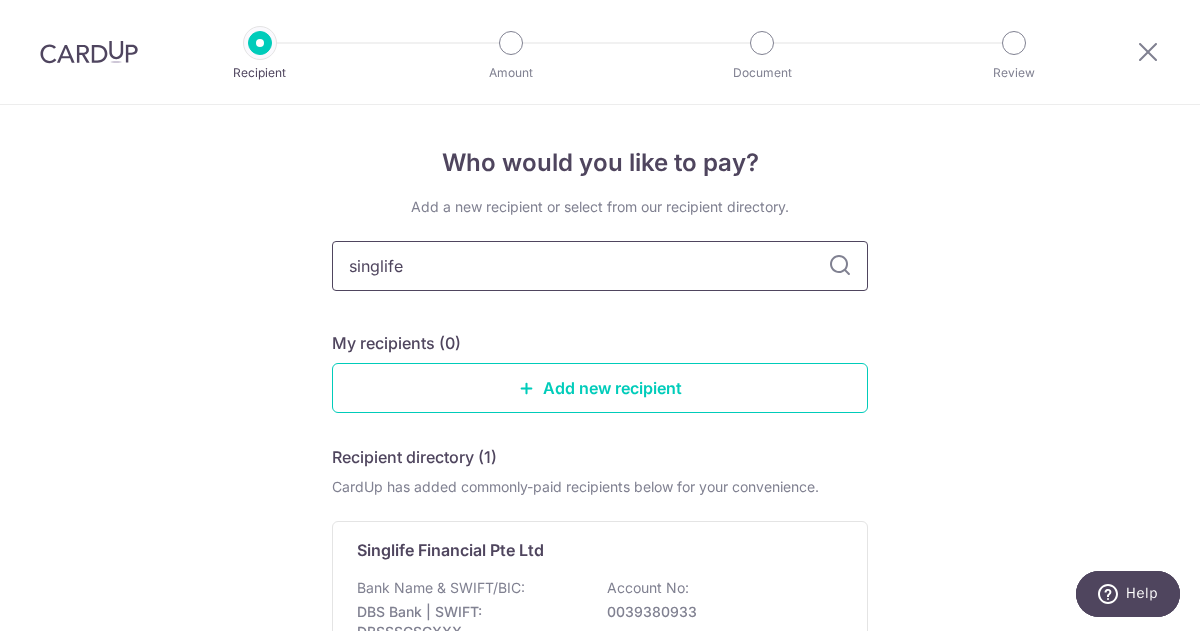click on "singlife" at bounding box center [600, 266] 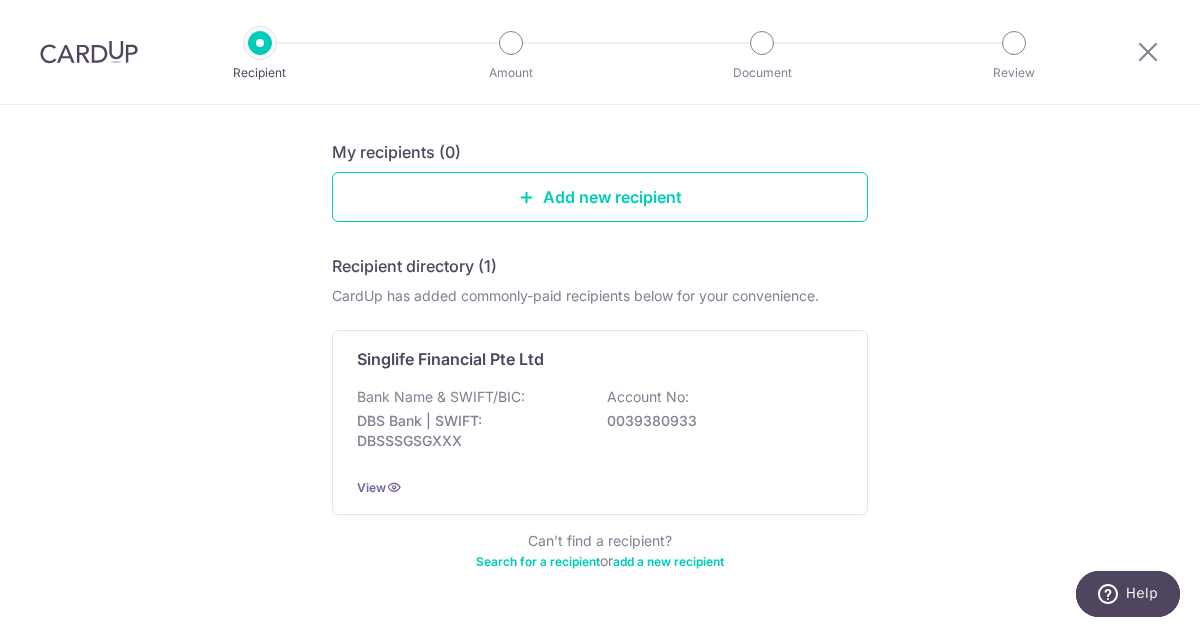 scroll, scrollTop: 200, scrollLeft: 0, axis: vertical 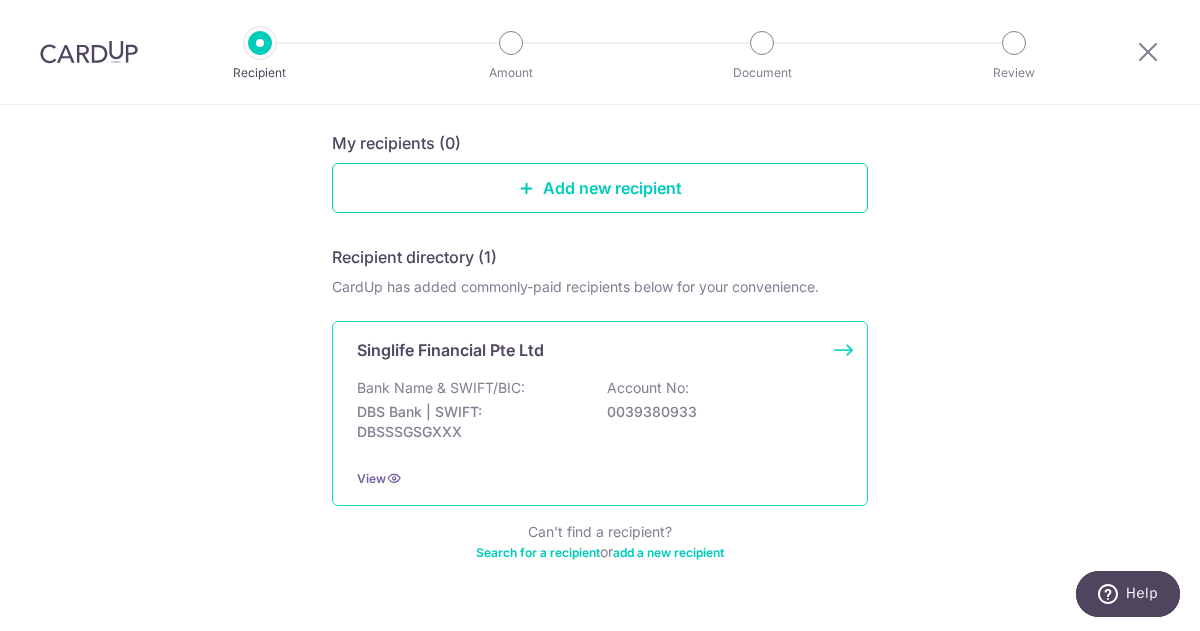 click on "Bank Name & SWIFT/BIC:
DBS Bank | SWIFT: DBSSSGSGXXX
Account No:
0039380933" at bounding box center [600, 415] 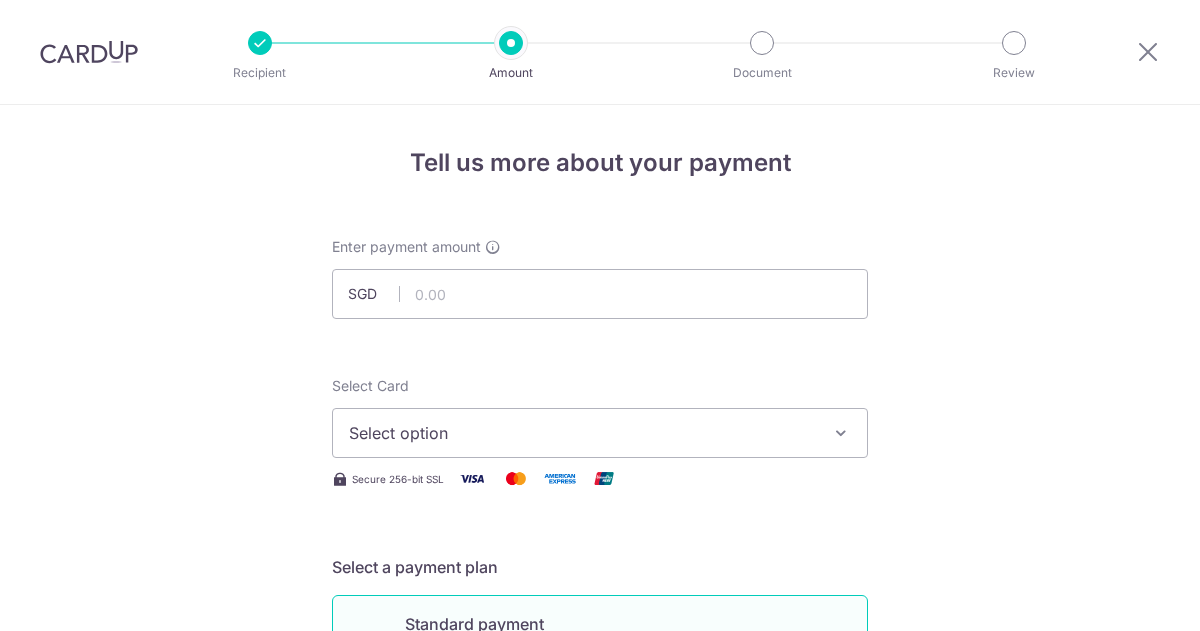 scroll, scrollTop: 0, scrollLeft: 0, axis: both 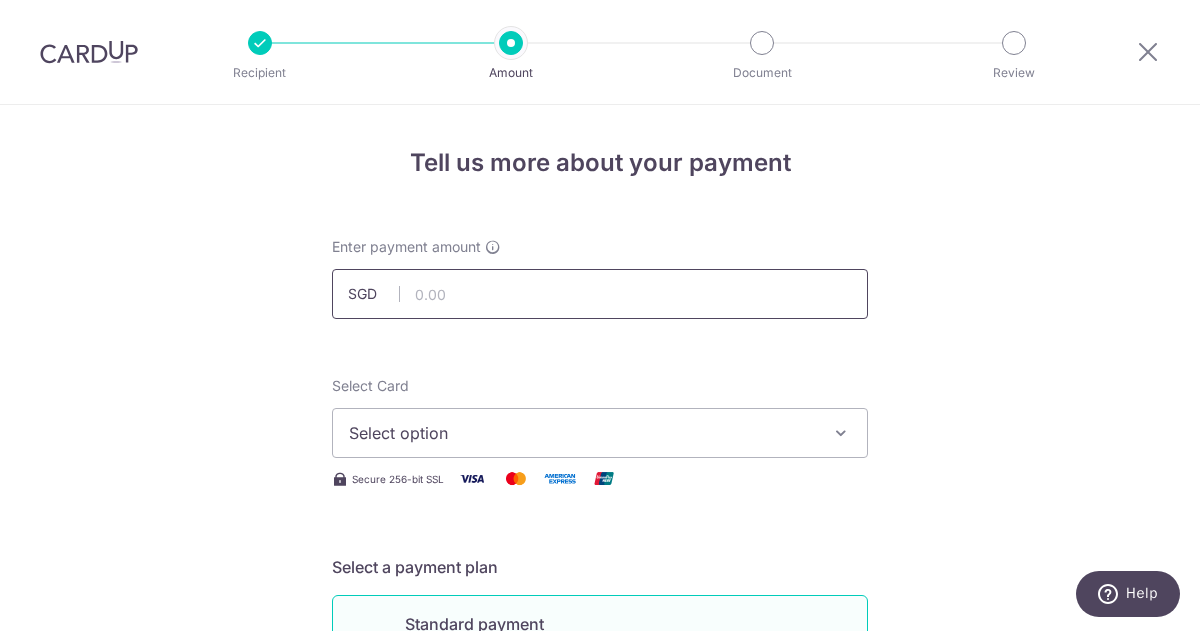 click at bounding box center [600, 294] 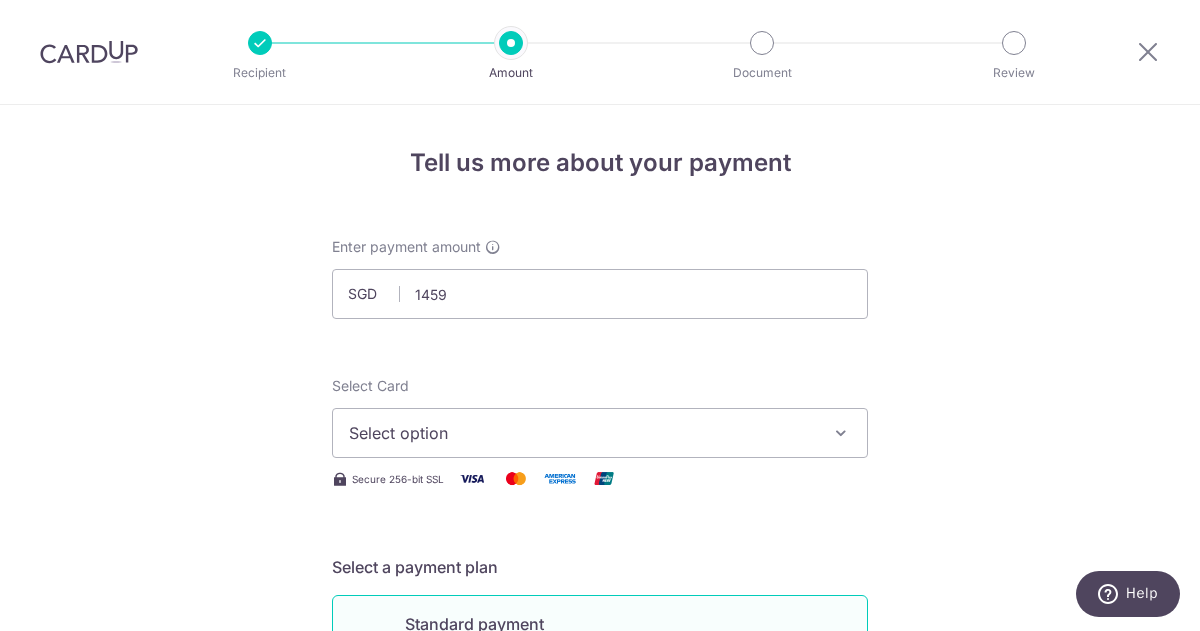 type on "1,459.00" 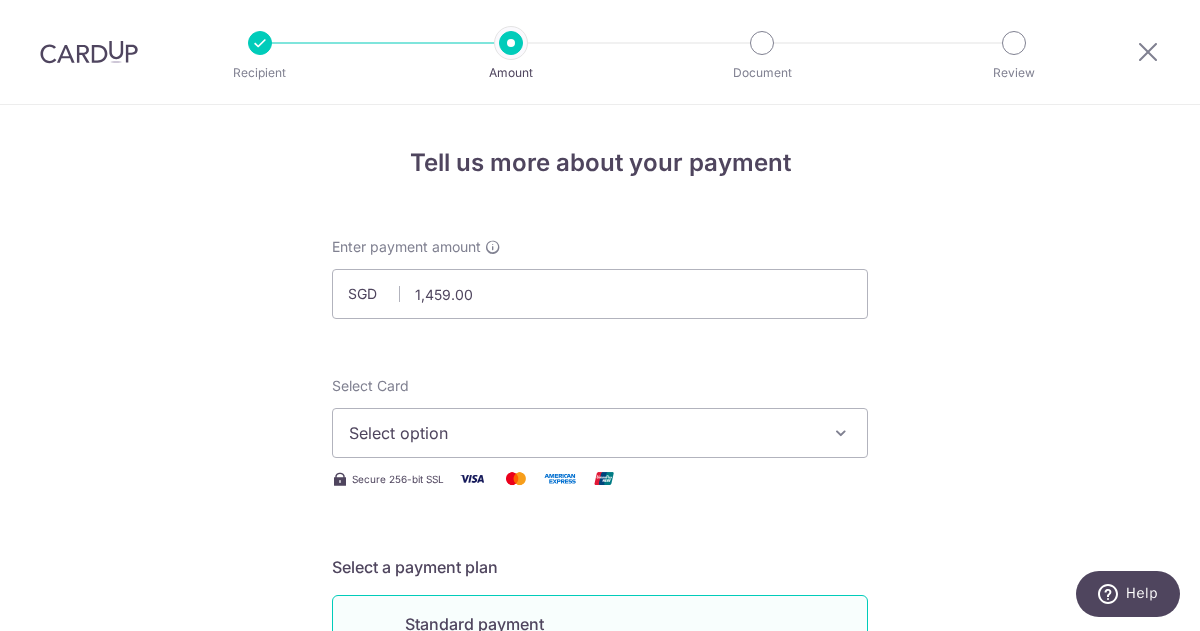 click on "Enter payment amount
SGD
1,459.00
1459.00" at bounding box center [600, 278] 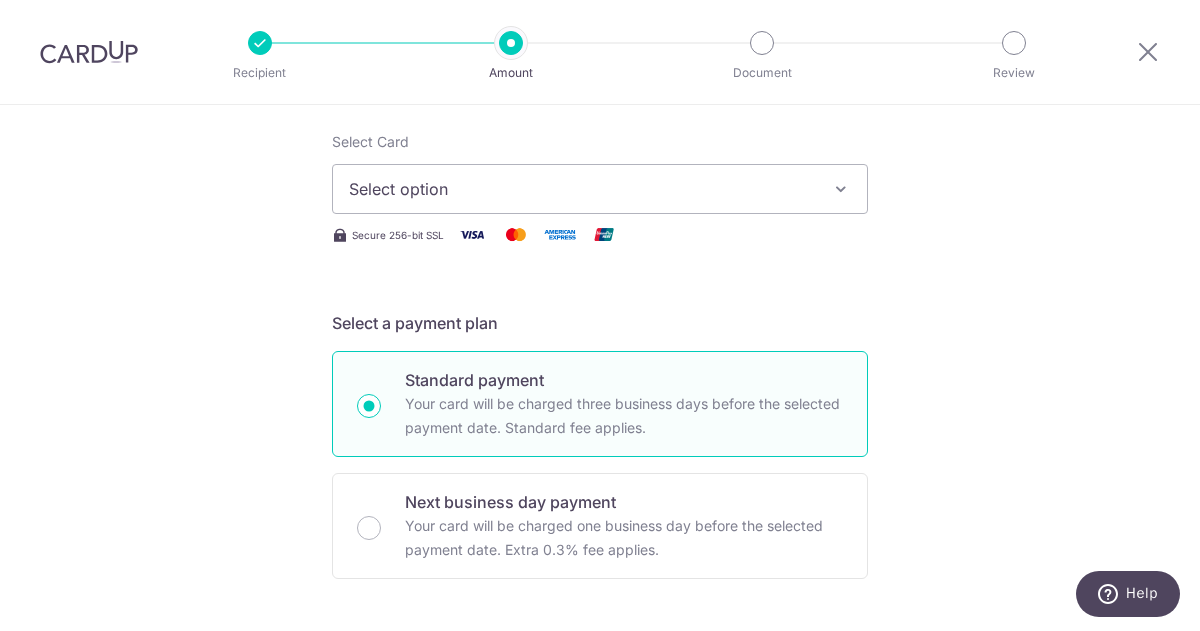 scroll, scrollTop: 100, scrollLeft: 0, axis: vertical 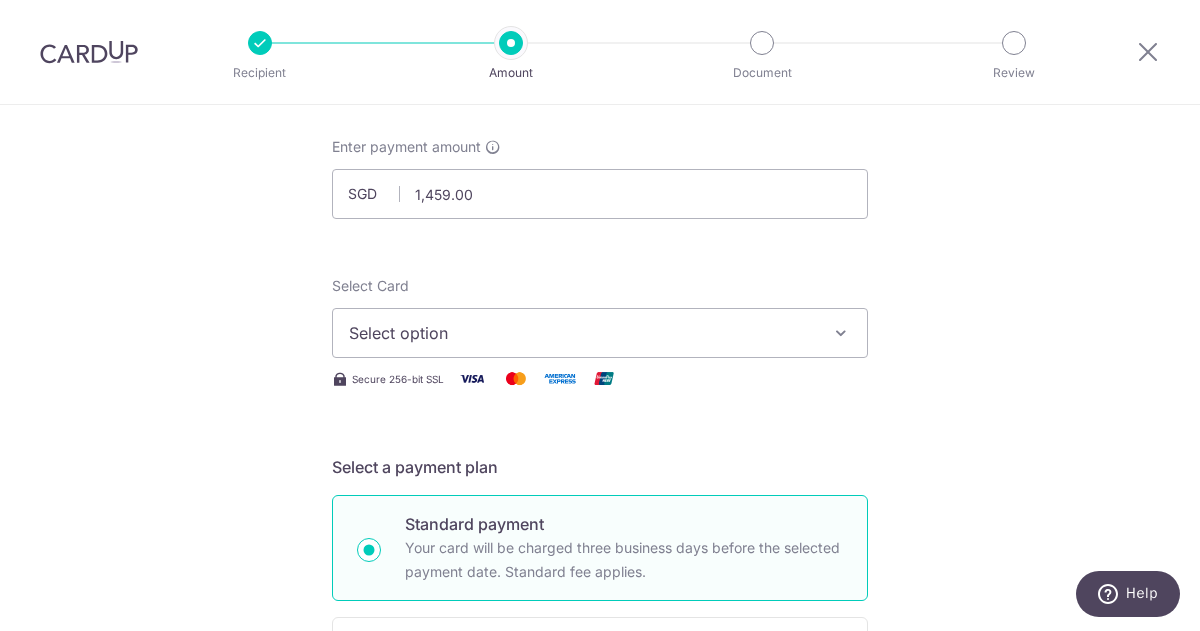 click on "Select option" at bounding box center (582, 333) 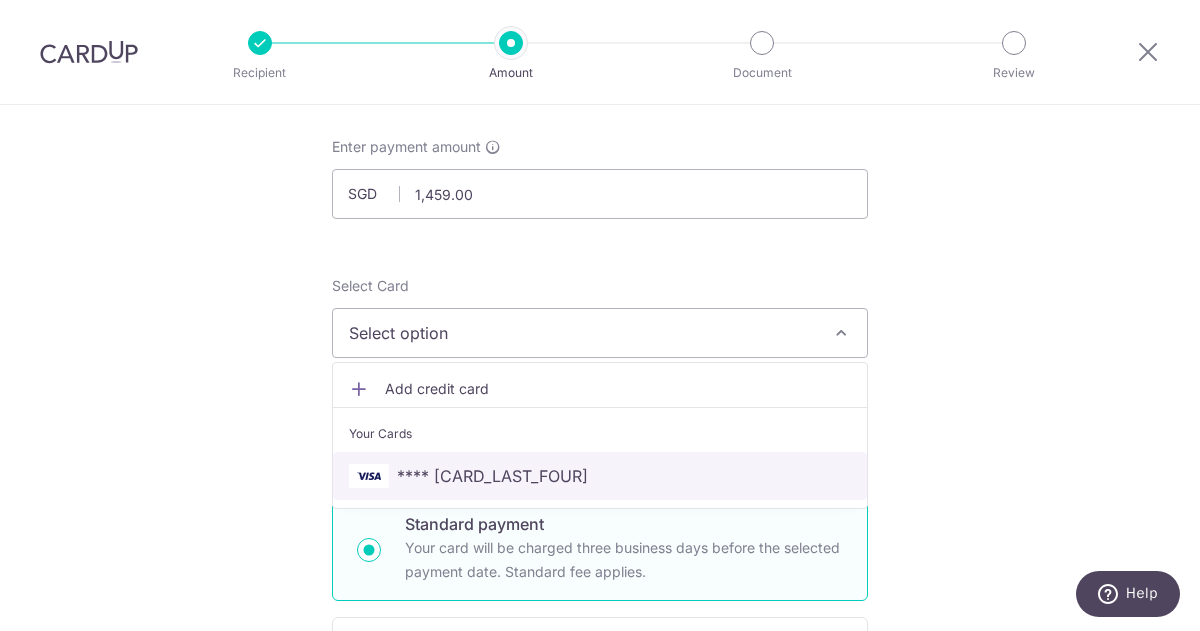 click on "**** 0095" at bounding box center (600, 476) 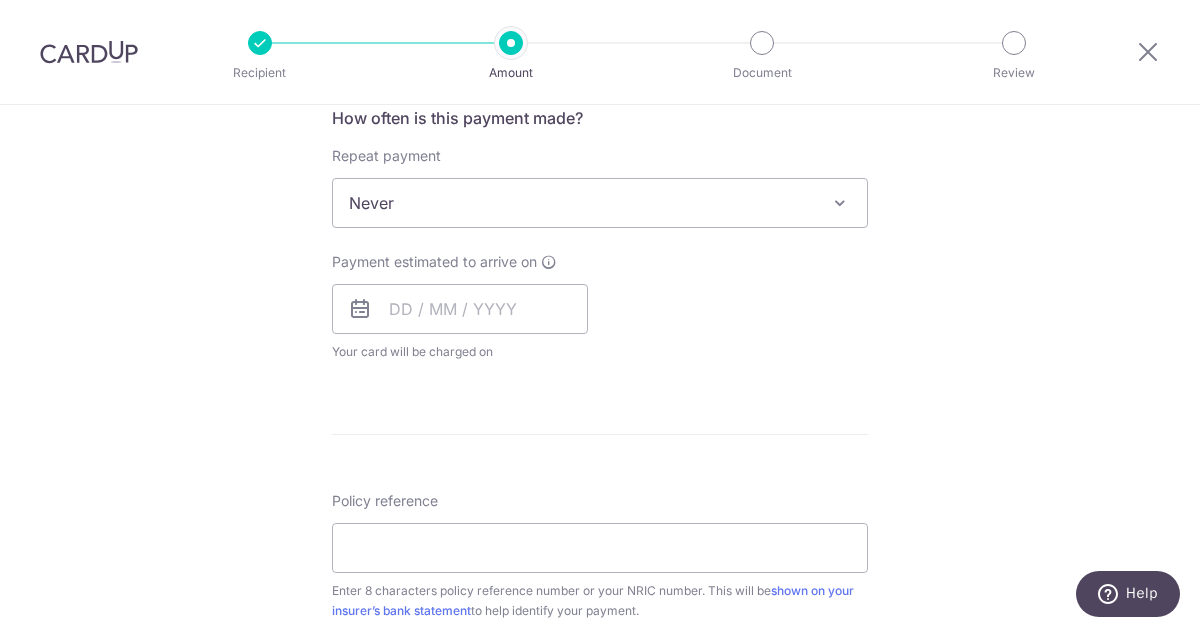 scroll, scrollTop: 800, scrollLeft: 0, axis: vertical 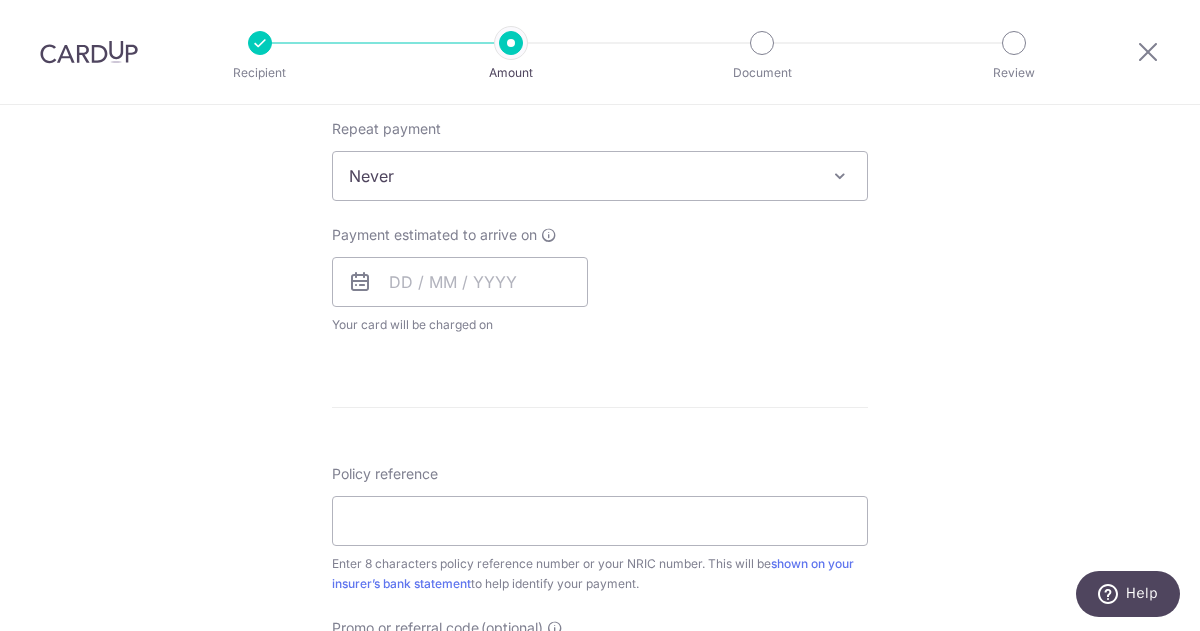 click at bounding box center (840, 176) 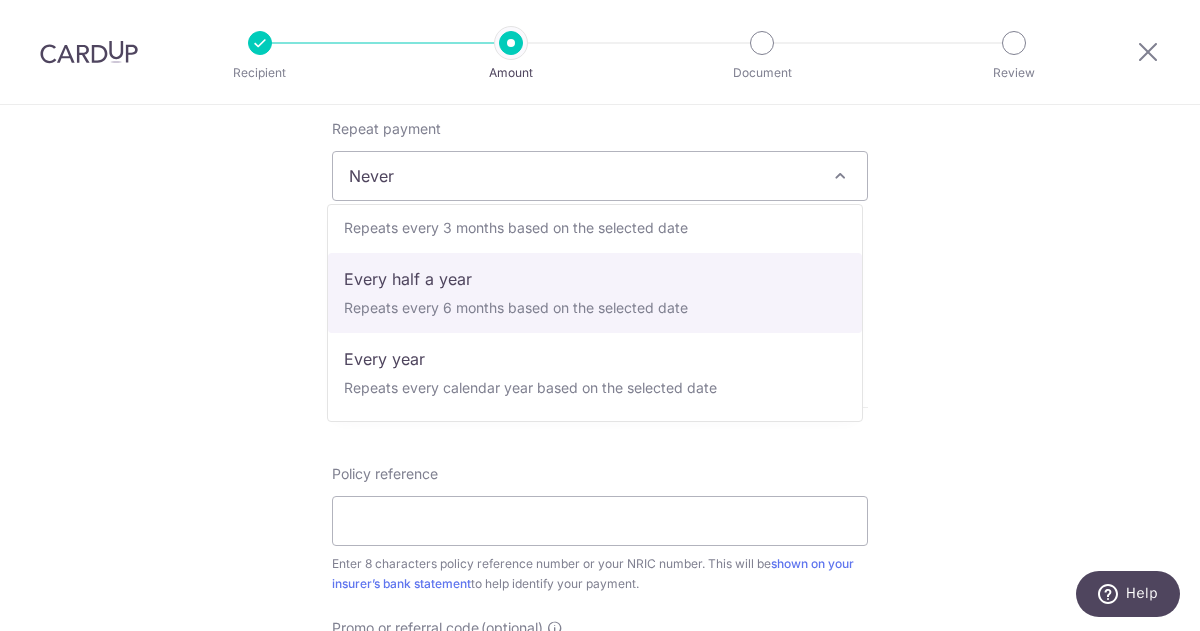 scroll, scrollTop: 0, scrollLeft: 0, axis: both 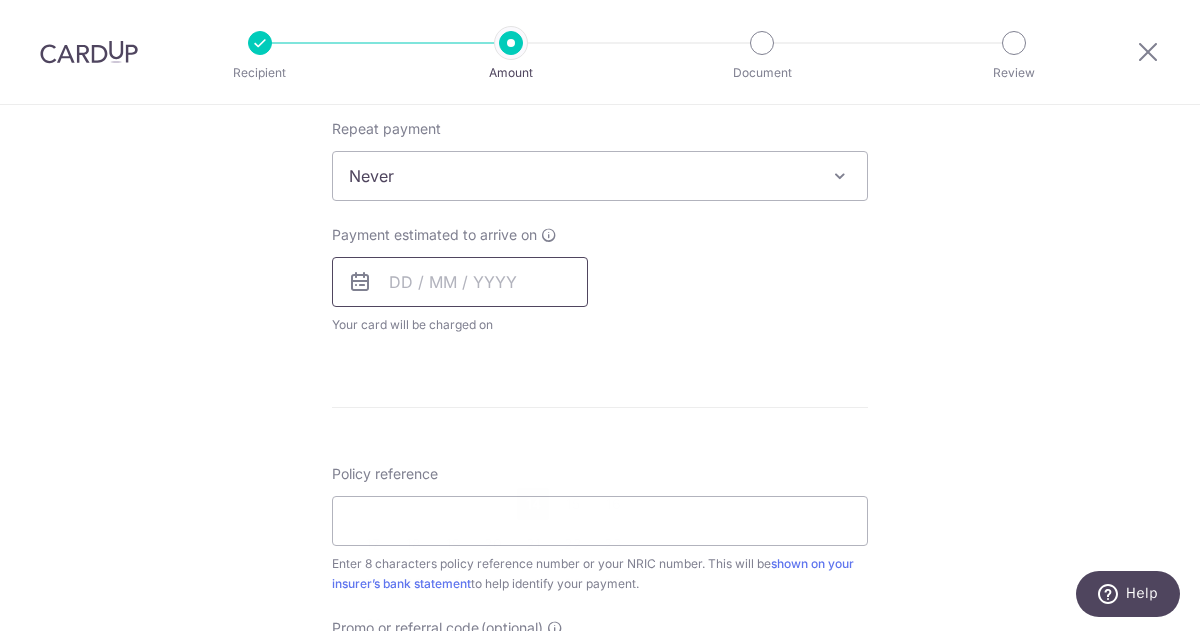 click at bounding box center [460, 282] 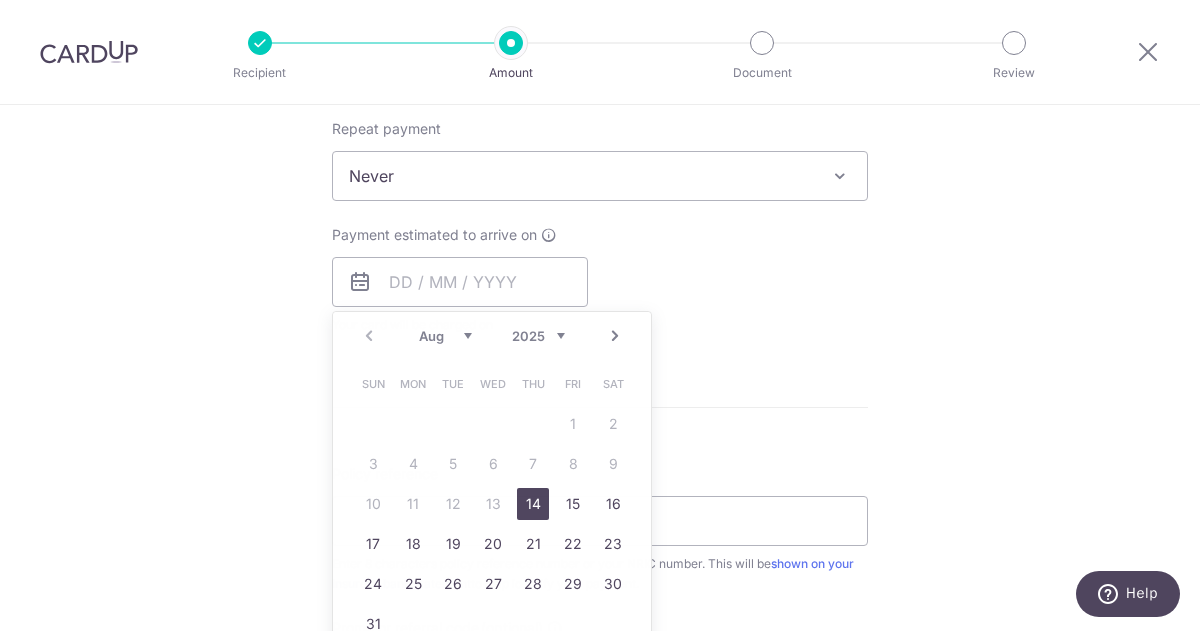 click on "Tell us more about your payment
Enter payment amount
SGD
1,459.00
1459.00
Select Card
**** 0095
Add credit card
Your Cards
**** 0095
Secure 256-bit SSL
Text
New card details
Card
Secure 256-bit SSL" at bounding box center [600, 209] 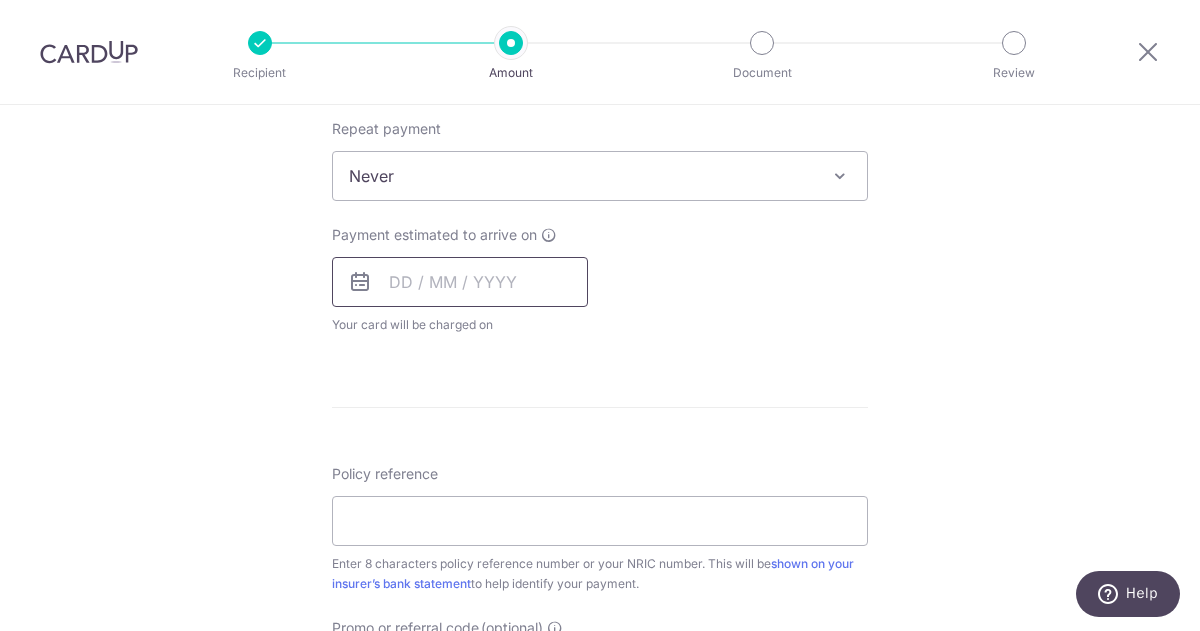 click at bounding box center (460, 282) 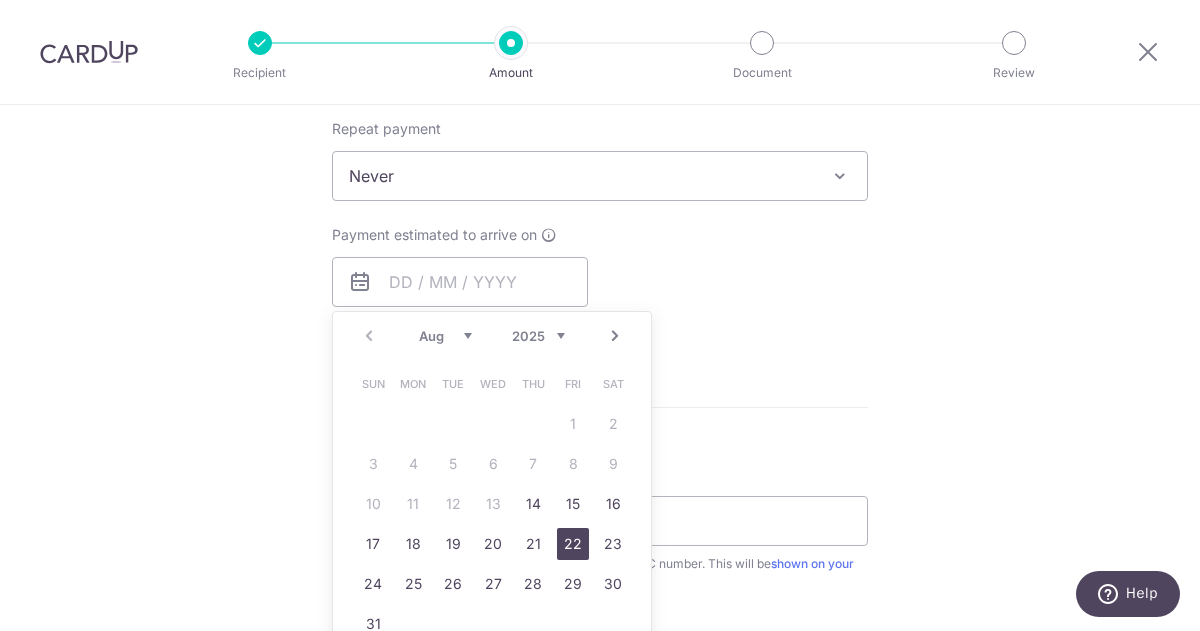 click on "22" at bounding box center (573, 544) 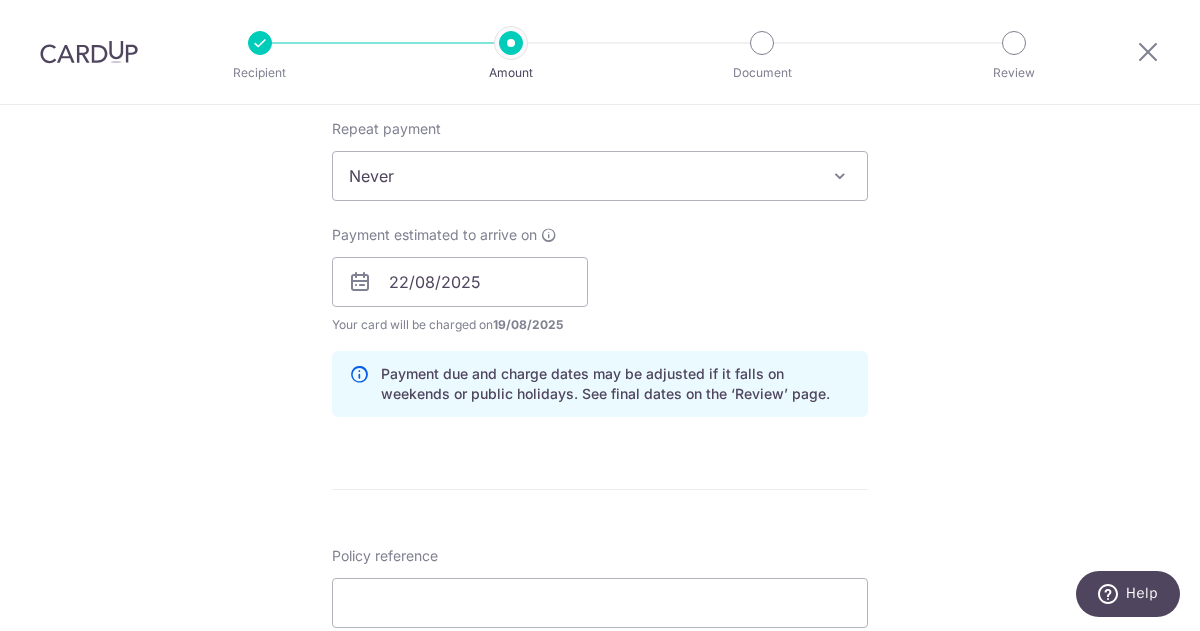 click on "Payment estimated to arrive on
22/08/2025
Prev Next Aug Sep Oct Nov Dec 2025 2026 2027 2028 2029 2030 2031 2032 2033 2034 2035 Sun Mon Tue Wed Thu Fri Sat           1 2 3 4 5 6 7 8 9 10 11 12 13 14 15 16 17 18 19 20 21 22 23 24 25 26 27 28 29 30 31
Your card will be charged on  19/08/2025  for the first payment
* If your payment is funded by  9:00am SGT on Monday 11/08/2025
12/08/2025
No. of Payments" at bounding box center [600, 280] 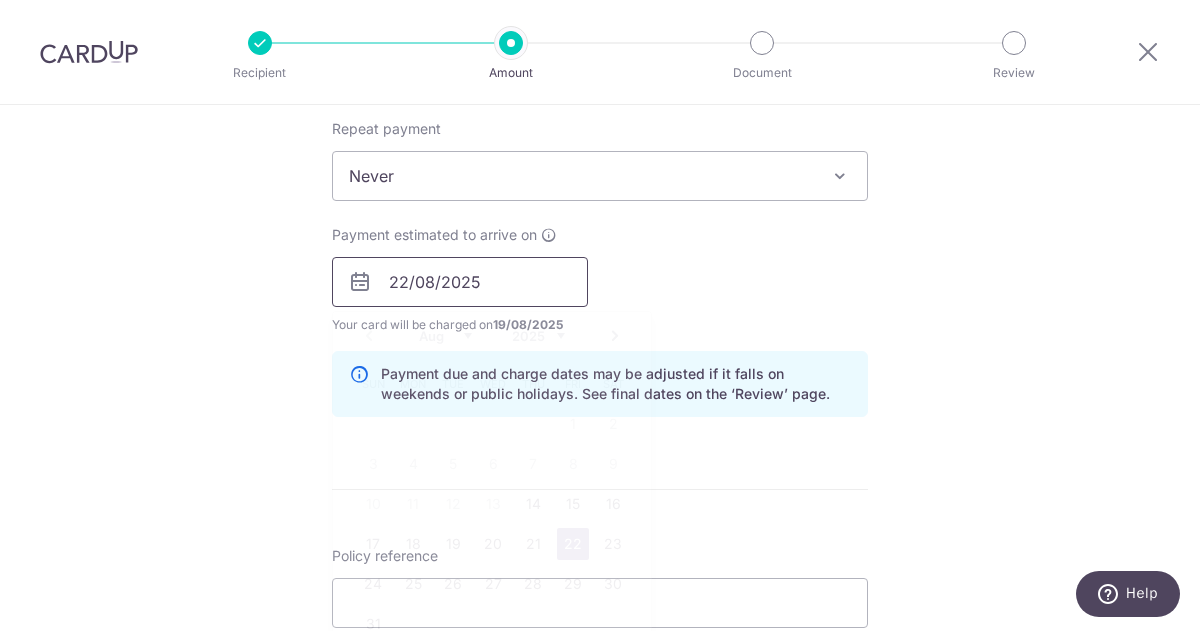 click on "22/08/2025" at bounding box center (460, 282) 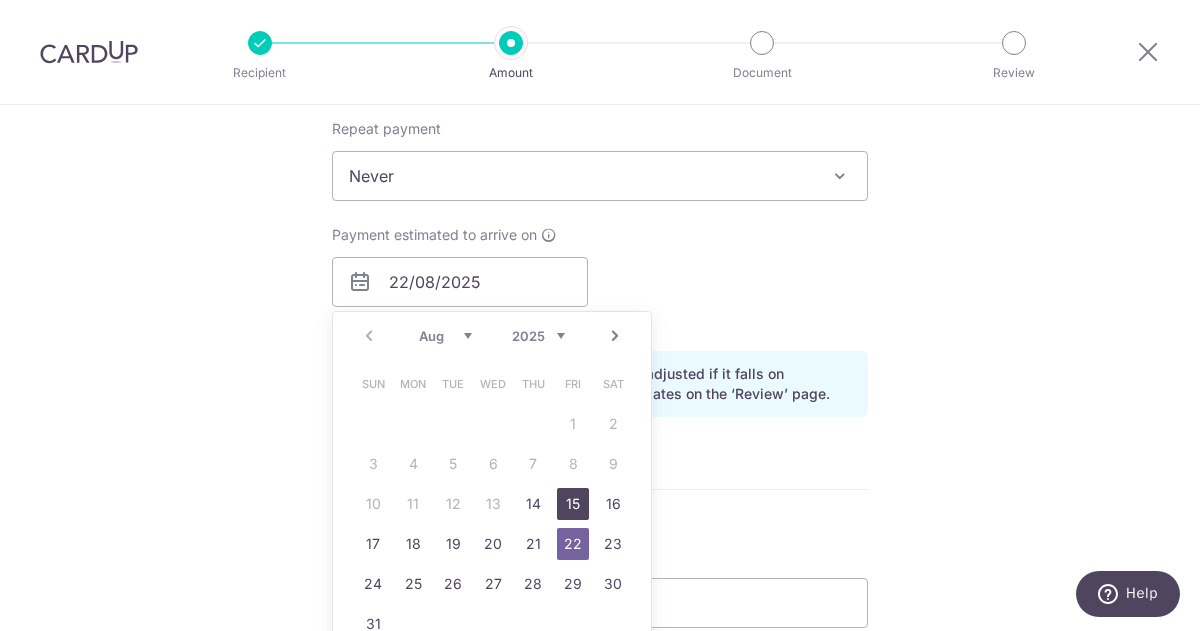 click on "15" at bounding box center [573, 504] 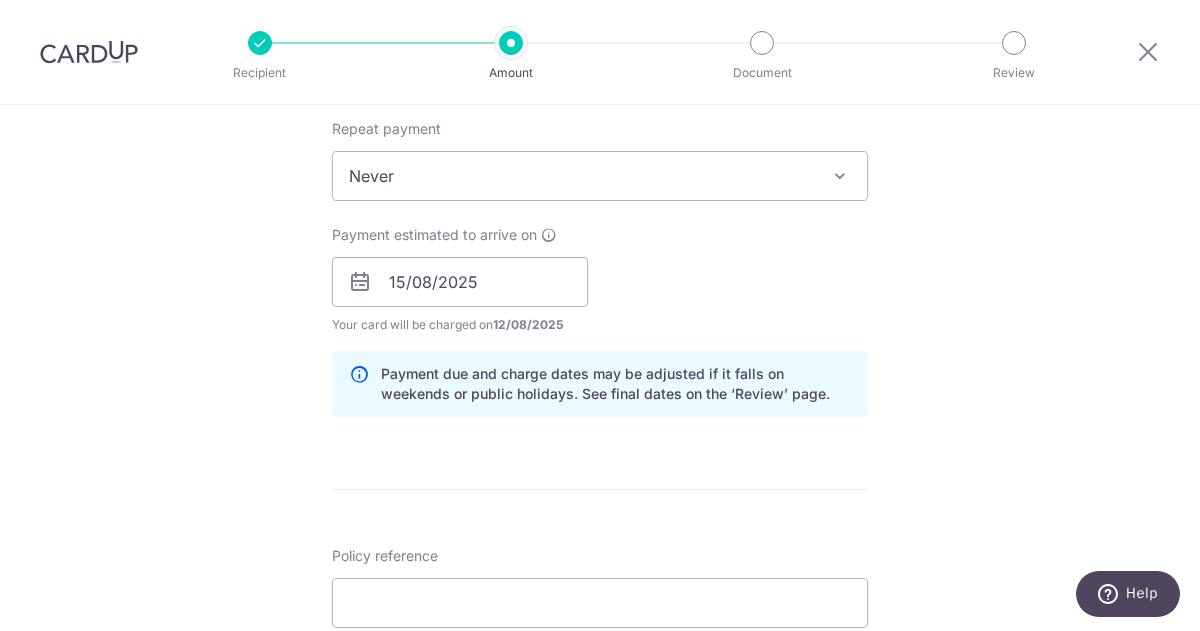click on "Payment estimated to arrive on
15/08/2025
Prev Next Aug Sep Oct Nov Dec 2025 2026 2027 2028 2029 2030 2031 2032 2033 2034 2035 Sun Mon Tue Wed Thu Fri Sat           1 2 3 4 5 6 7 8 9 10 11 12 13 14 15 16 17 18 19 20 21 22 23 24 25 26 27 28 29 30 31
Your card will be charged on  12/08/2025  for the first payment
* If your payment is funded by  9:00am SGT on Monday 11/08/2025
12/08/2025
No. of Payments" at bounding box center [600, 280] 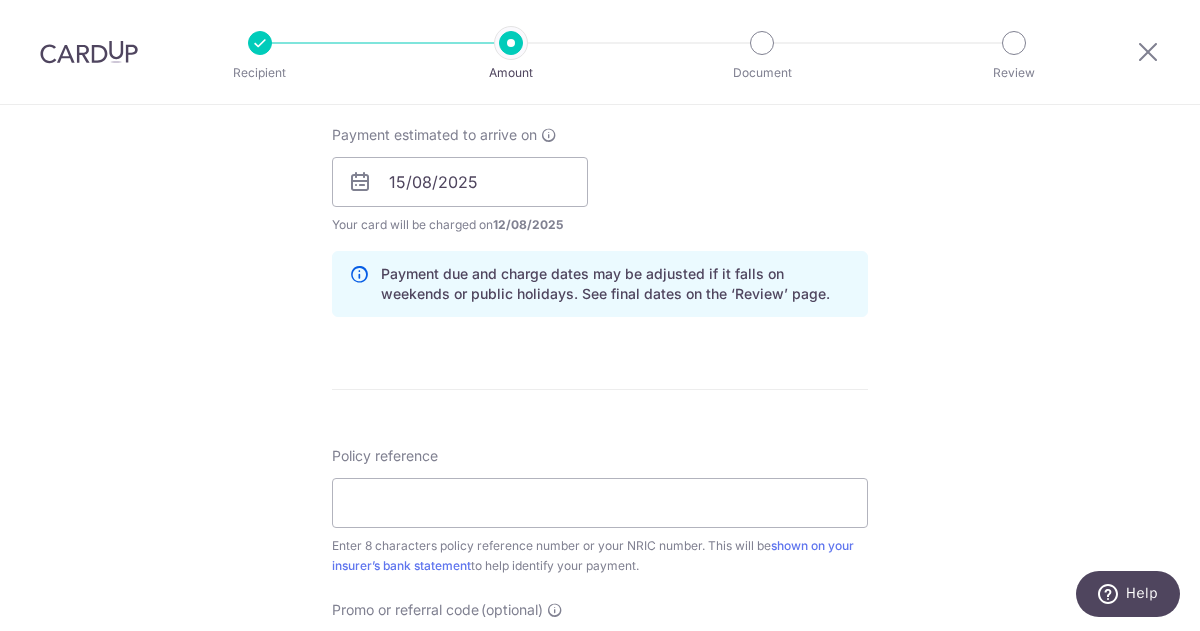 scroll, scrollTop: 1200, scrollLeft: 0, axis: vertical 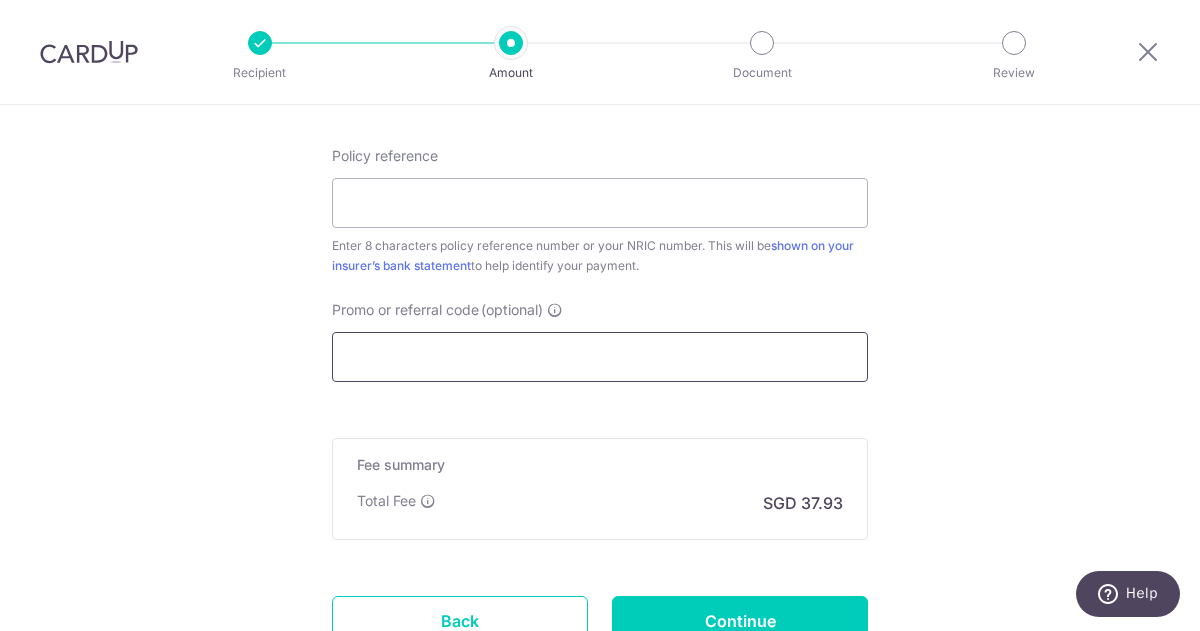 click on "Promo or referral code
(optional)" at bounding box center [600, 357] 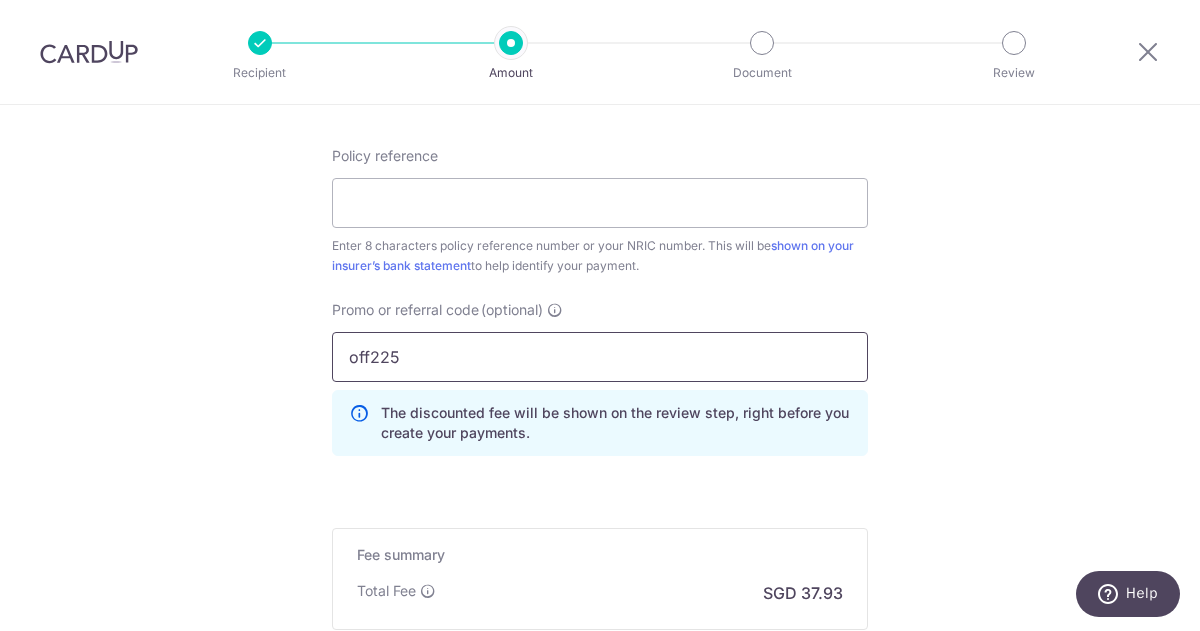 type on "off225" 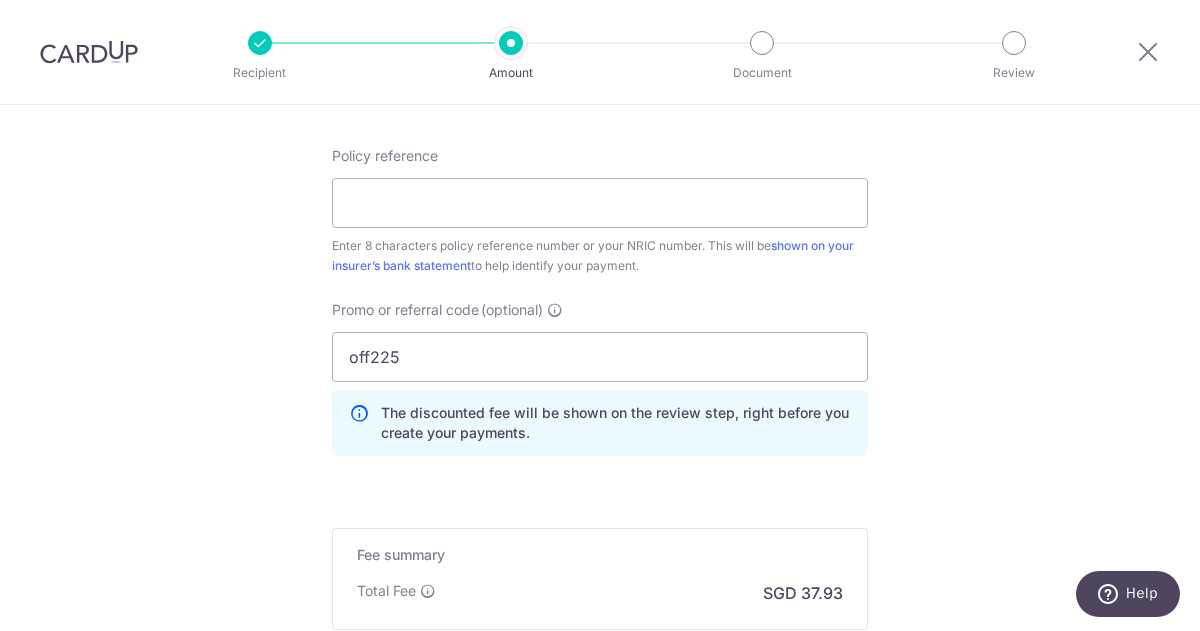 click on "Tell us more about your payment
Enter payment amount
SGD
1,459.00
1459.00
Select Card
**** 0095
Add credit card
Your Cards
**** 0095
Secure 256-bit SSL
Text
New card details
Card
Secure 256-bit SSL" at bounding box center [600, -105] 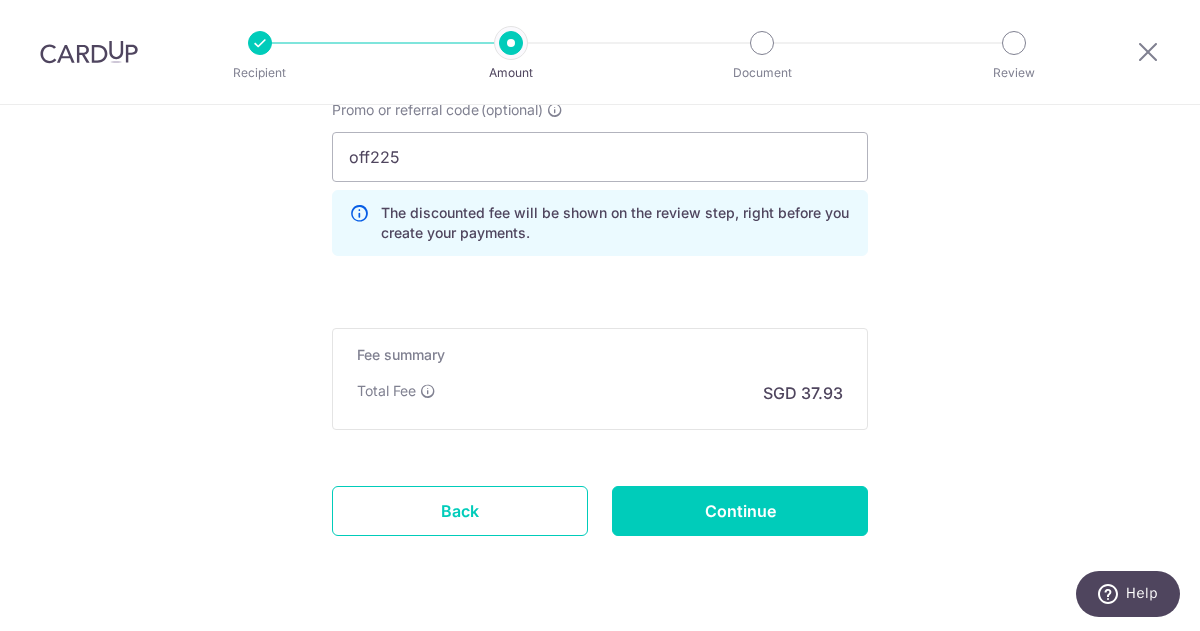 scroll, scrollTop: 1200, scrollLeft: 0, axis: vertical 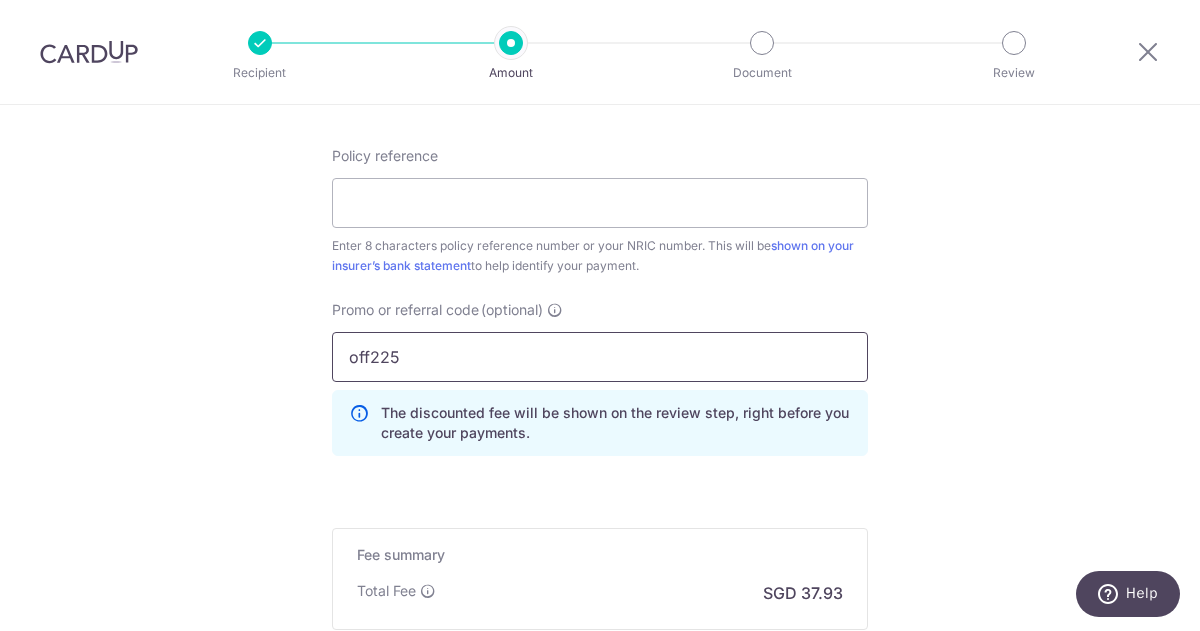 click on "off225" at bounding box center (600, 357) 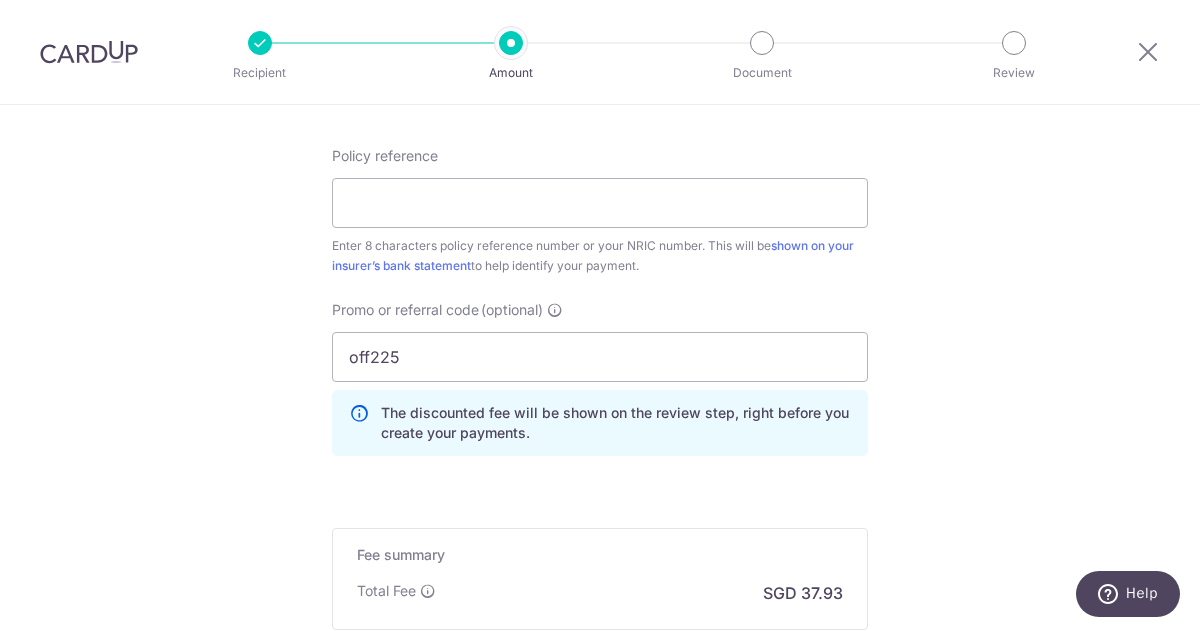 click on "Tell us more about your payment
Enter payment amount
SGD
1,459.00
1459.00
Select Card
**** 0095
Add credit card
Your Cards
**** 0095
Secure 256-bit SSL
Text
New card details
Please enter valid card details.
Card
Secure 256-bit SSL" at bounding box center [600, -105] 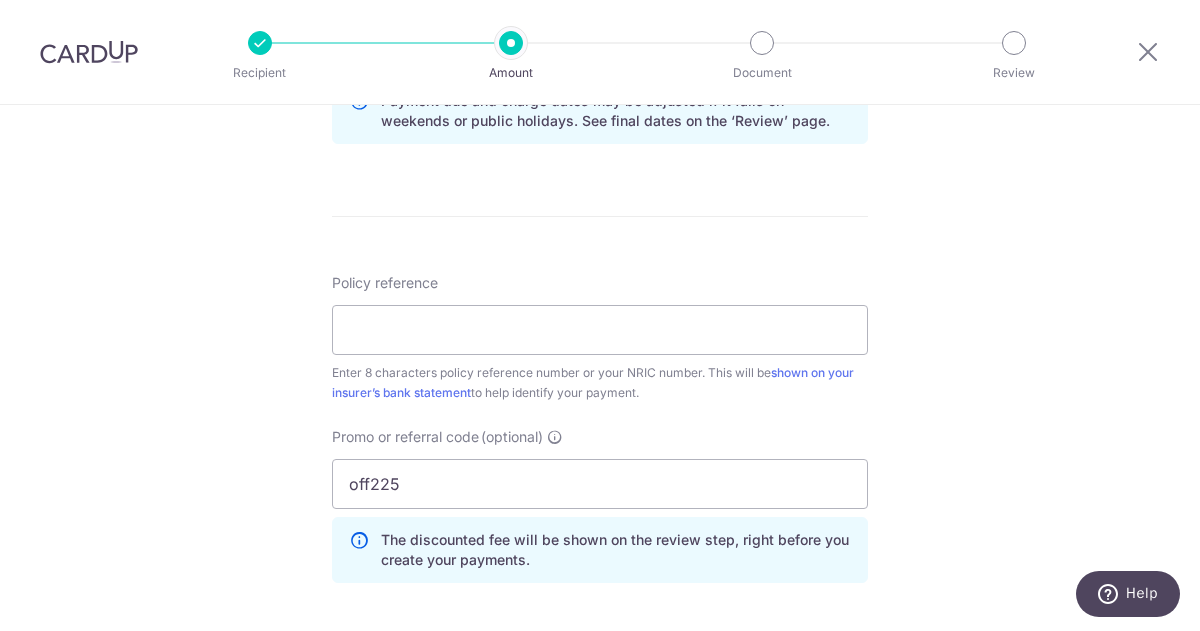 scroll, scrollTop: 1100, scrollLeft: 0, axis: vertical 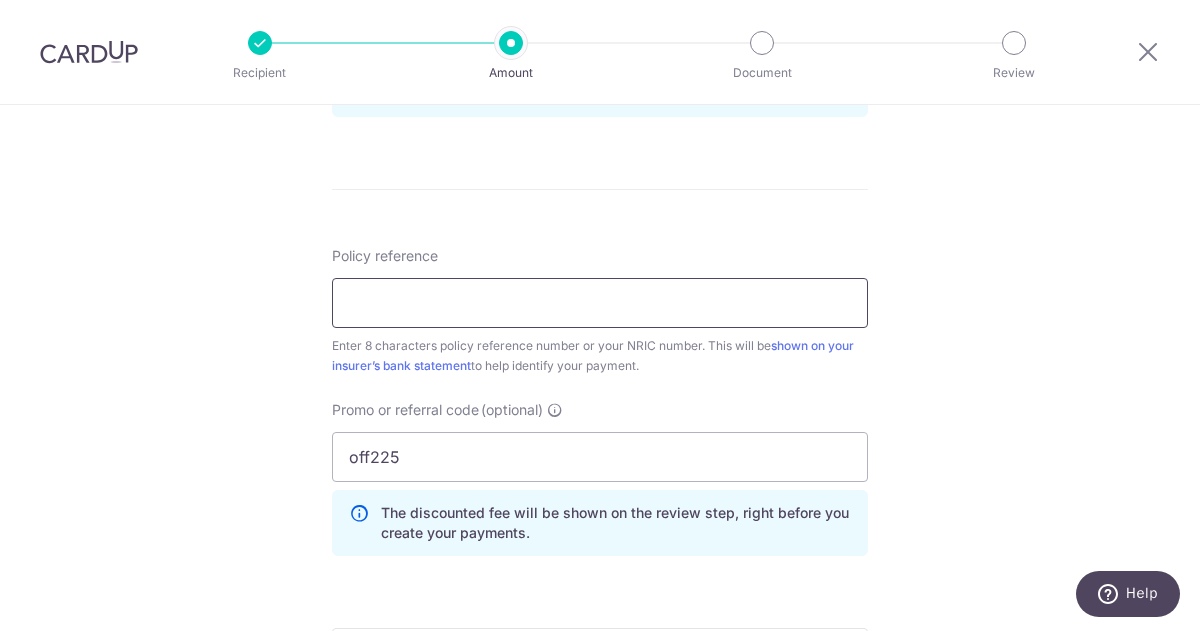 click on "Policy reference" at bounding box center [600, 303] 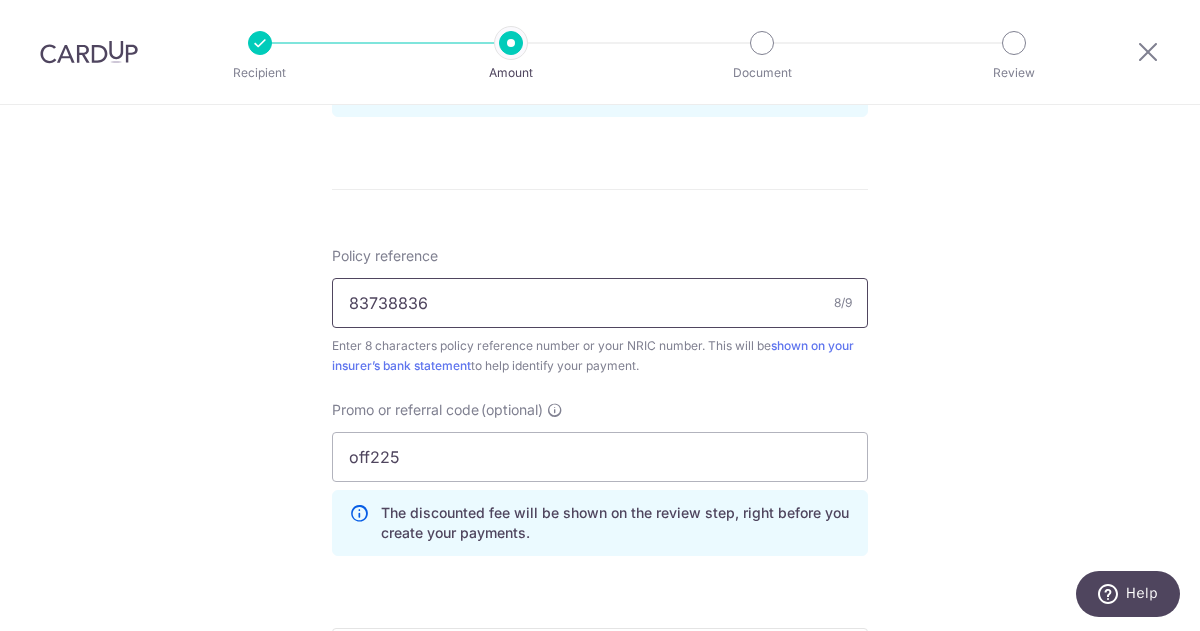 type on "83738836" 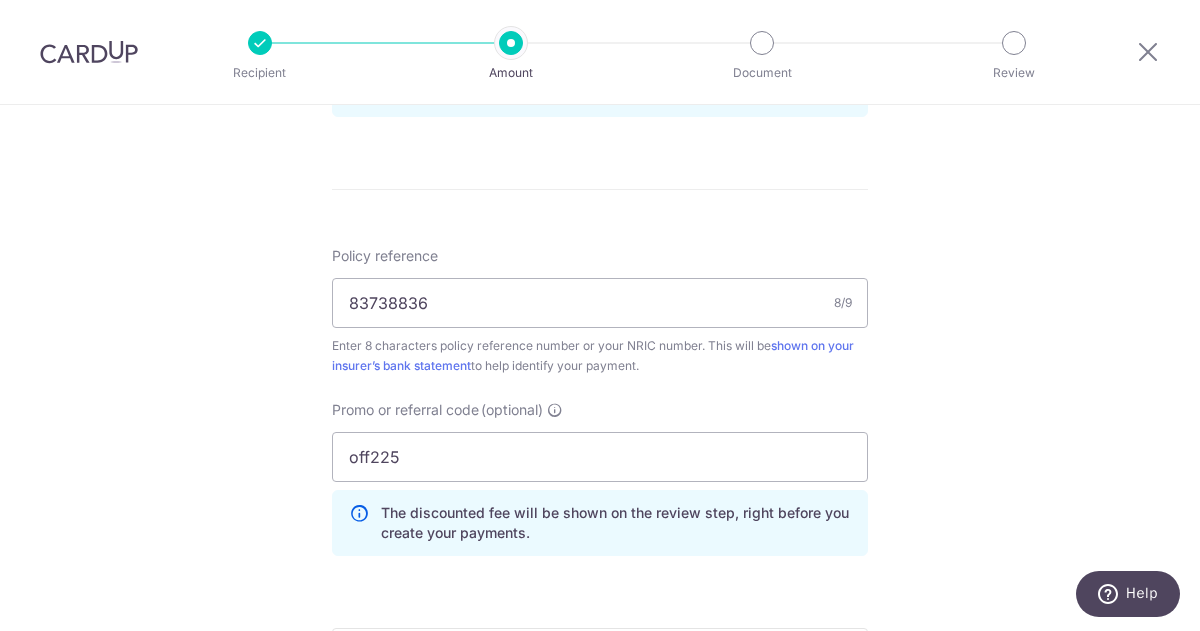 click on "Tell us more about your payment
Enter payment amount
SGD
1,459.00
1459.00
Select Card
**** 0095
Add credit card
Your Cards
**** 0095
Secure 256-bit SSL
Text
New card details
Please enter valid card details.
Card
Secure 256-bit SSL" at bounding box center (600, -5) 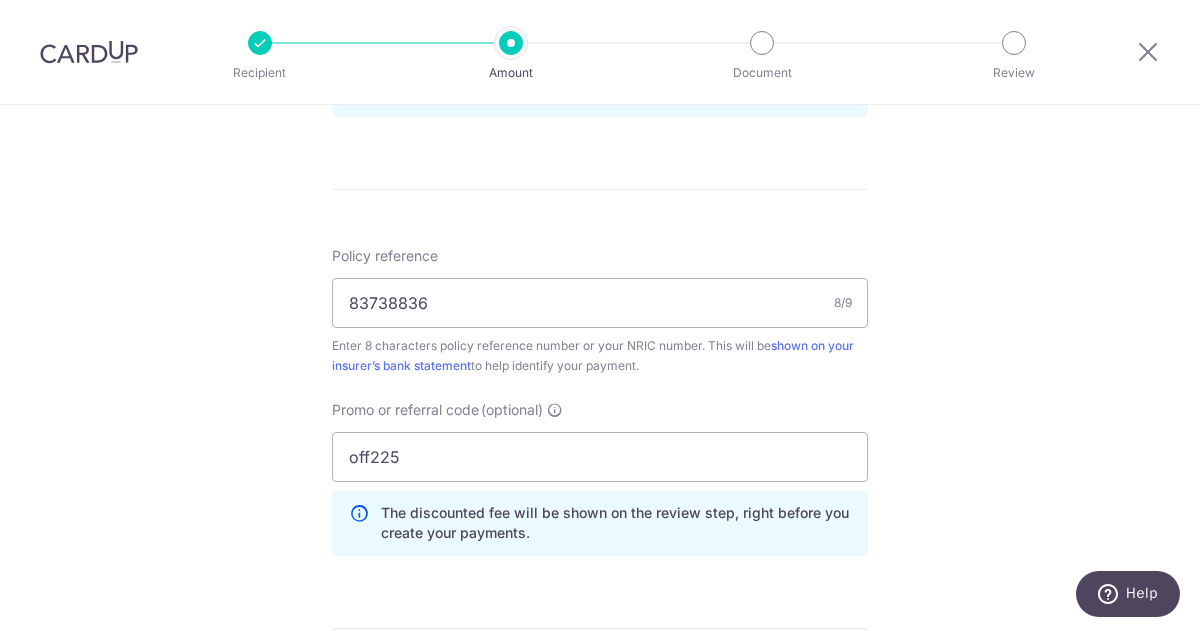 click on "Tell us more about your payment
Enter payment amount
SGD
1,459.00
1459.00
Select Card
**** 0095
Add credit card
Your Cards
**** 0095
Secure 256-bit SSL
Text
New card details
Please enter valid card details.
Card
Secure 256-bit SSL" at bounding box center (600, -5) 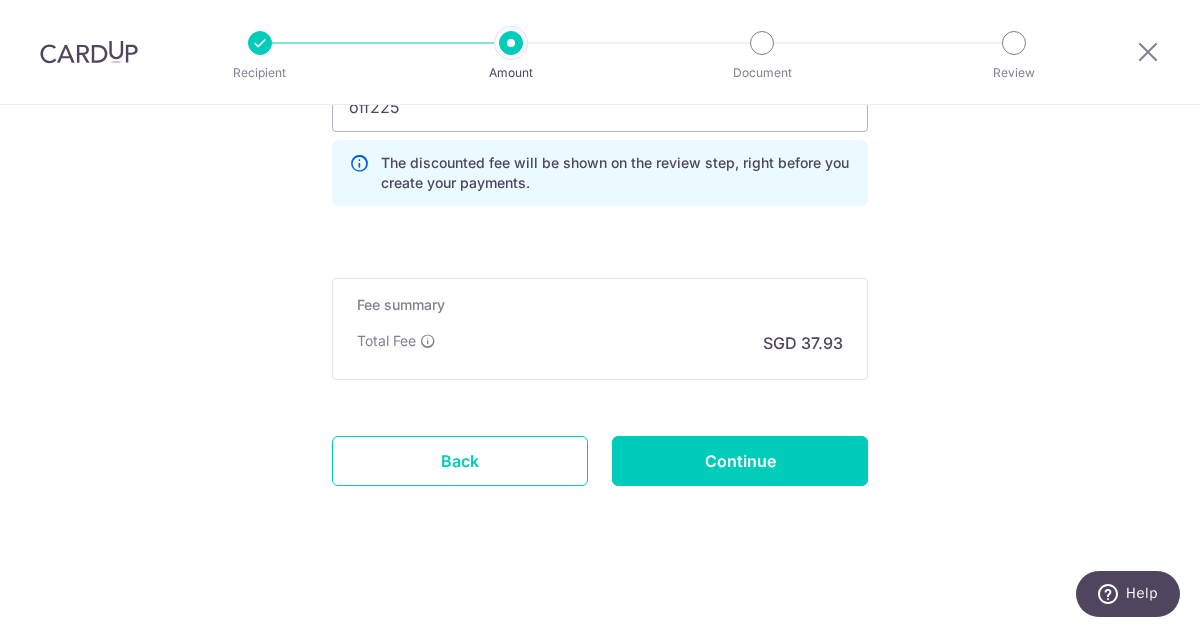 scroll, scrollTop: 1451, scrollLeft: 0, axis: vertical 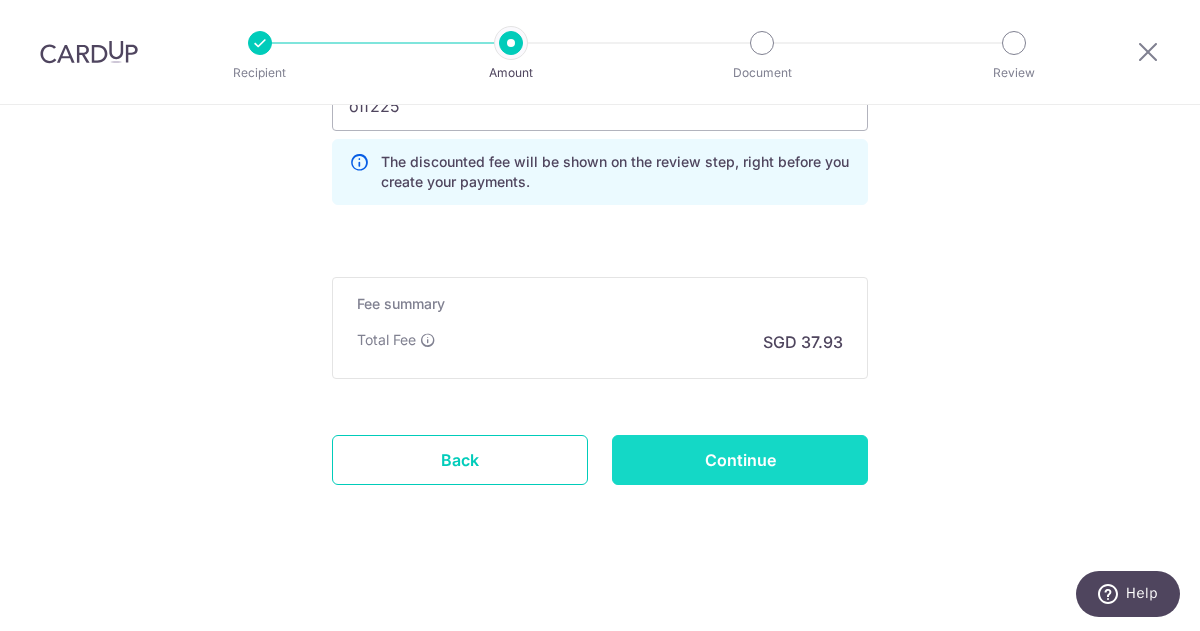 click on "Continue" at bounding box center [740, 460] 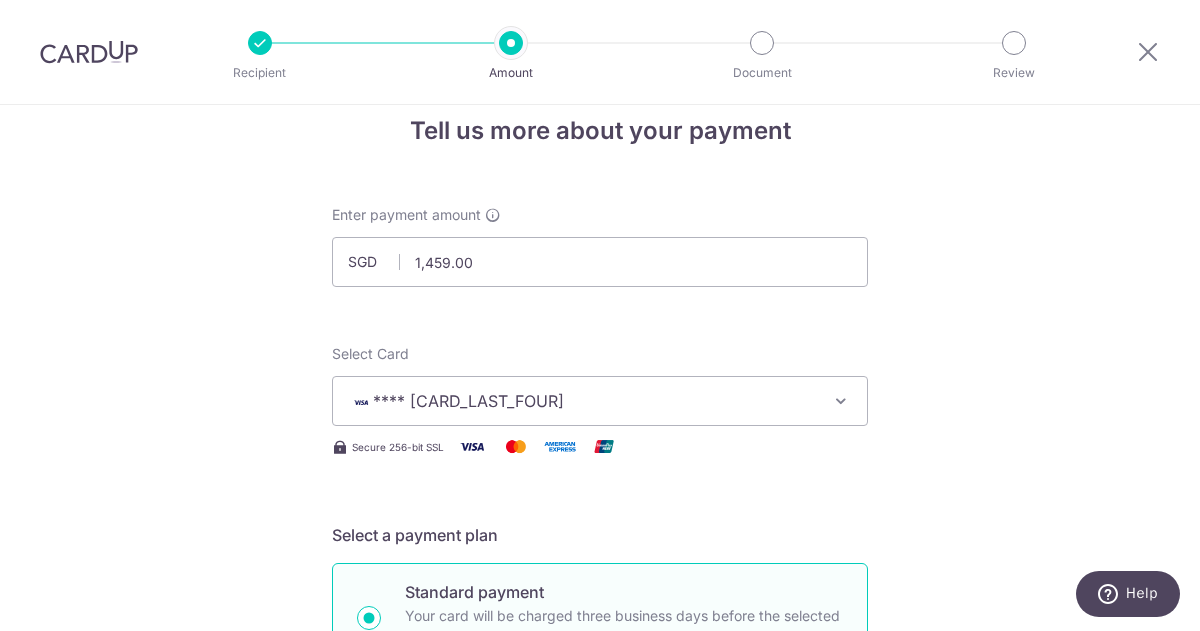 scroll, scrollTop: 0, scrollLeft: 0, axis: both 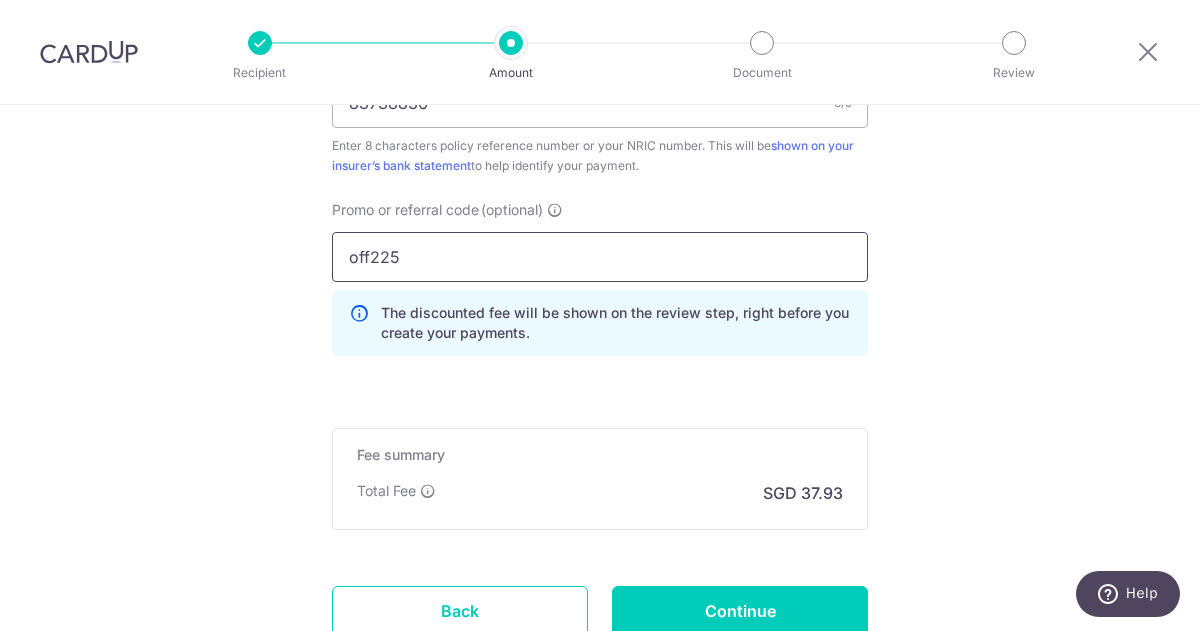 drag, startPoint x: 421, startPoint y: 258, endPoint x: 289, endPoint y: 225, distance: 136.06248 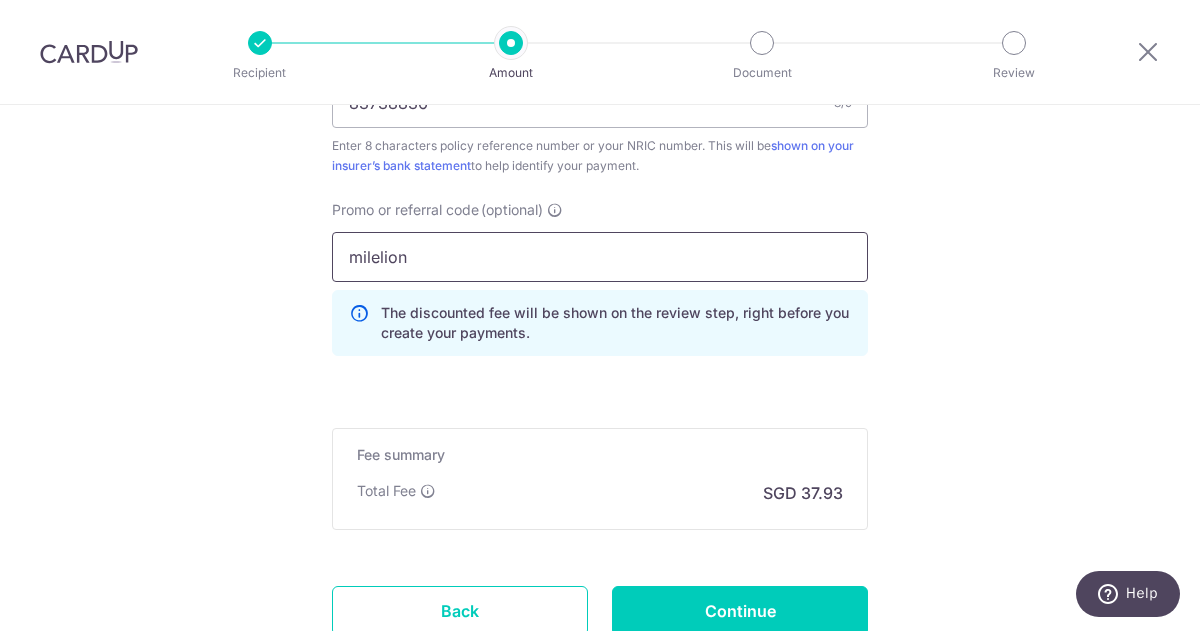 click on "milelion" at bounding box center [600, 257] 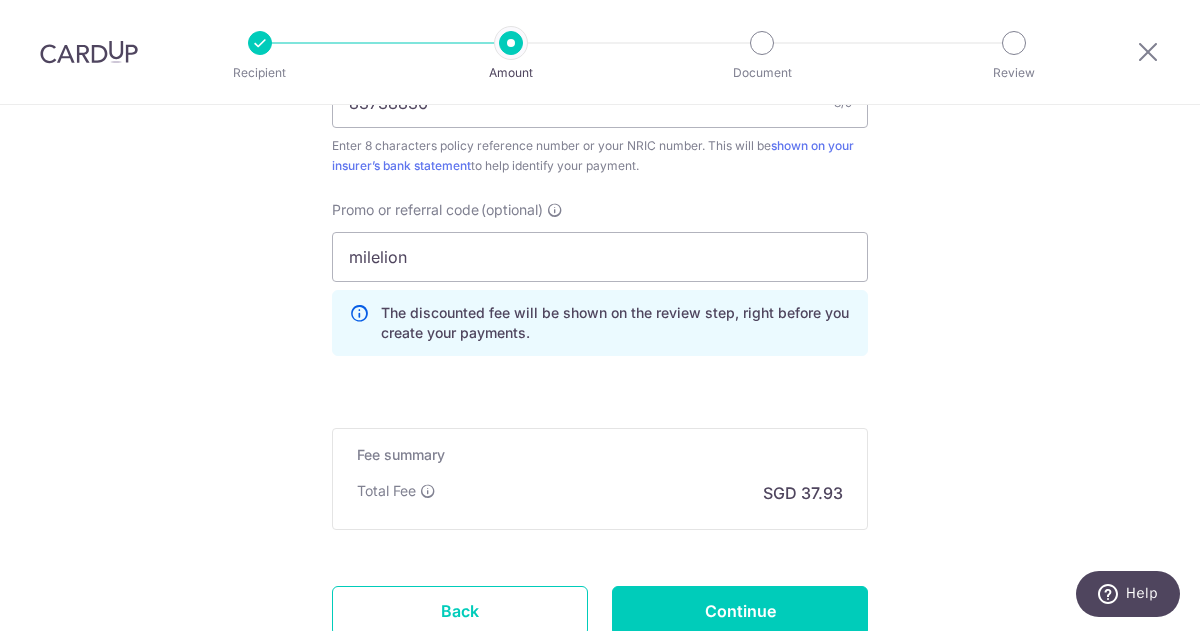 click on "Tell us more about your payment
Enter payment amount
SGD
1,459.00
1459.00
Select Card
**** 0095
Add credit card
Your Cards
**** 0095
Secure 256-bit SSL
Text
New card details
Please enter valid card details.
Card
Secure 256-bit SSL" at bounding box center (600, -205) 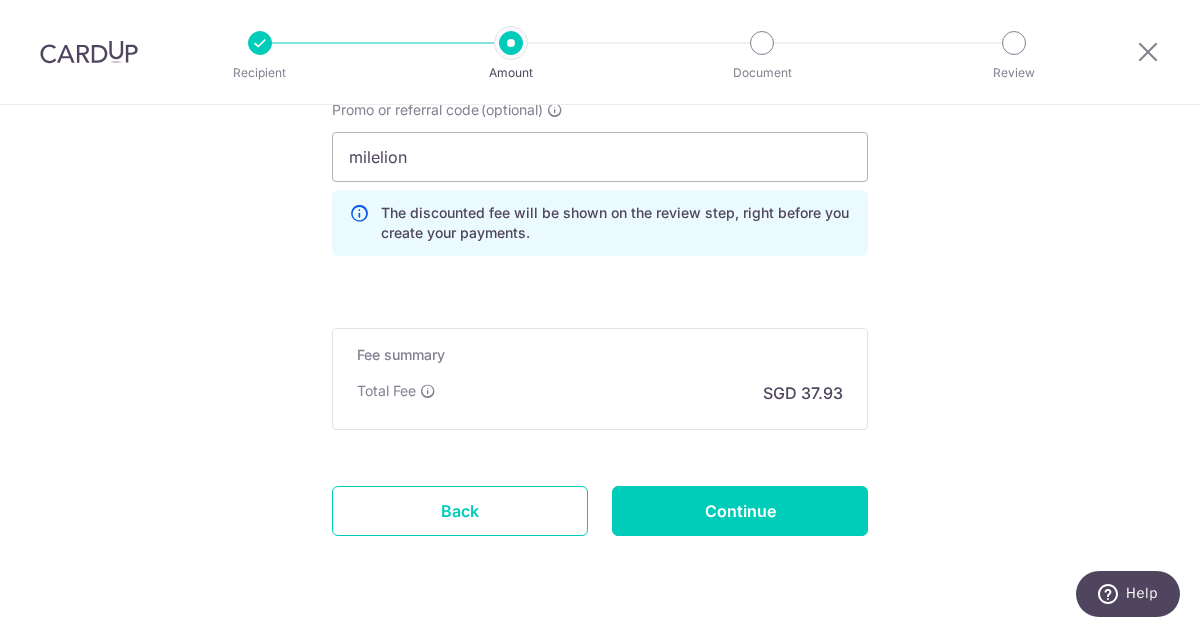 scroll, scrollTop: 1200, scrollLeft: 0, axis: vertical 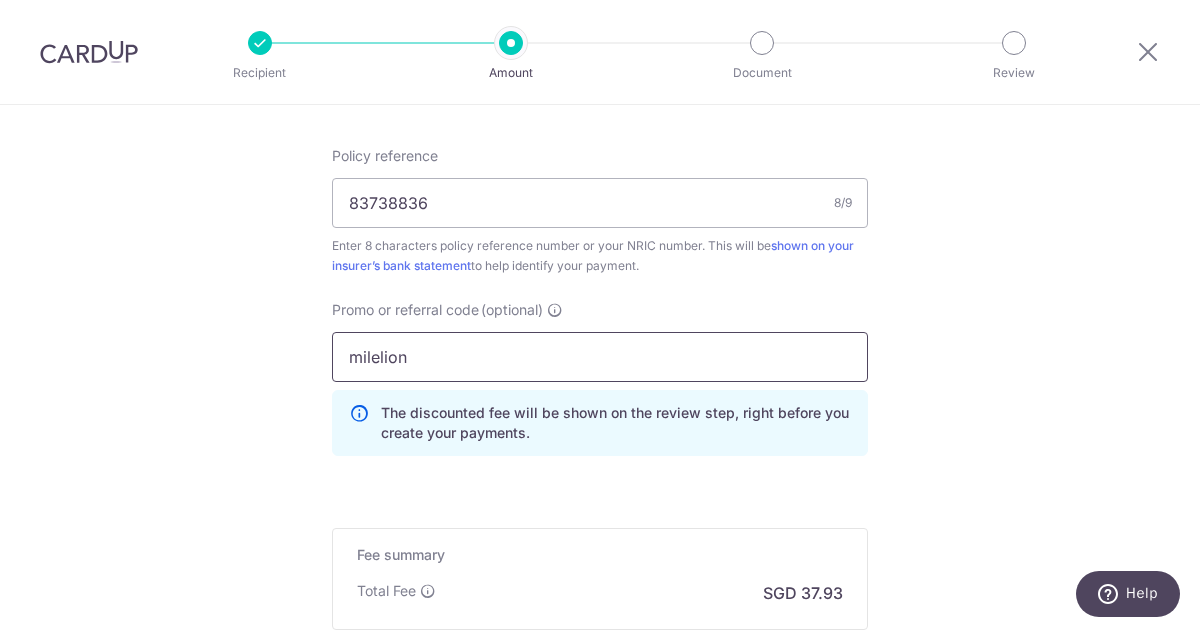 drag, startPoint x: 467, startPoint y: 349, endPoint x: 317, endPoint y: 317, distance: 153.37535 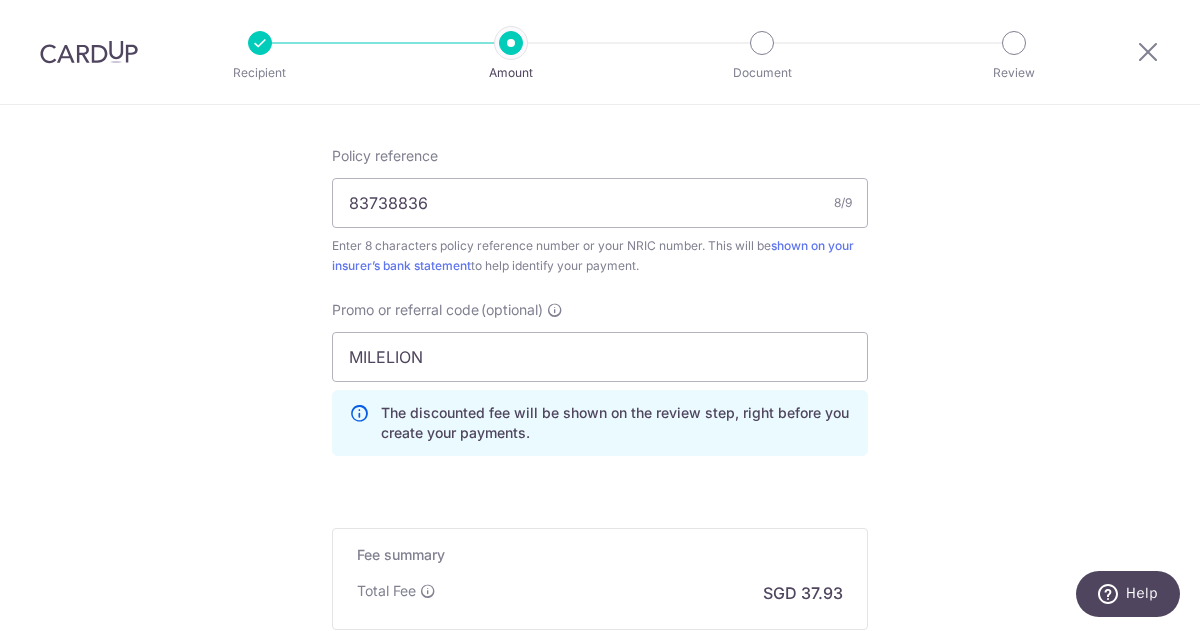 click on "Promo or referral code
(optional)
MILELION
The discounted fee will be shown on the review step, right before you create your payments.
Add" at bounding box center (600, 386) 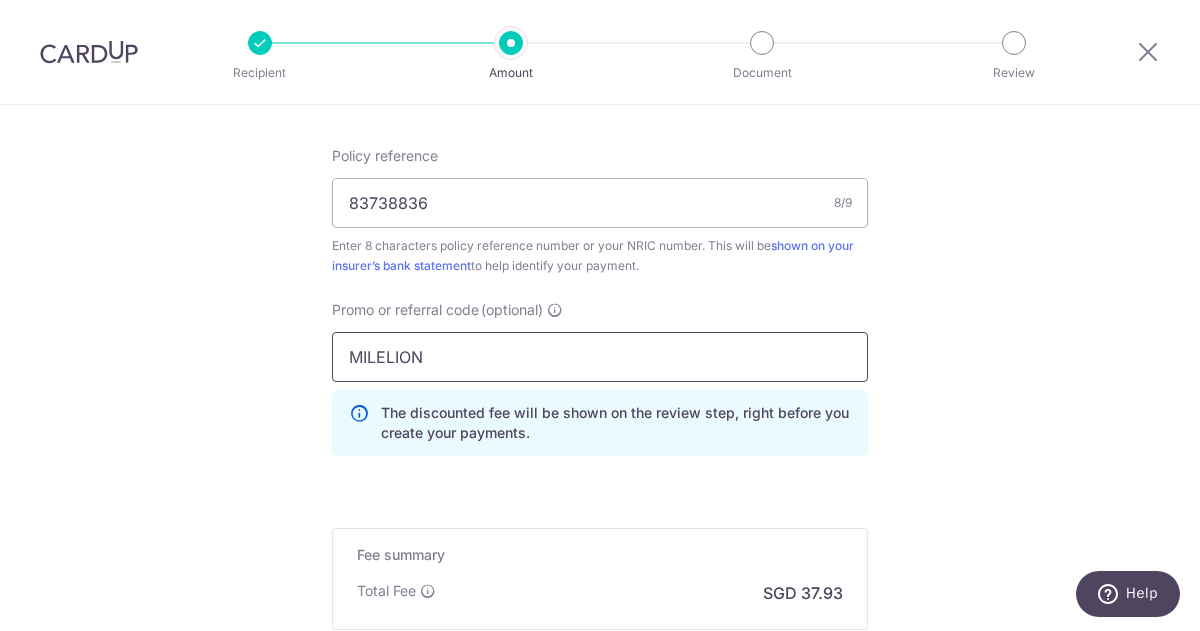 click on "MILELION" at bounding box center [600, 357] 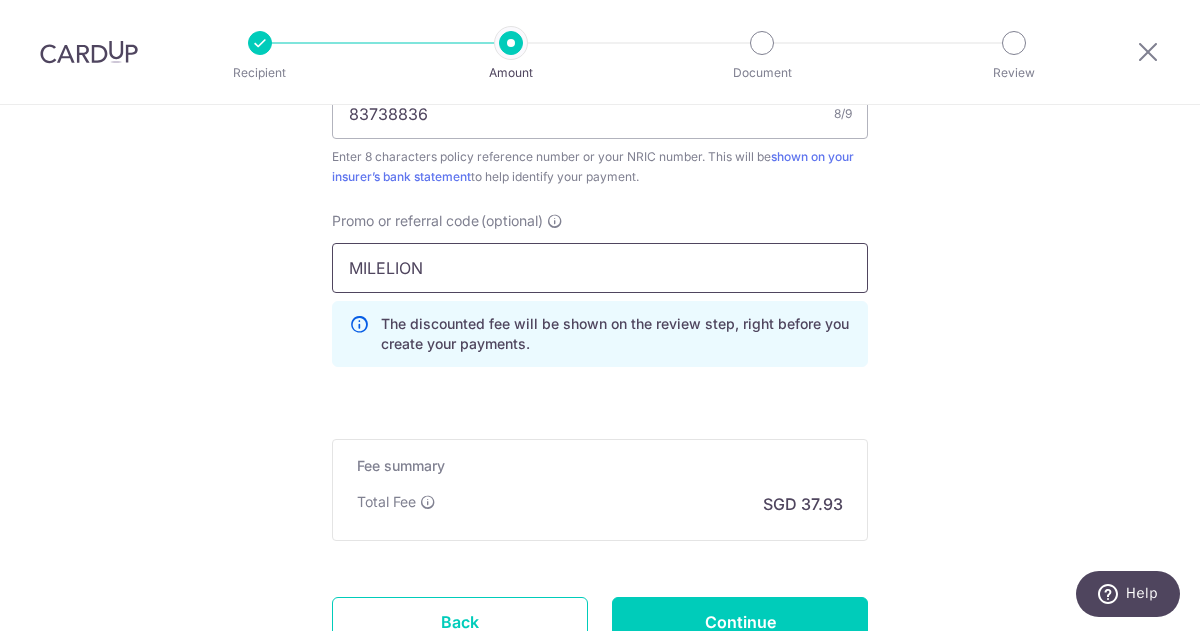 scroll, scrollTop: 1300, scrollLeft: 0, axis: vertical 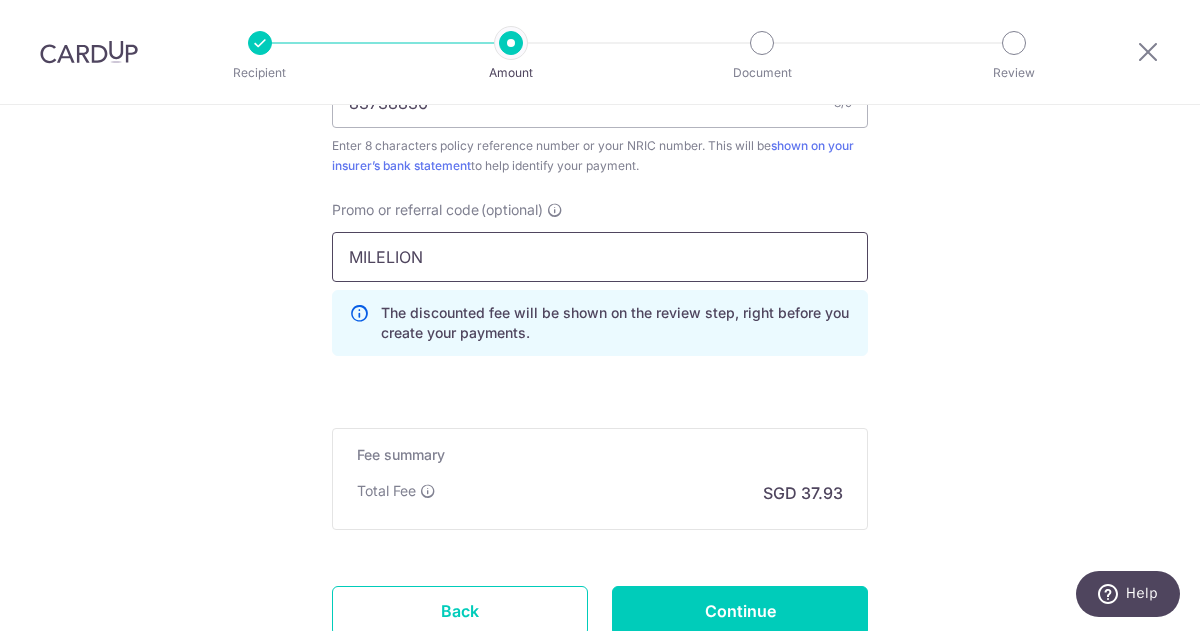 drag, startPoint x: 496, startPoint y: 263, endPoint x: 278, endPoint y: 226, distance: 221.11761 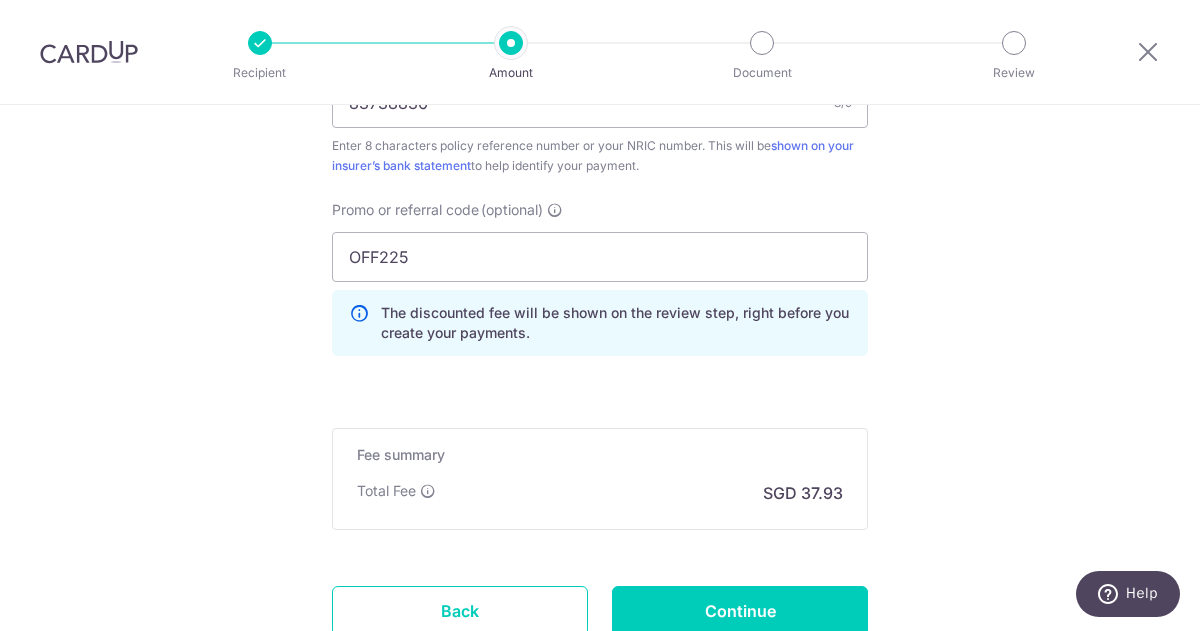 click on "Tell us more about your payment
Enter payment amount
SGD
1,459.00
1459.00
Select Card
**** 0095
Add credit card
Your Cards
**** 0095
Secure 256-bit SSL
Text
New card details
Please enter valid card details.
Card
Secure 256-bit SSL" at bounding box center [600, -205] 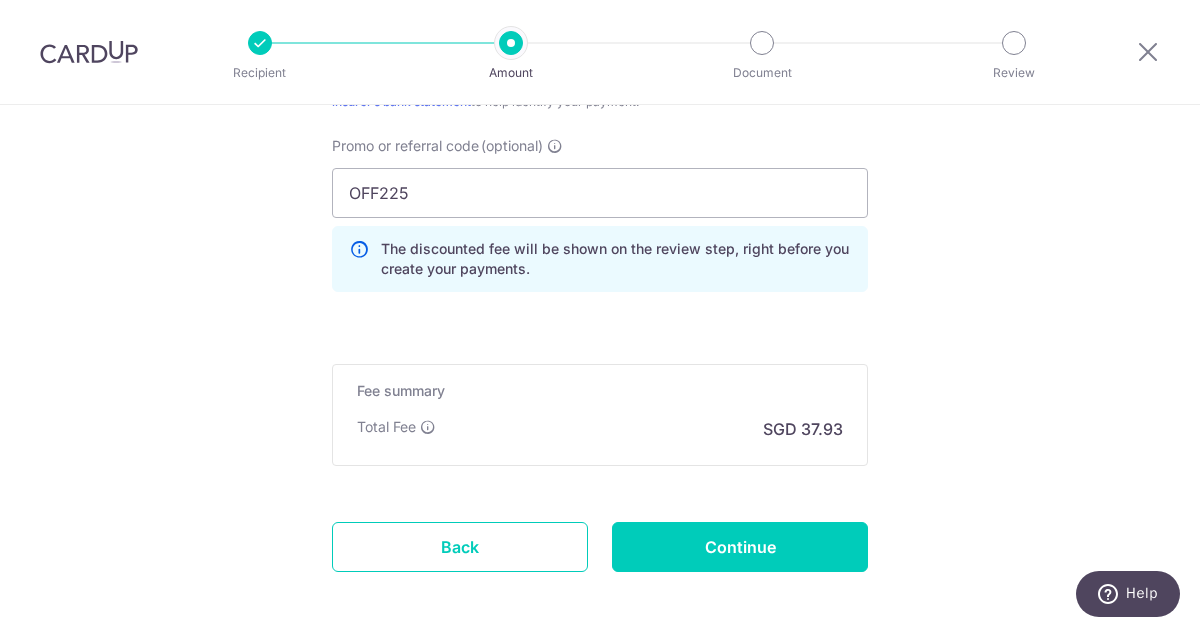 scroll, scrollTop: 1351, scrollLeft: 0, axis: vertical 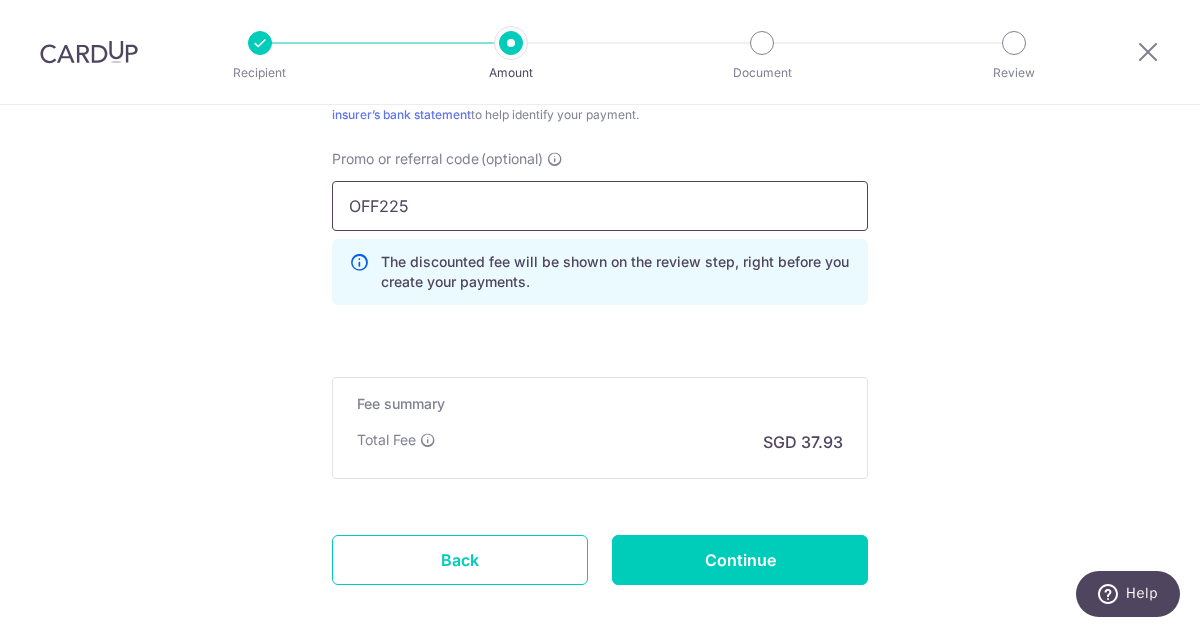 click on "OFF225" at bounding box center [600, 206] 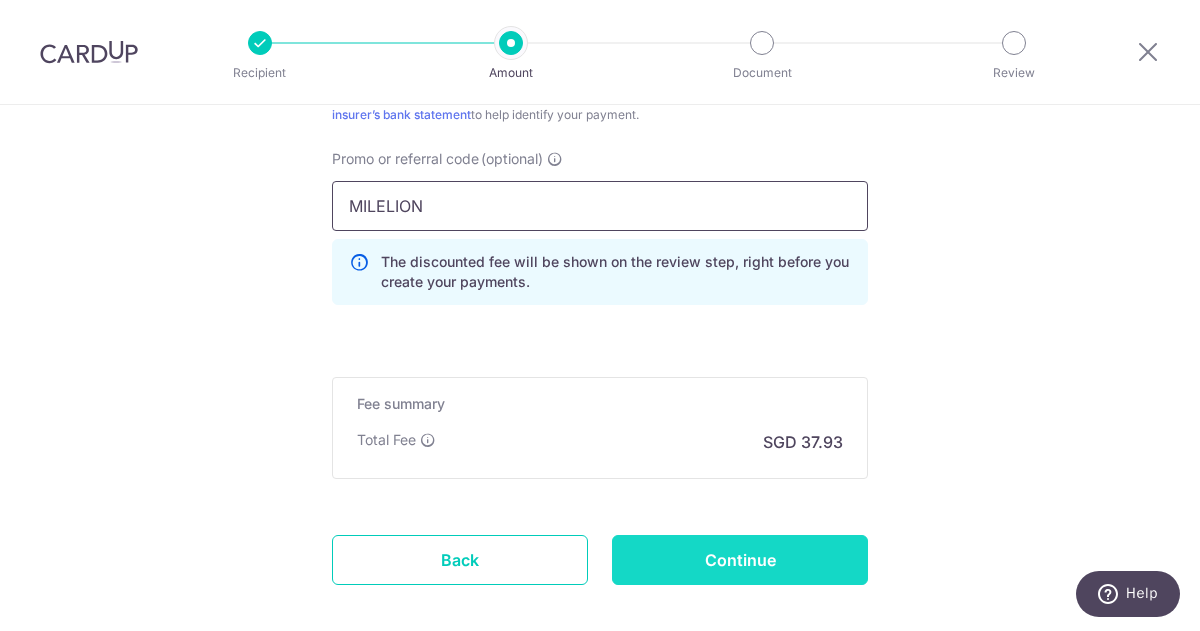 type on "MILELION" 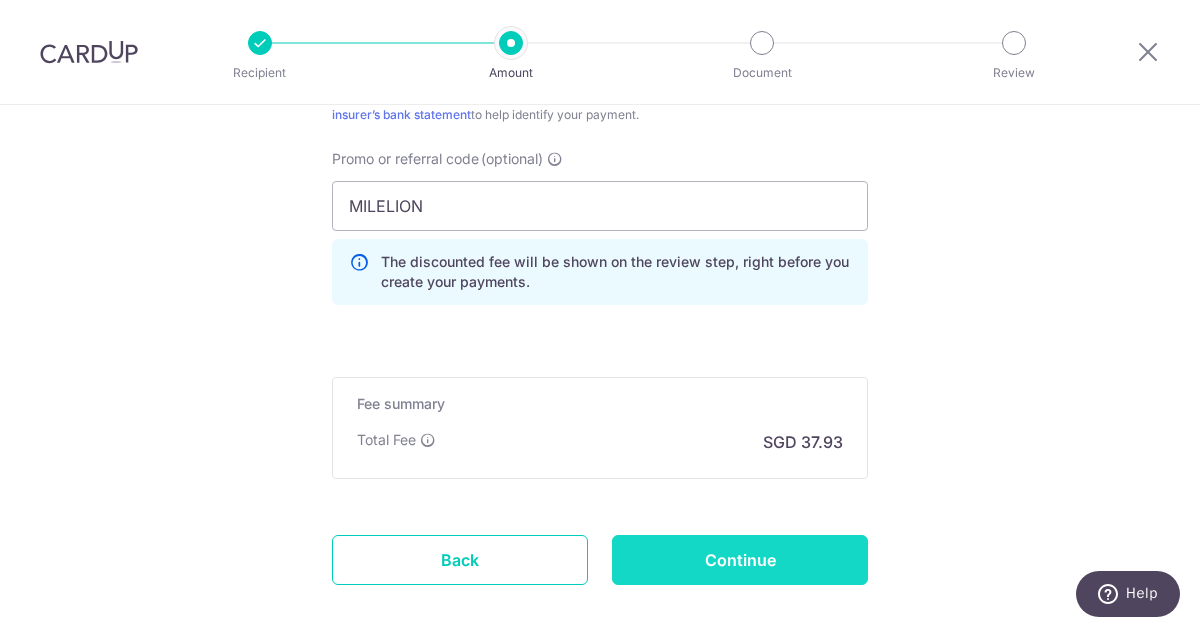 click on "Continue" at bounding box center [740, 560] 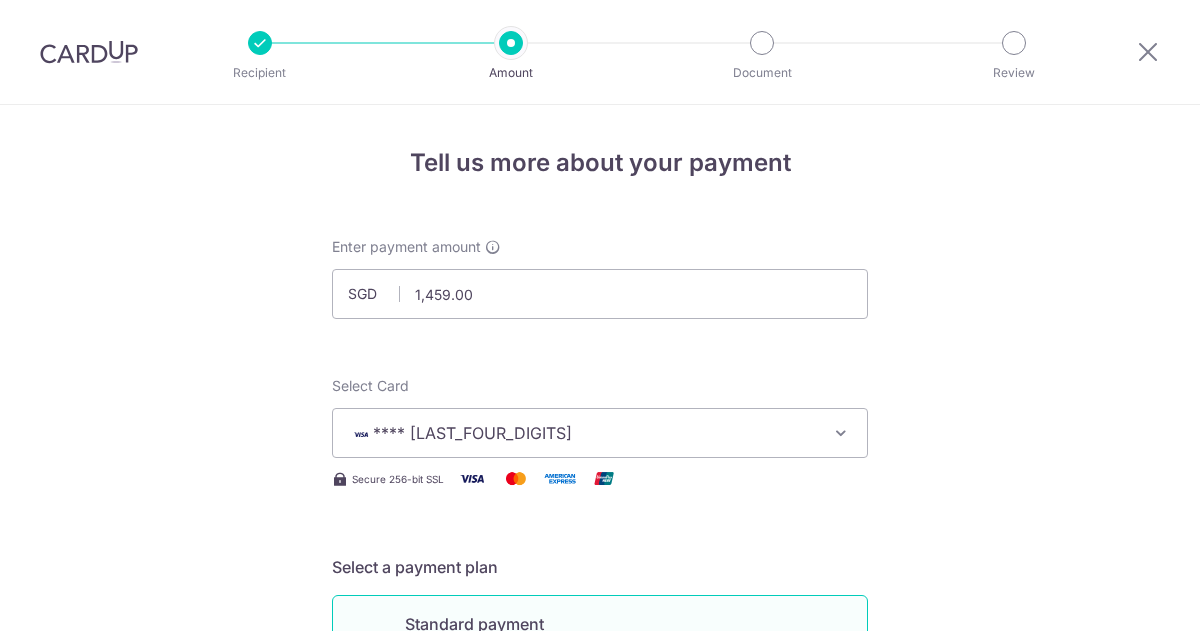 scroll, scrollTop: 0, scrollLeft: 0, axis: both 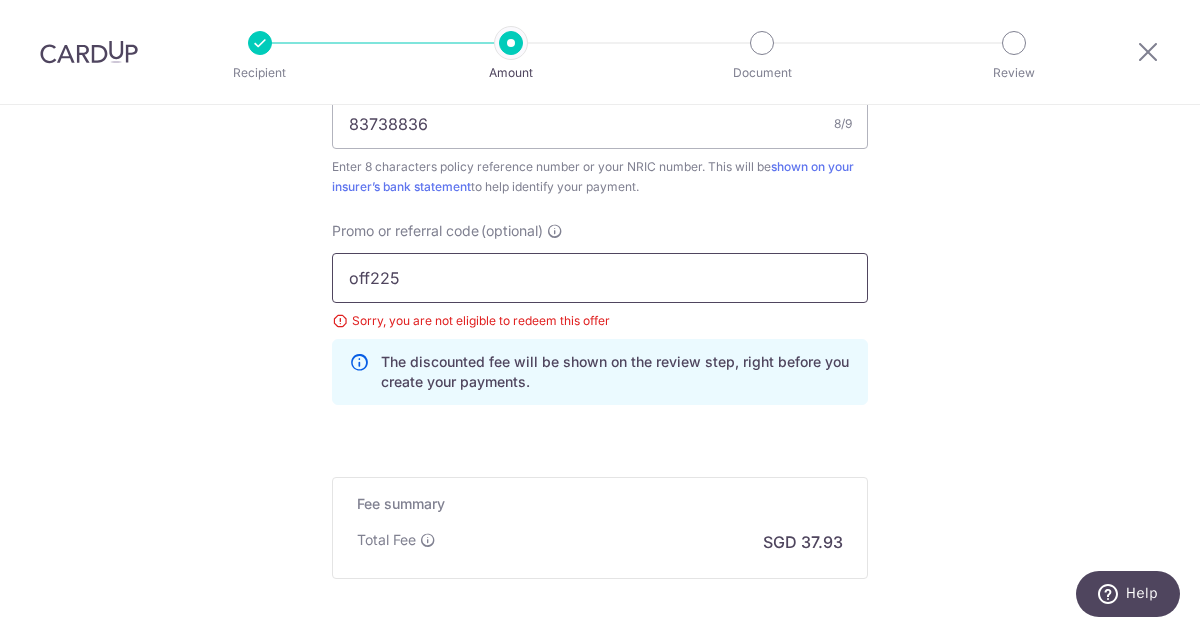 click on "off225" at bounding box center (600, 278) 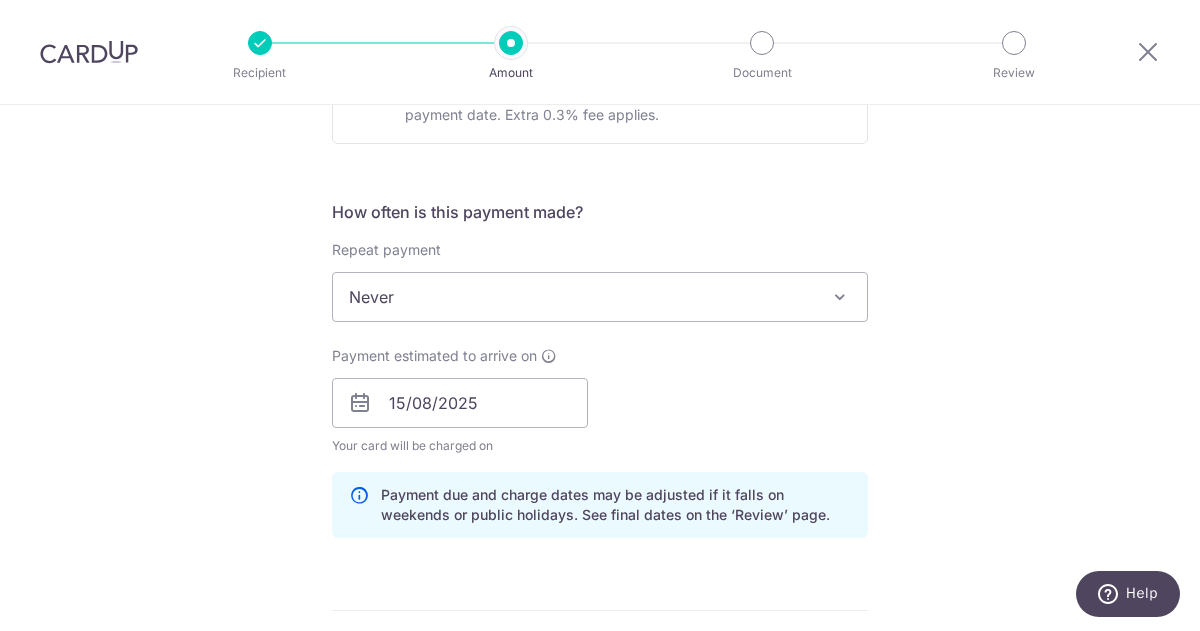 scroll, scrollTop: 779, scrollLeft: 0, axis: vertical 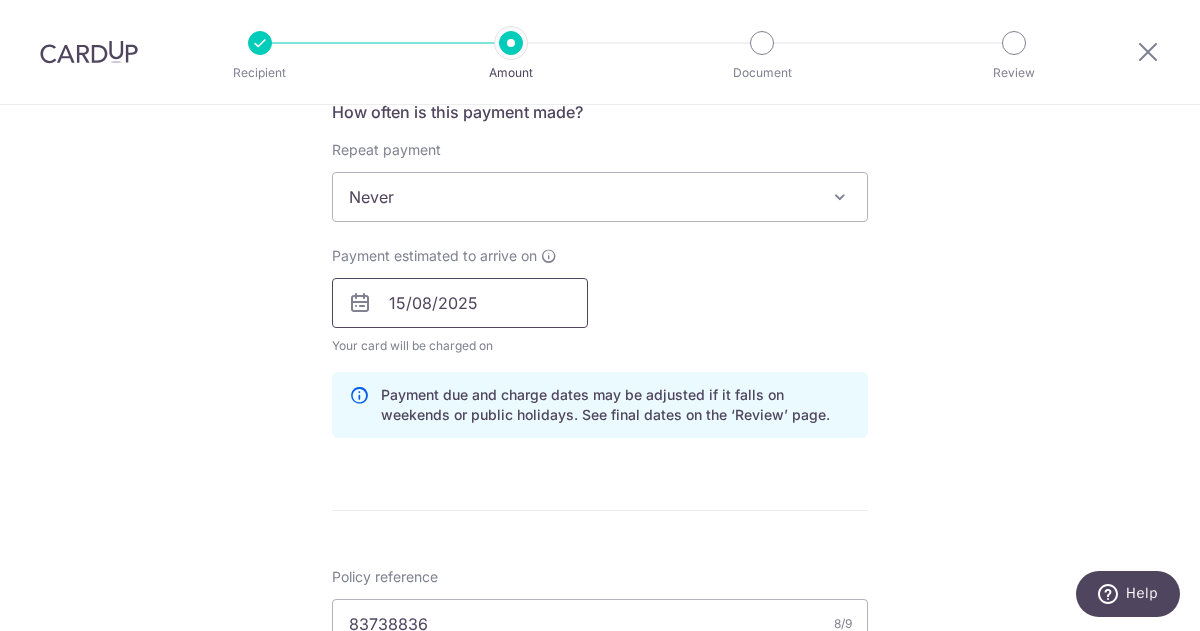 type on "OFF225" 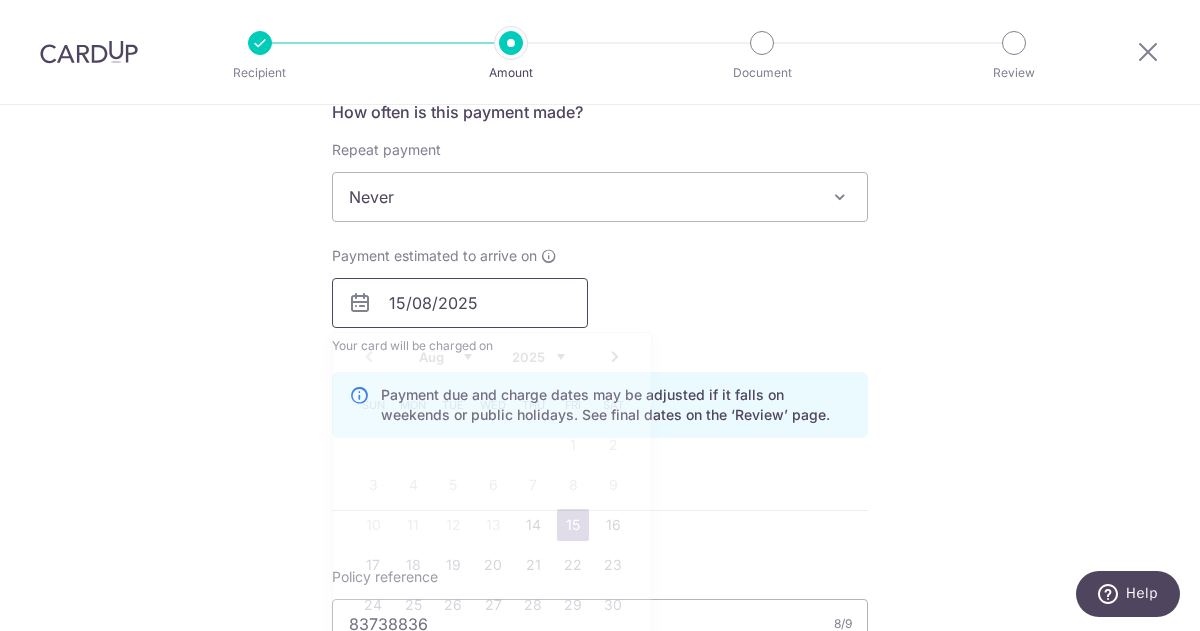 click on "15/08/2025" at bounding box center (460, 303) 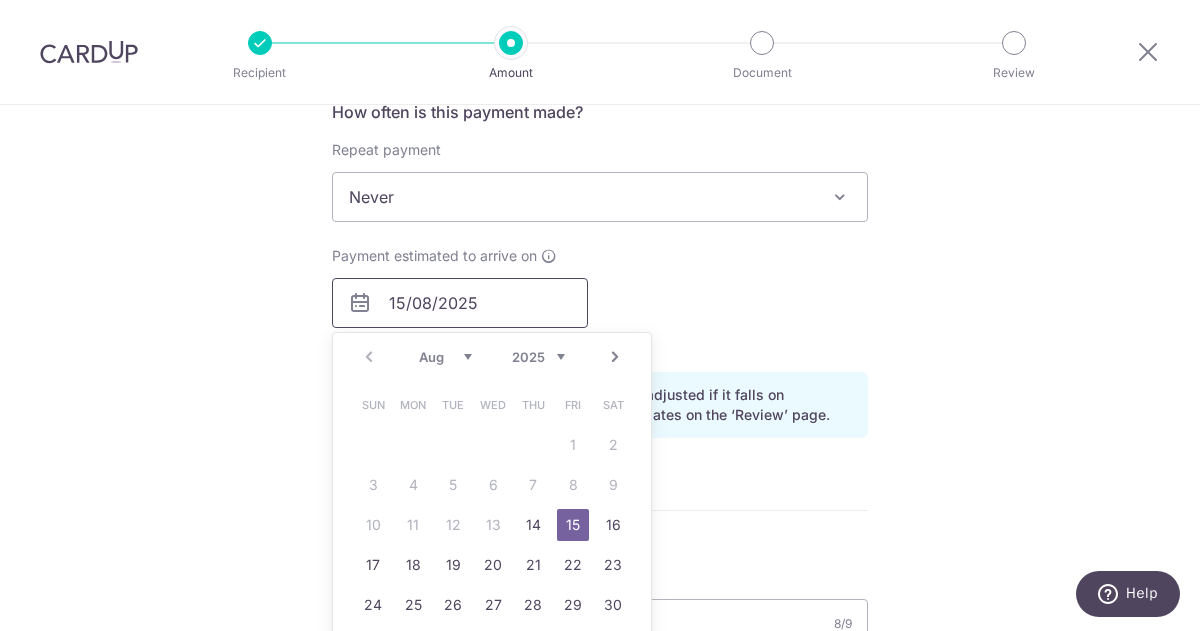 scroll, scrollTop: 879, scrollLeft: 0, axis: vertical 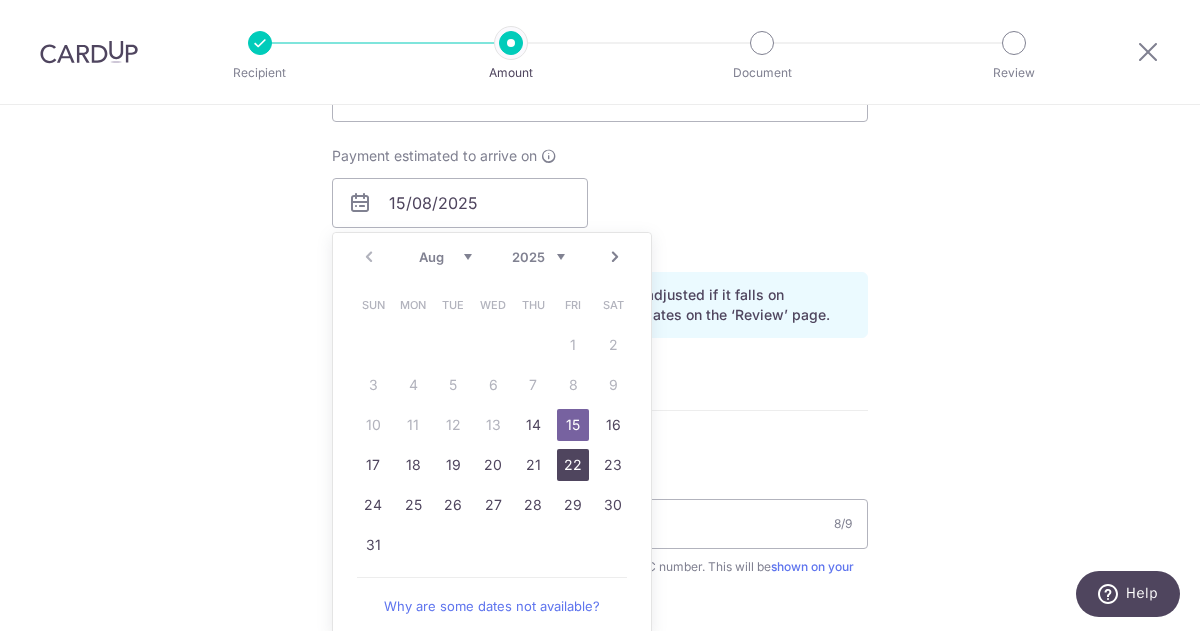click on "22" at bounding box center (573, 465) 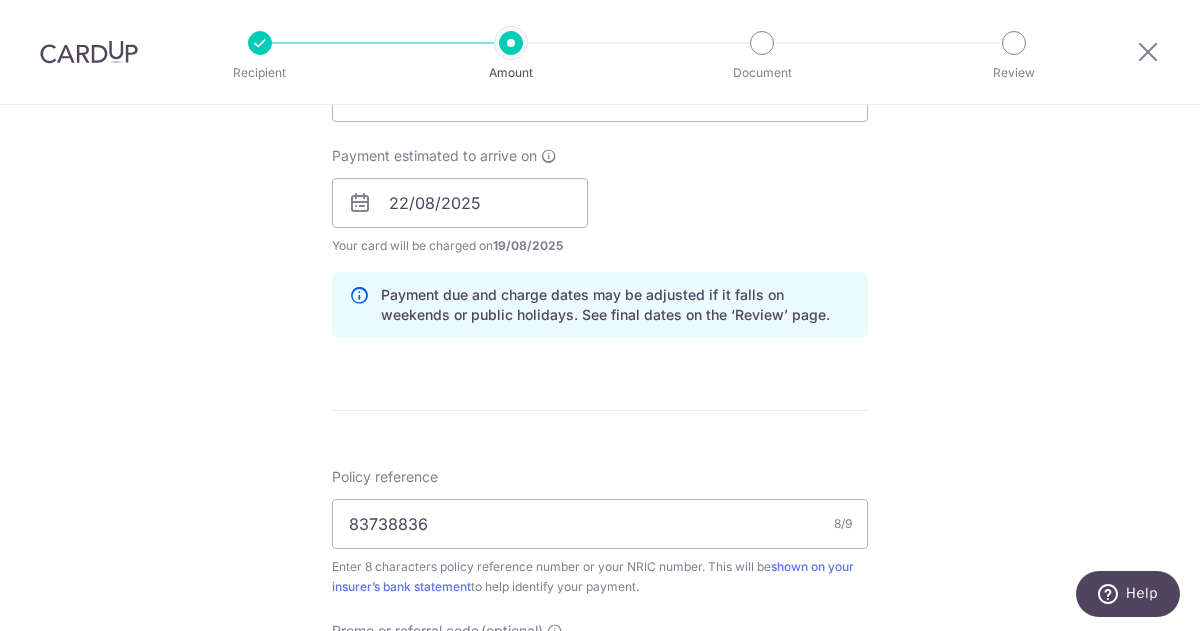 click on "Tell us more about your payment
Enter payment amount
SGD
1,459.00
1459.00
Select Card
**** 0095
Add credit card
Your Cards
**** 0095
Secure 256-bit SSL
Text
New card details
Card
Secure 256-bit SSL" at bounding box center (600, 230) 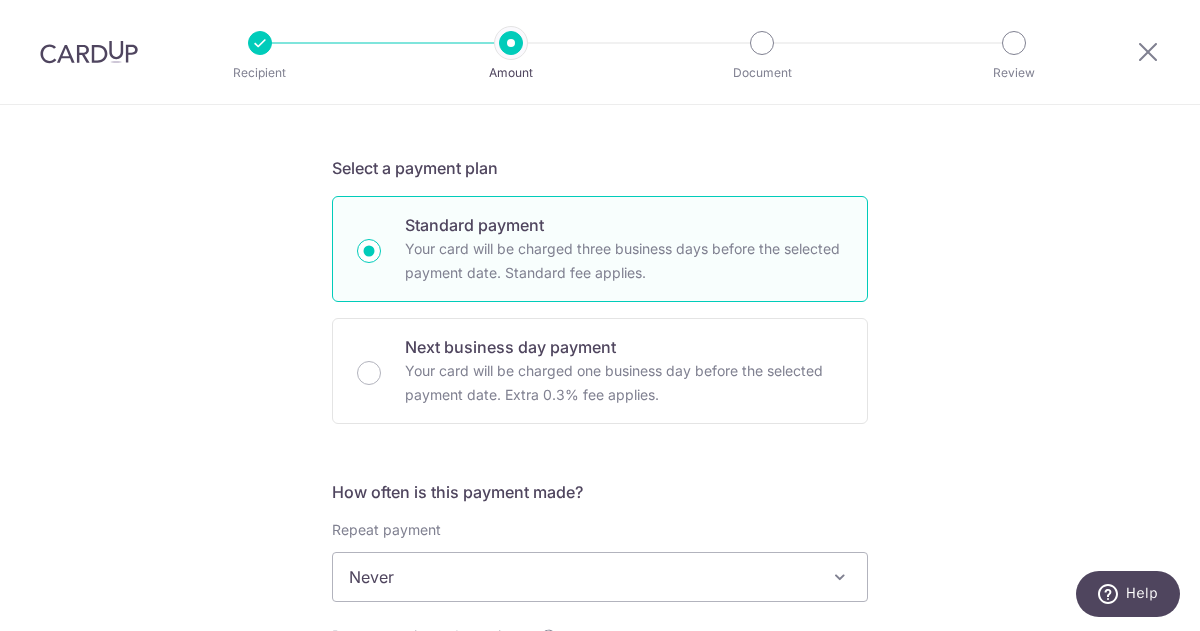 scroll, scrollTop: 400, scrollLeft: 0, axis: vertical 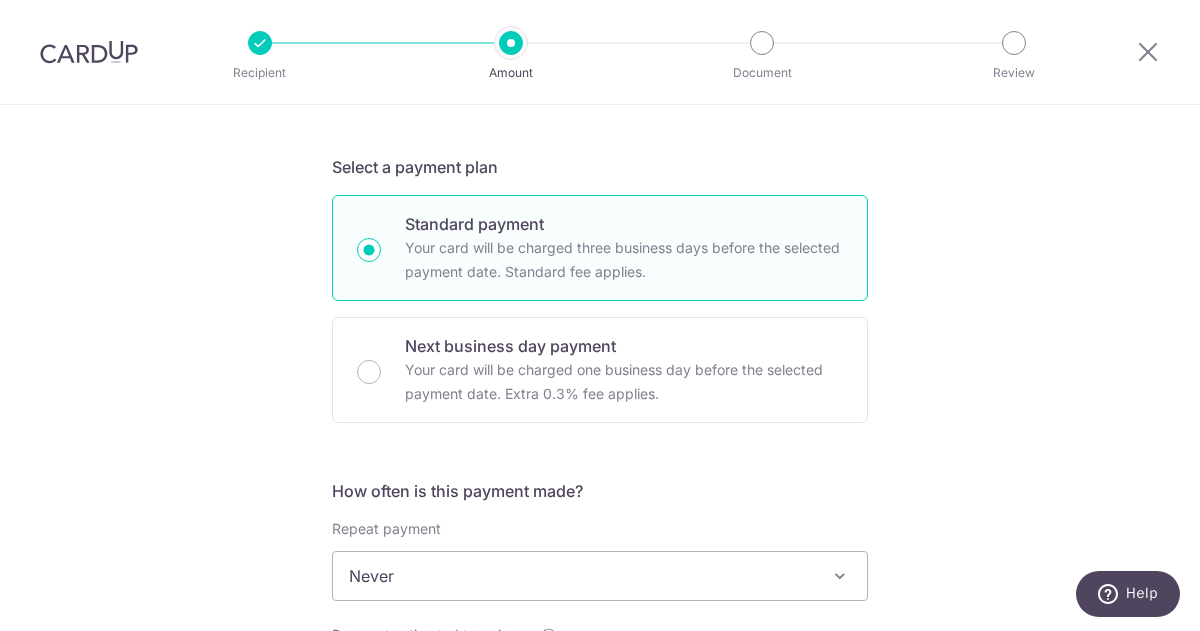 click on "Tell us more about your payment
Enter payment amount
SGD
1,459.00
1459.00
Select Card
**** 0095
Add credit card
Your Cards
**** 0095
Secure 256-bit SSL
Text
New card details
Card
Secure 256-bit SSL" at bounding box center [600, 709] 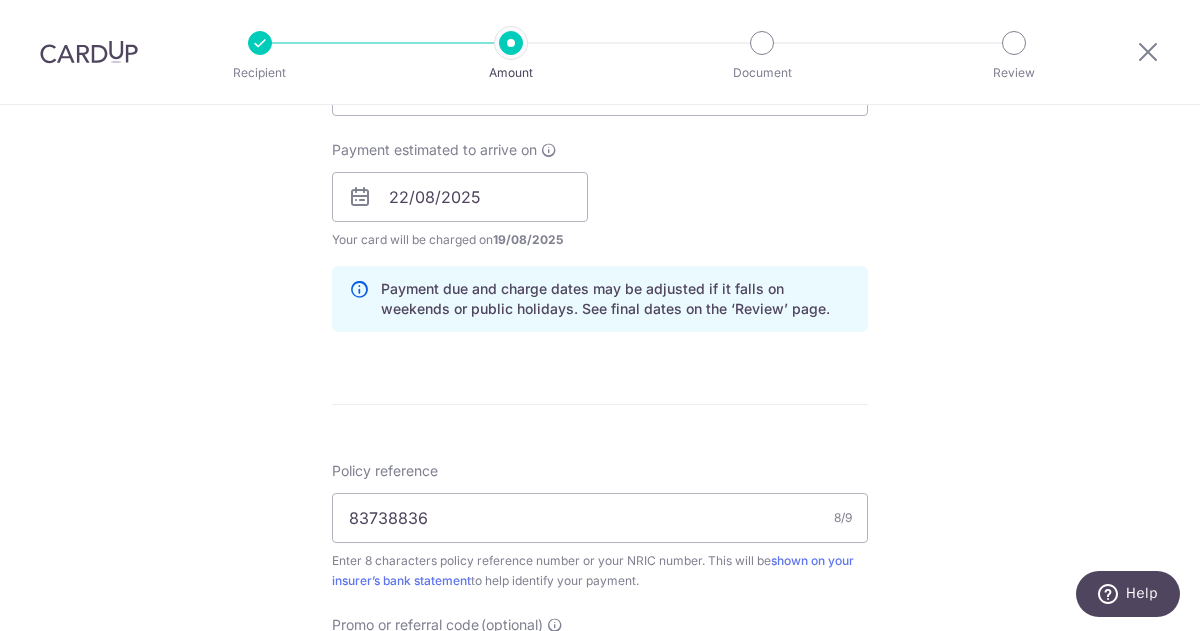 scroll, scrollTop: 1000, scrollLeft: 0, axis: vertical 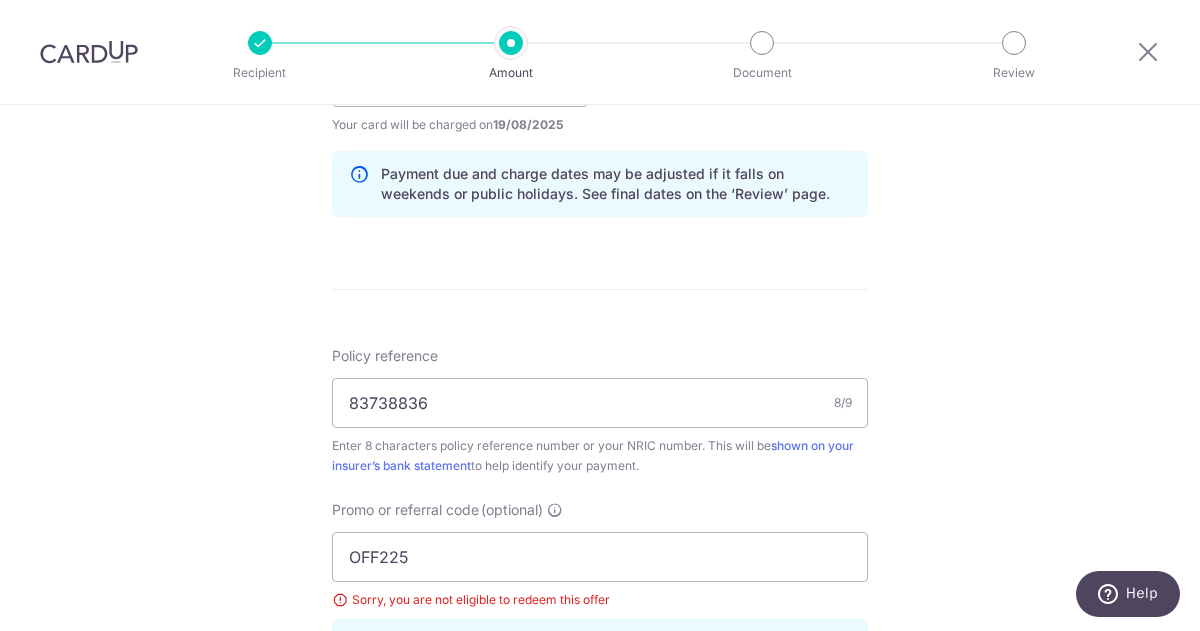 click on "Tell us more about your payment
Enter payment amount
SGD
1,459.00
1459.00
Select Card
**** 0095
Add credit card
Your Cards
**** 0095
Secure 256-bit SSL
Text
New card details
Card
Secure 256-bit SSL" at bounding box center (600, 109) 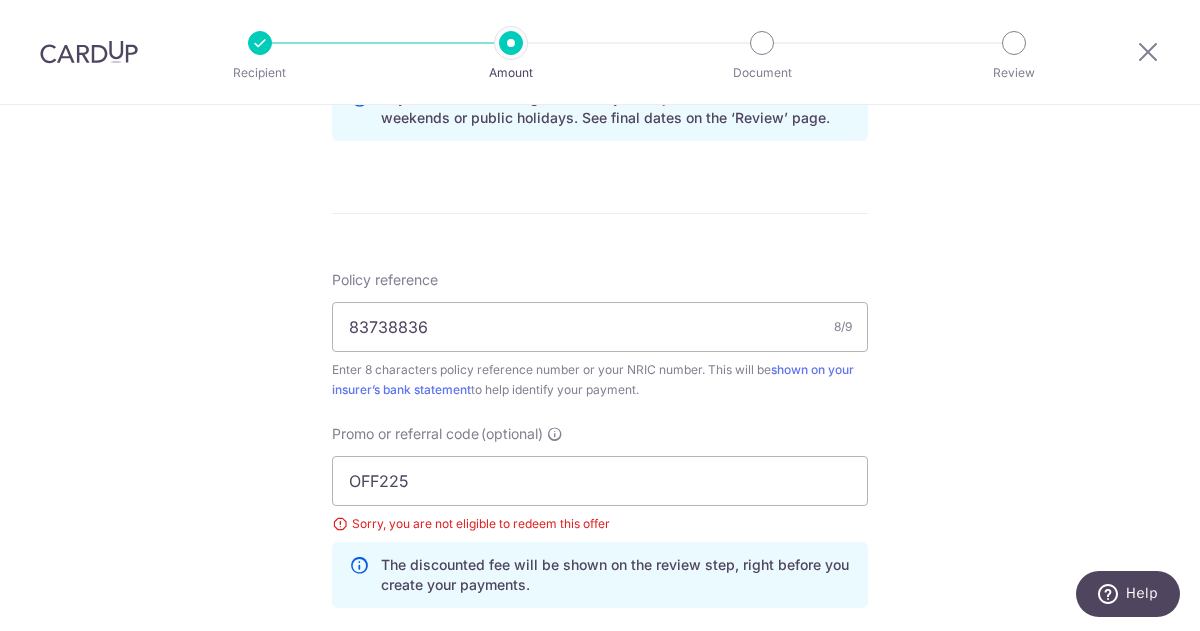 scroll, scrollTop: 1100, scrollLeft: 0, axis: vertical 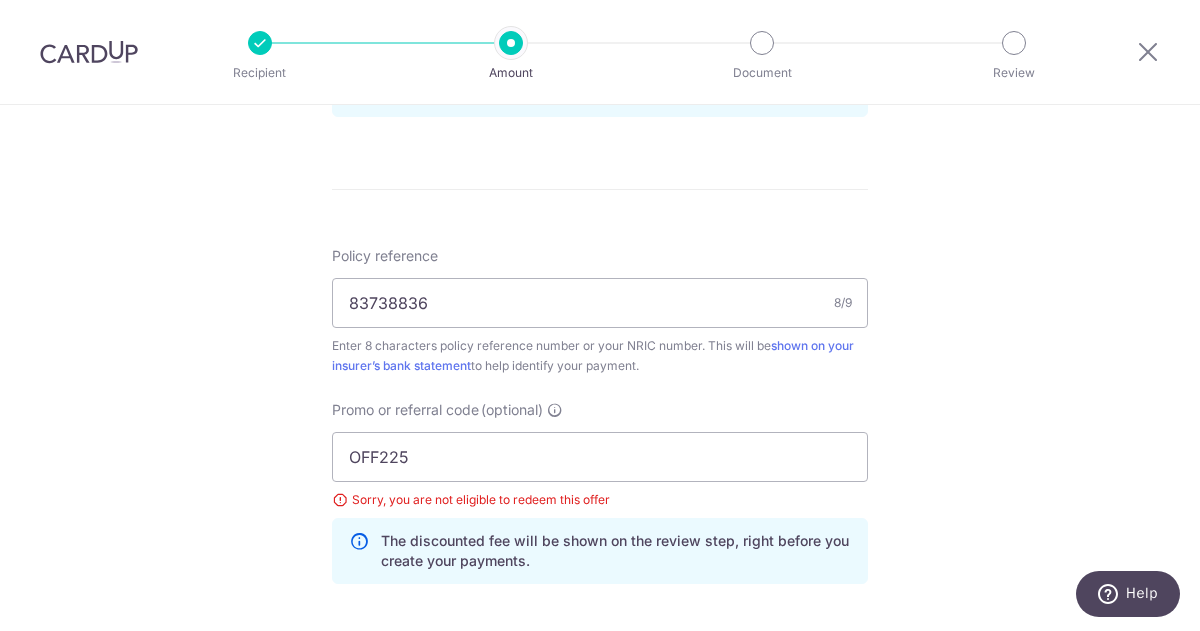 click on "Tell us more about your payment
Enter payment amount
SGD
1,459.00
1459.00
Select Card
**** 0095
Add credit card
Your Cards
**** 0095
Secure 256-bit SSL
Text
New card details
Card
Secure 256-bit SSL" at bounding box center [600, 9] 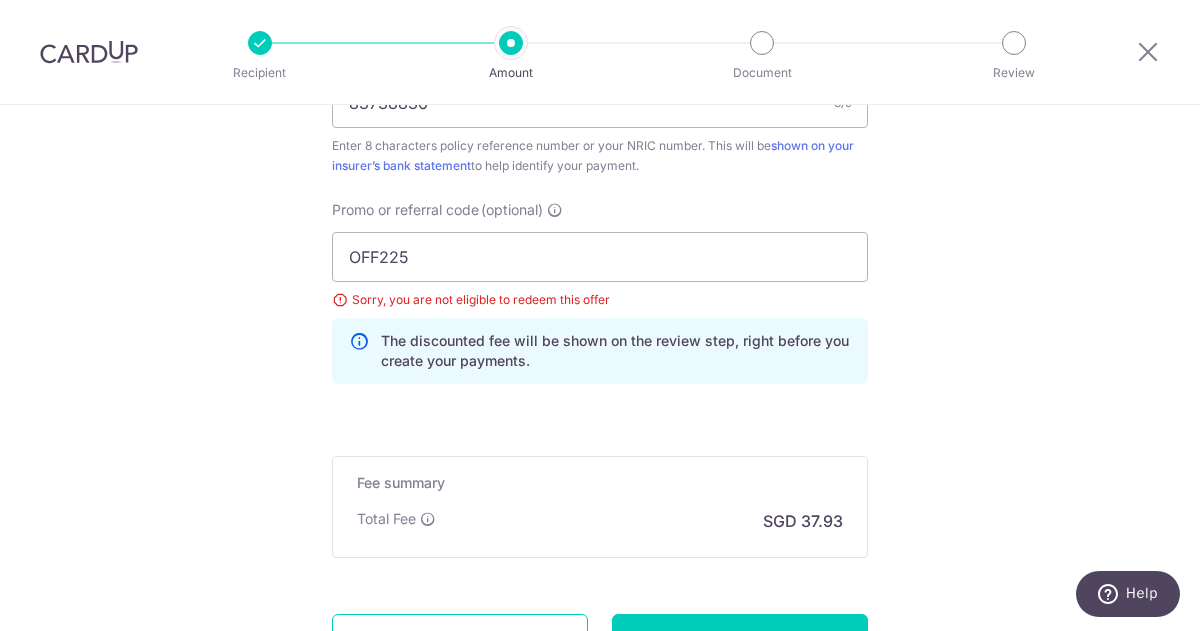 scroll, scrollTop: 1400, scrollLeft: 0, axis: vertical 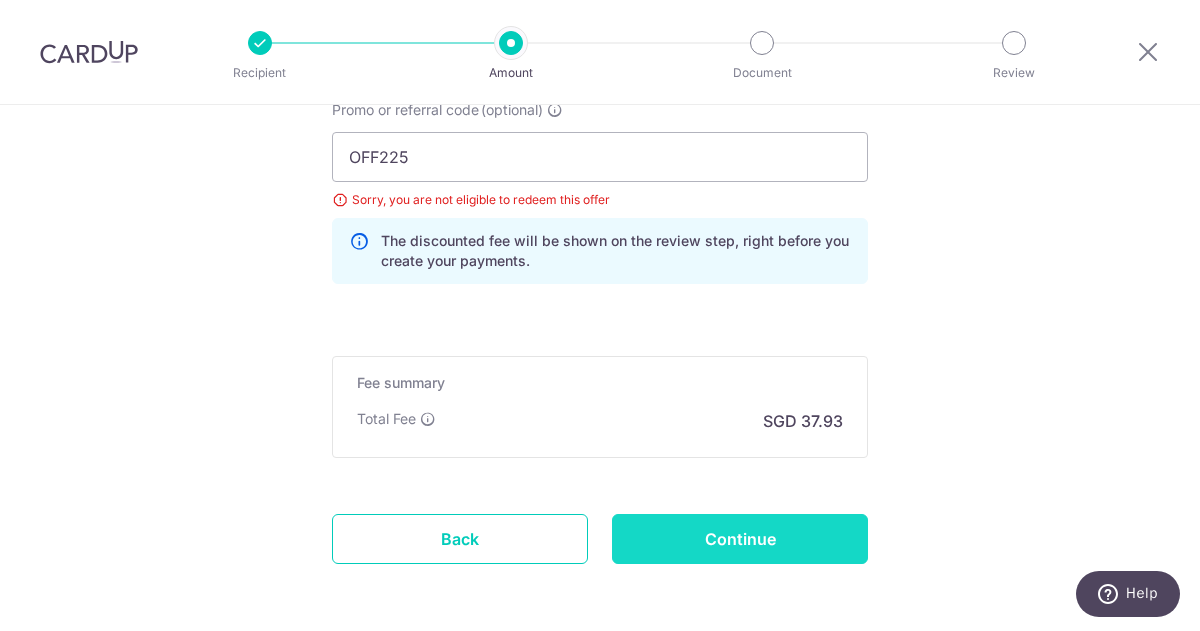 click on "Continue" at bounding box center [740, 539] 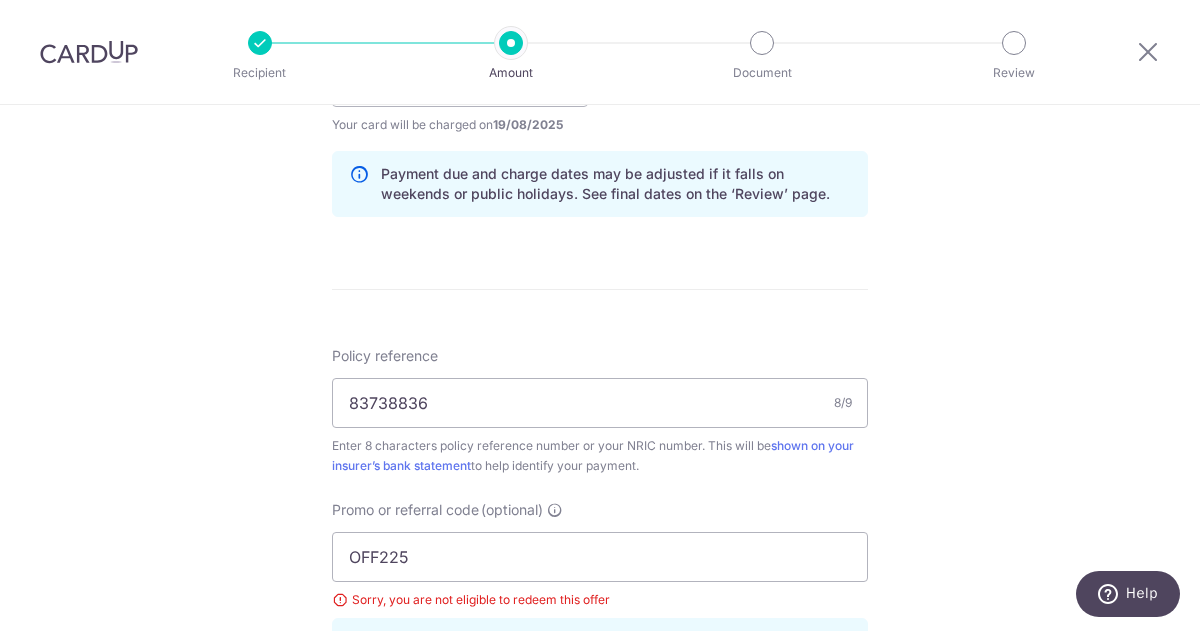 scroll, scrollTop: 600, scrollLeft: 0, axis: vertical 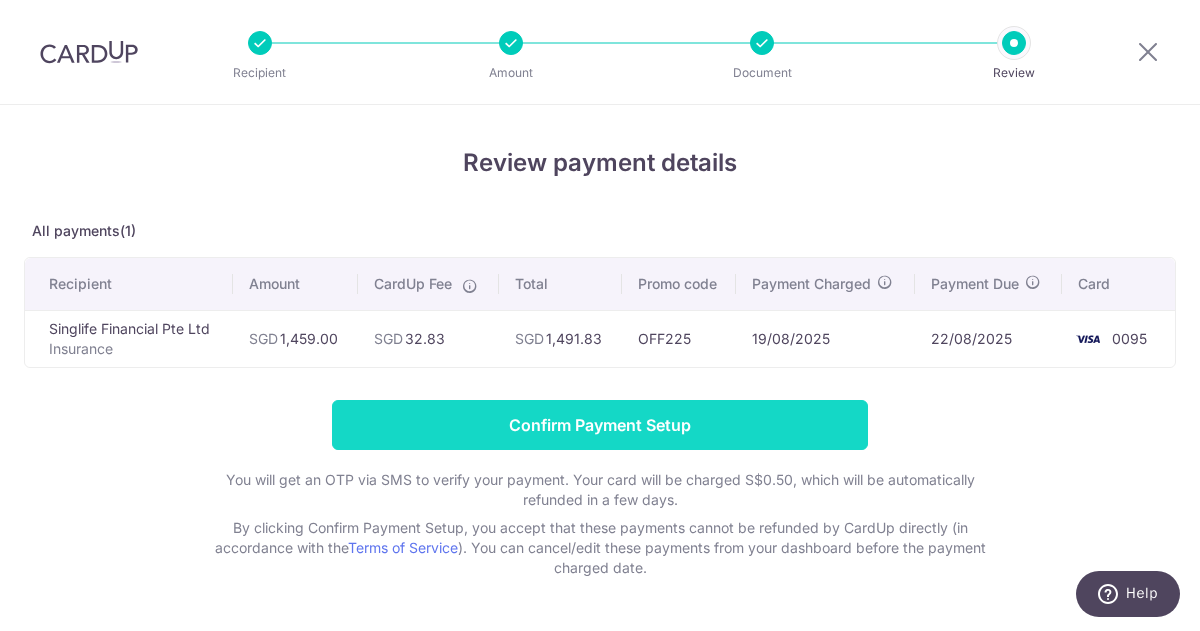 click on "Confirm Payment Setup" at bounding box center [600, 425] 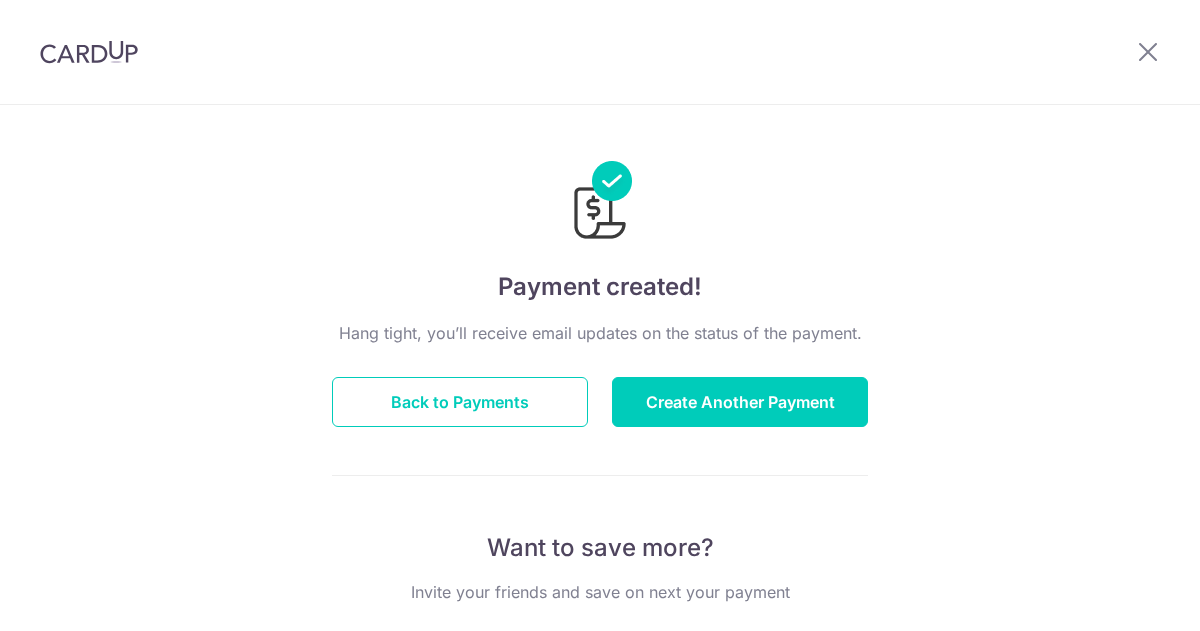 scroll, scrollTop: 0, scrollLeft: 0, axis: both 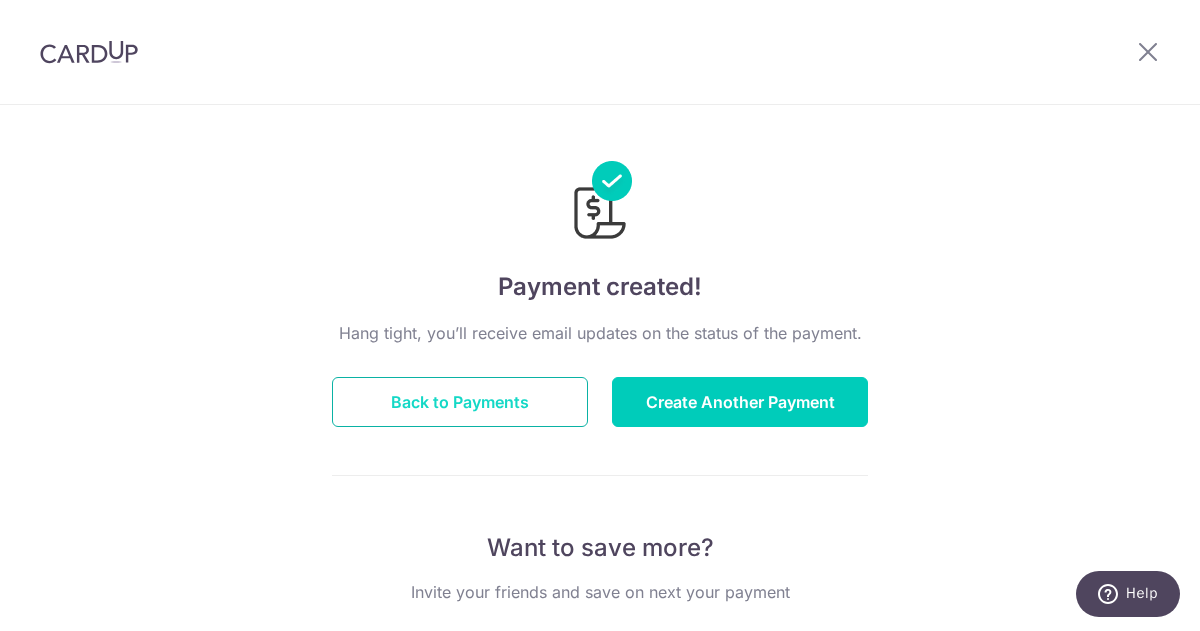 click on "Back to Payments" at bounding box center [460, 402] 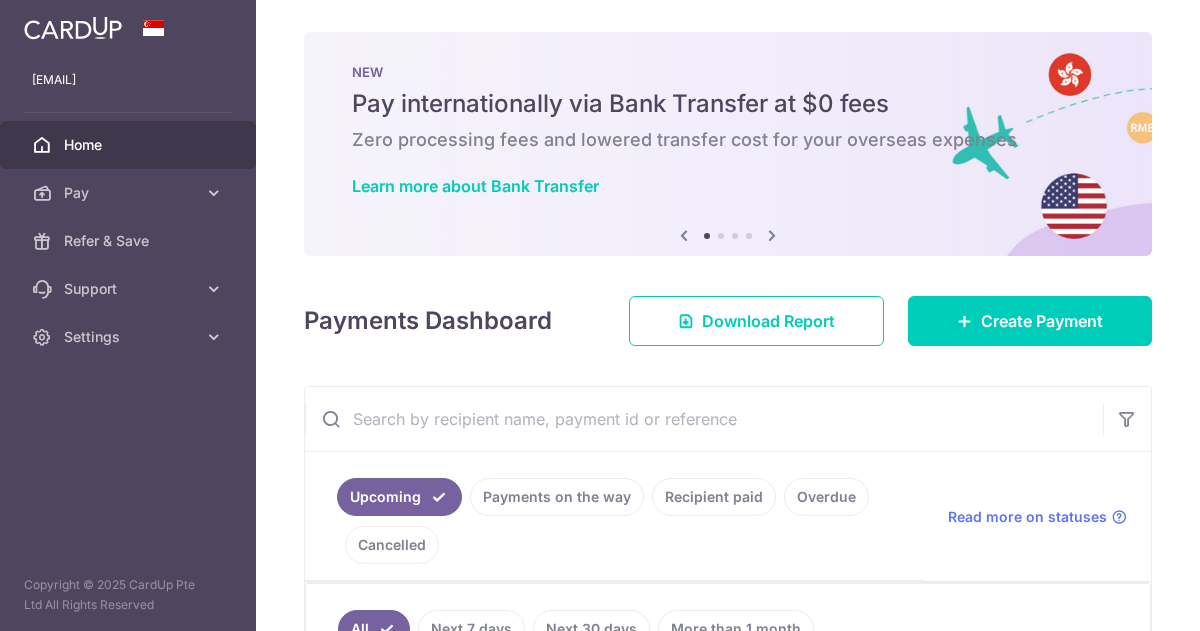 scroll, scrollTop: 0, scrollLeft: 0, axis: both 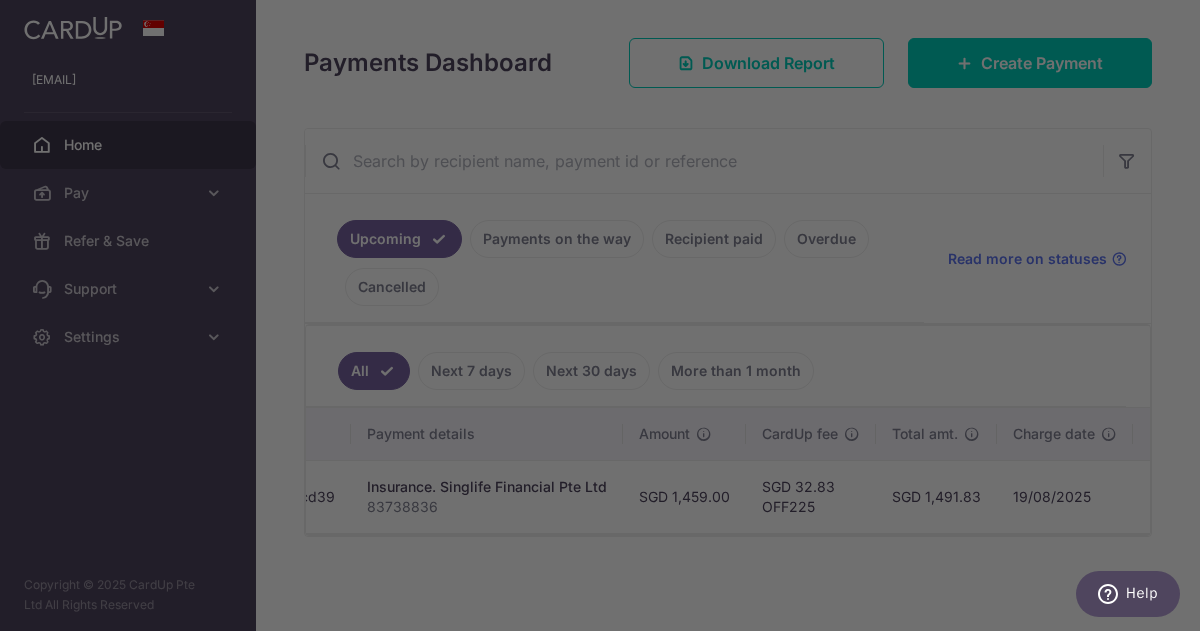 click at bounding box center (606, 318) 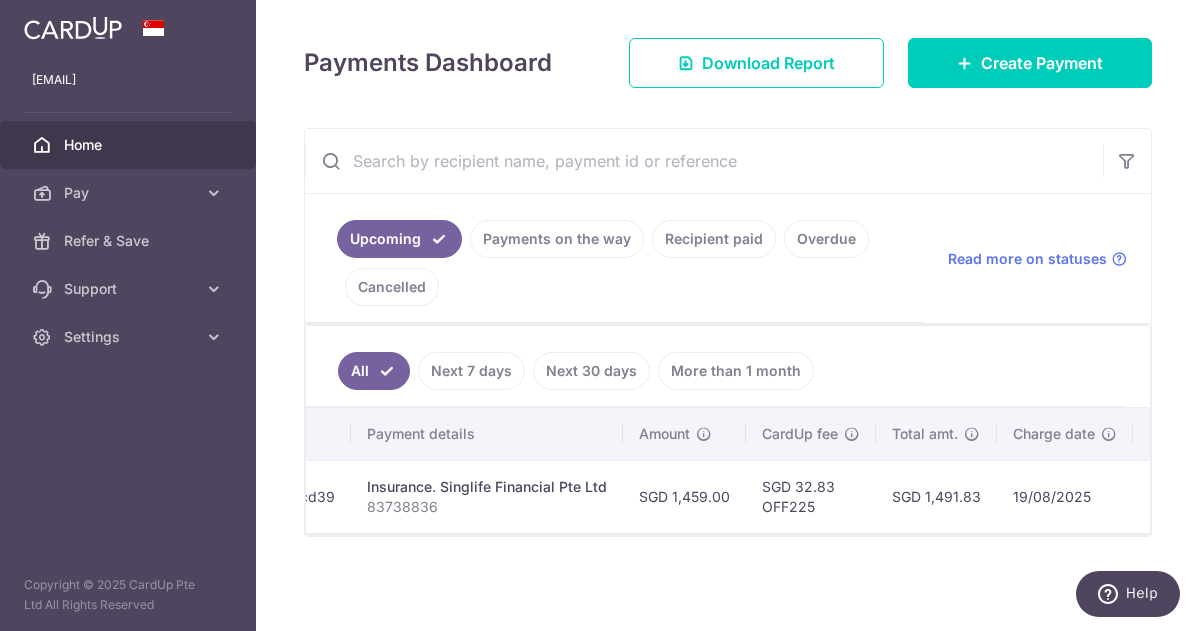 drag, startPoint x: 700, startPoint y: 538, endPoint x: 836, endPoint y: 549, distance: 136.44412 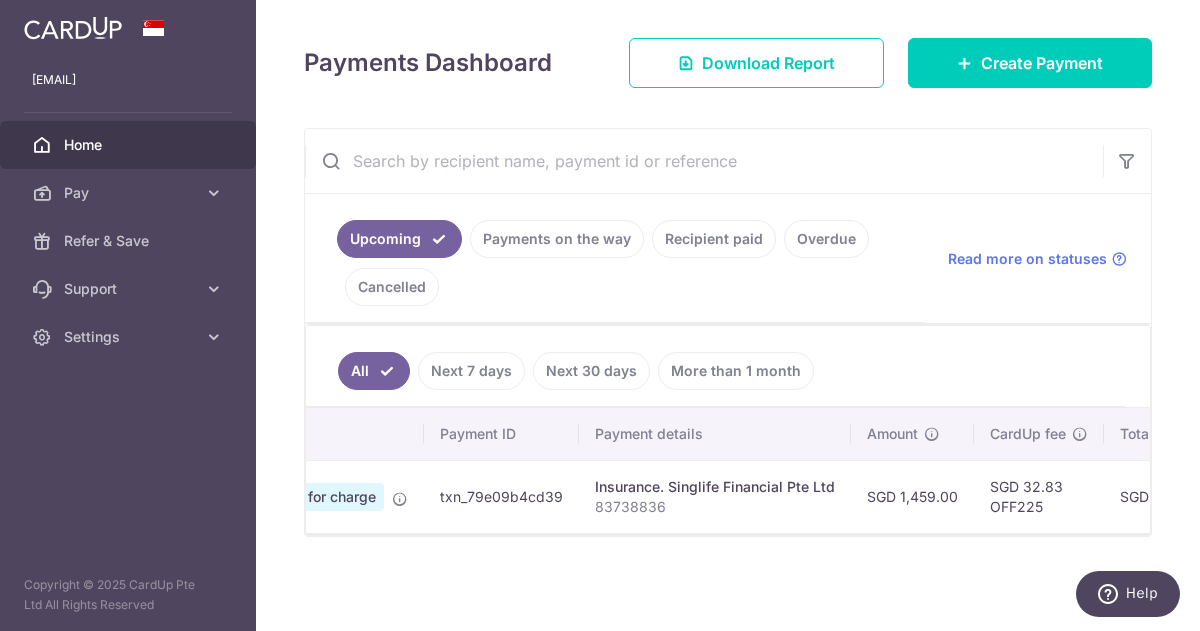 scroll, scrollTop: 0, scrollLeft: 0, axis: both 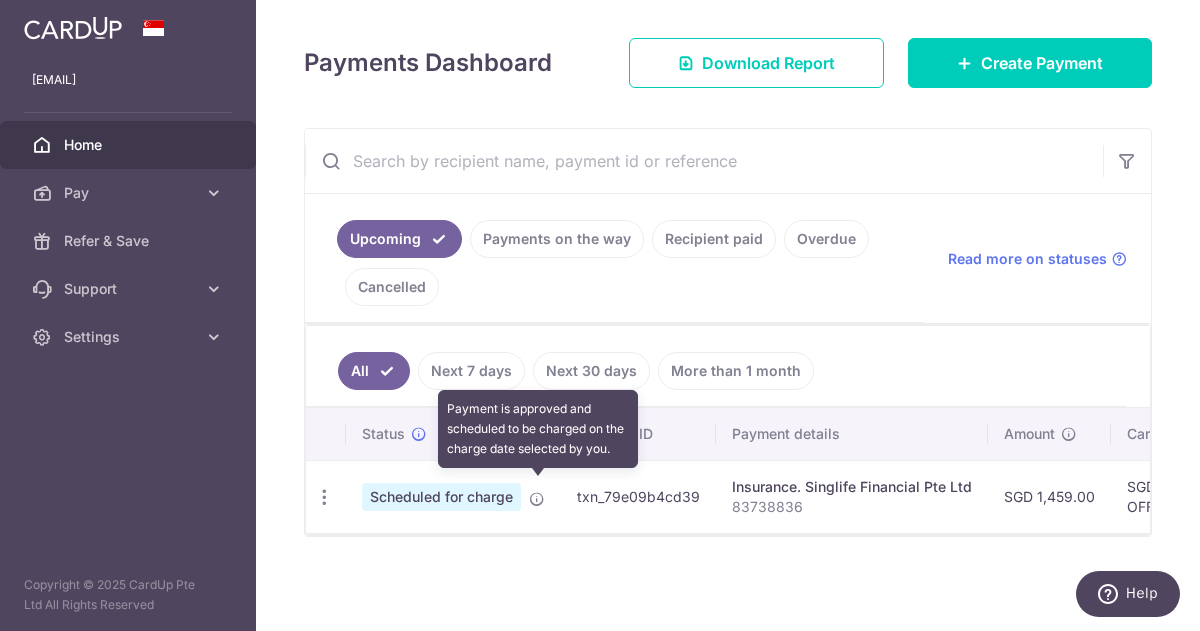 click at bounding box center [537, 499] 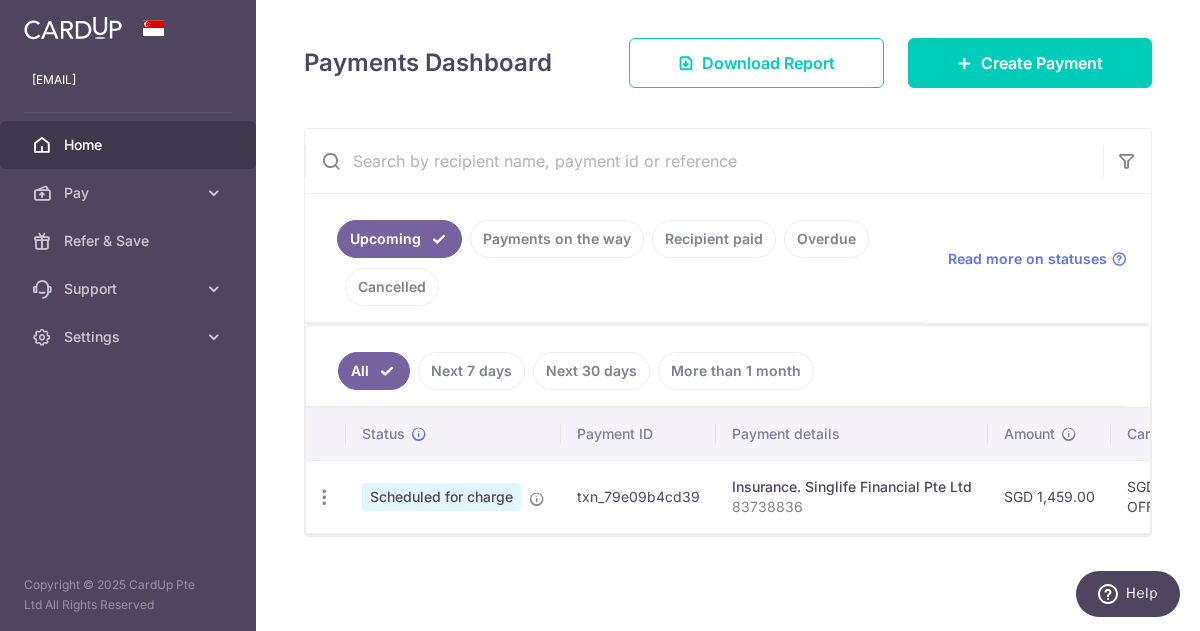click on "Insurance. Singlife Financial Pte Ltd" at bounding box center (852, 487) 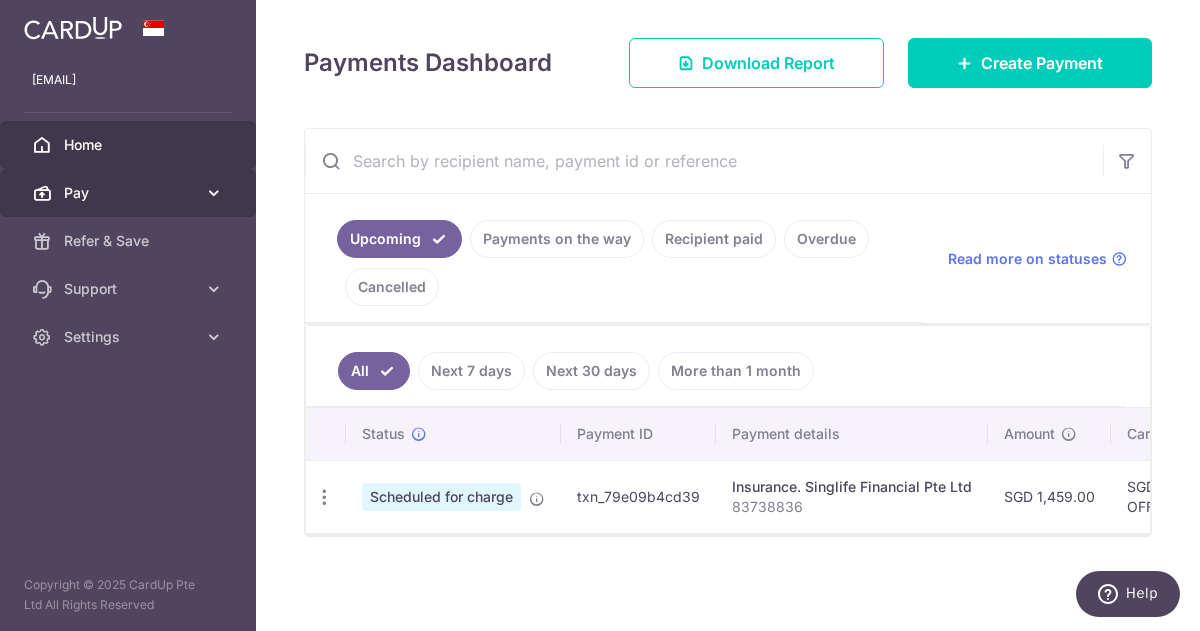 click on "Pay" at bounding box center [128, 193] 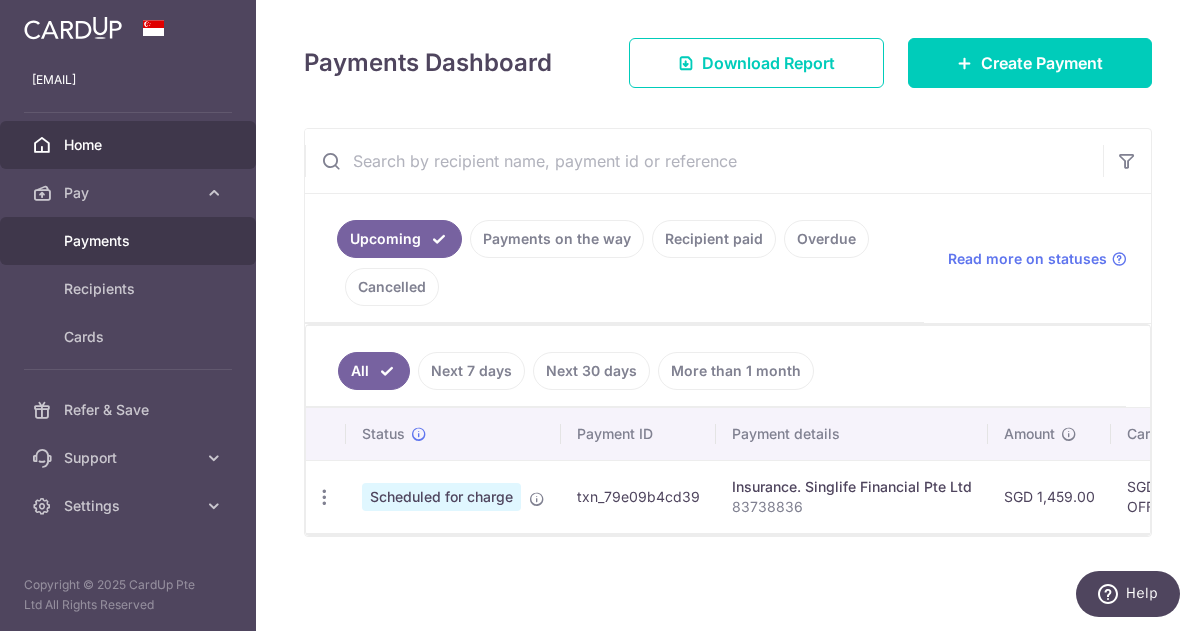click on "Payments" at bounding box center [130, 241] 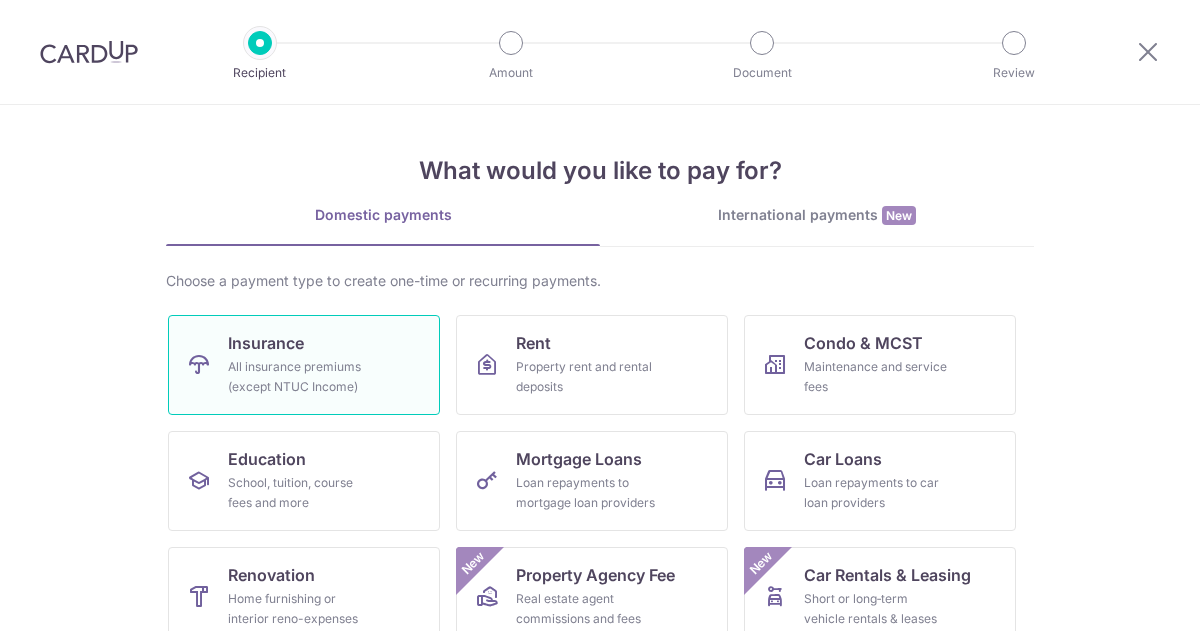 scroll, scrollTop: 0, scrollLeft: 0, axis: both 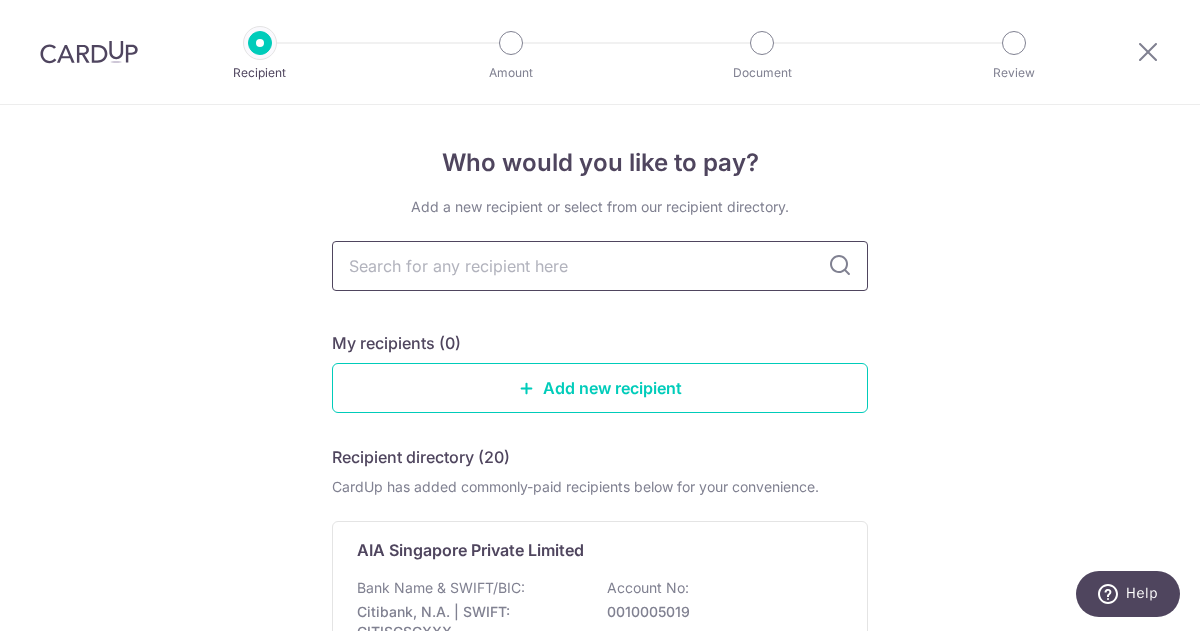 click at bounding box center [600, 266] 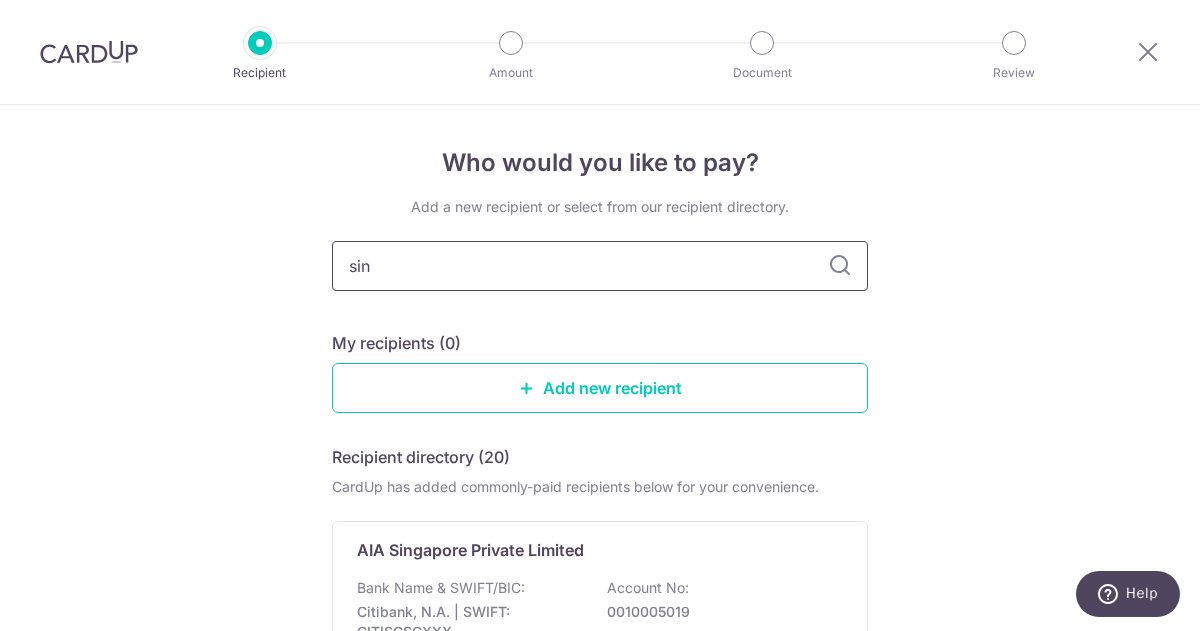 type on "sing" 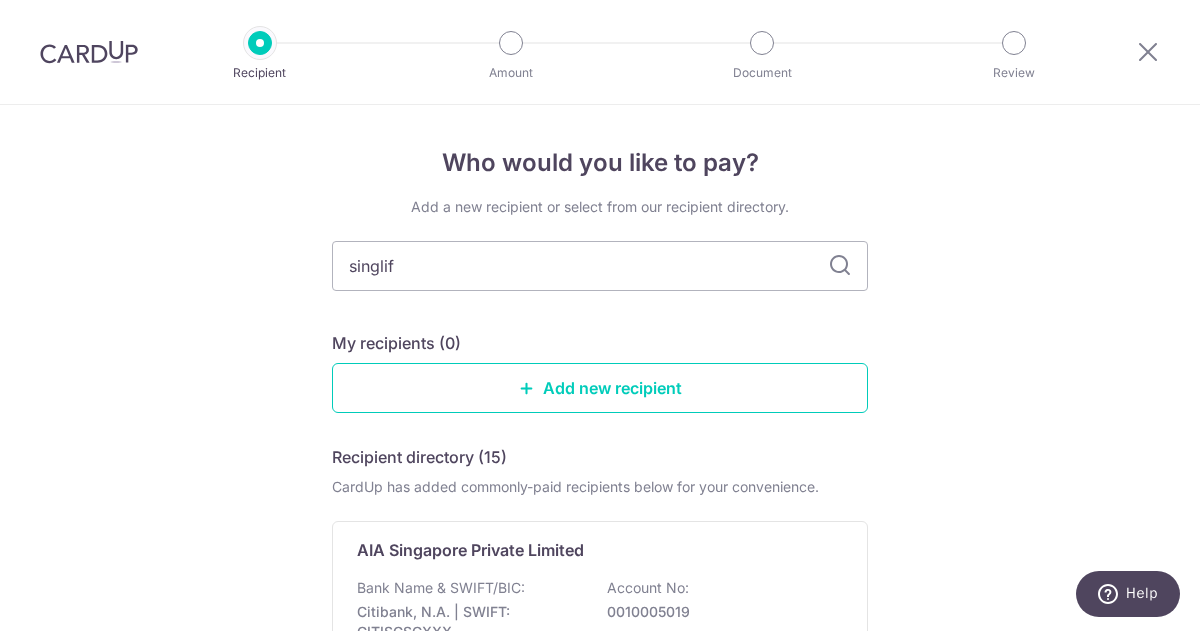 type on "singlife" 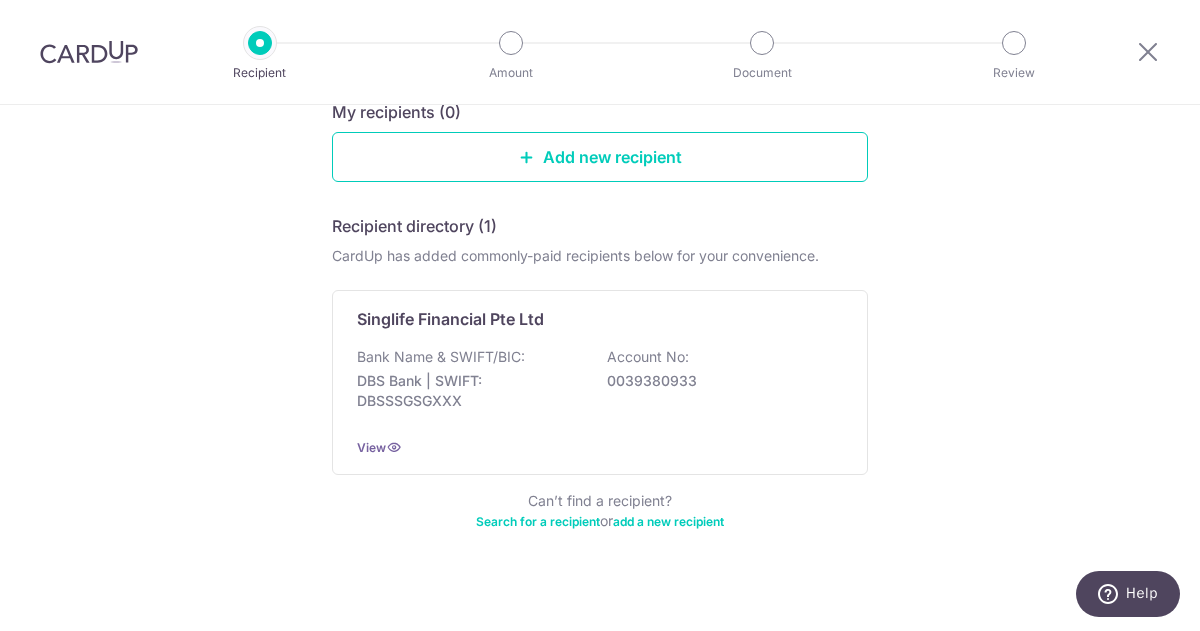 scroll, scrollTop: 247, scrollLeft: 0, axis: vertical 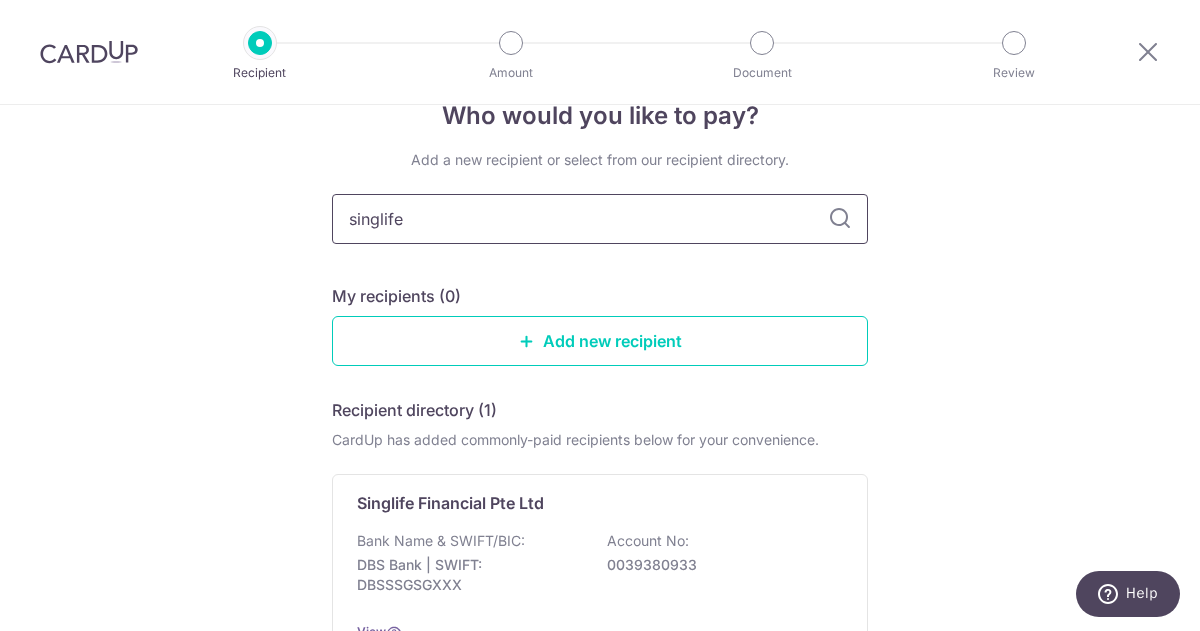 click on "singlife" at bounding box center [600, 219] 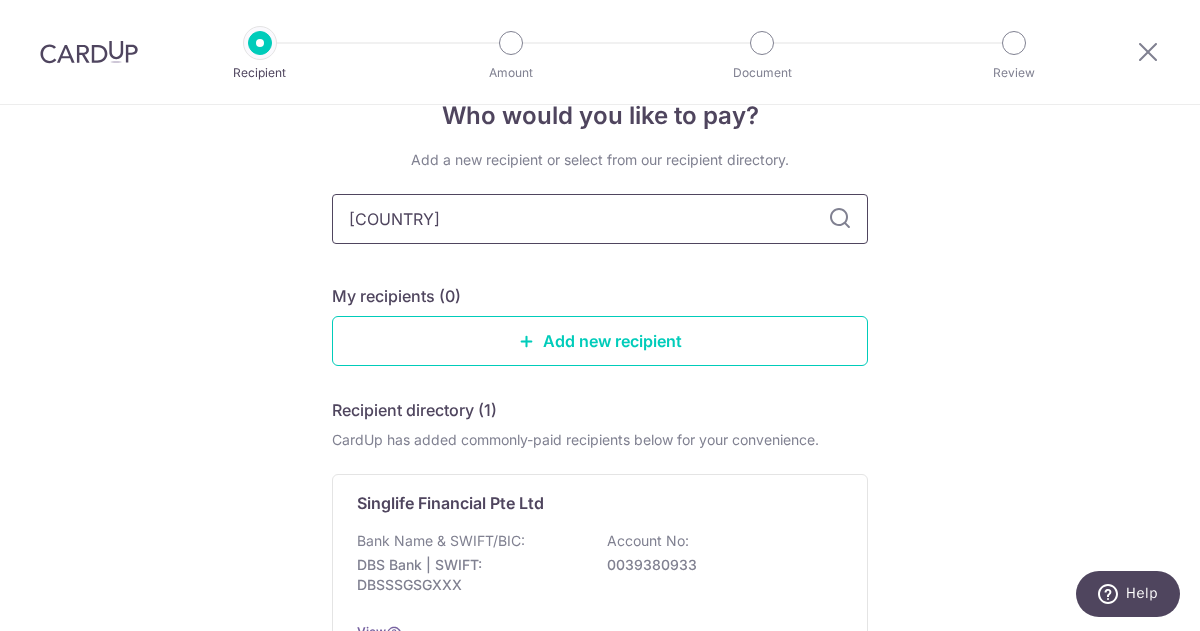type on "singapore" 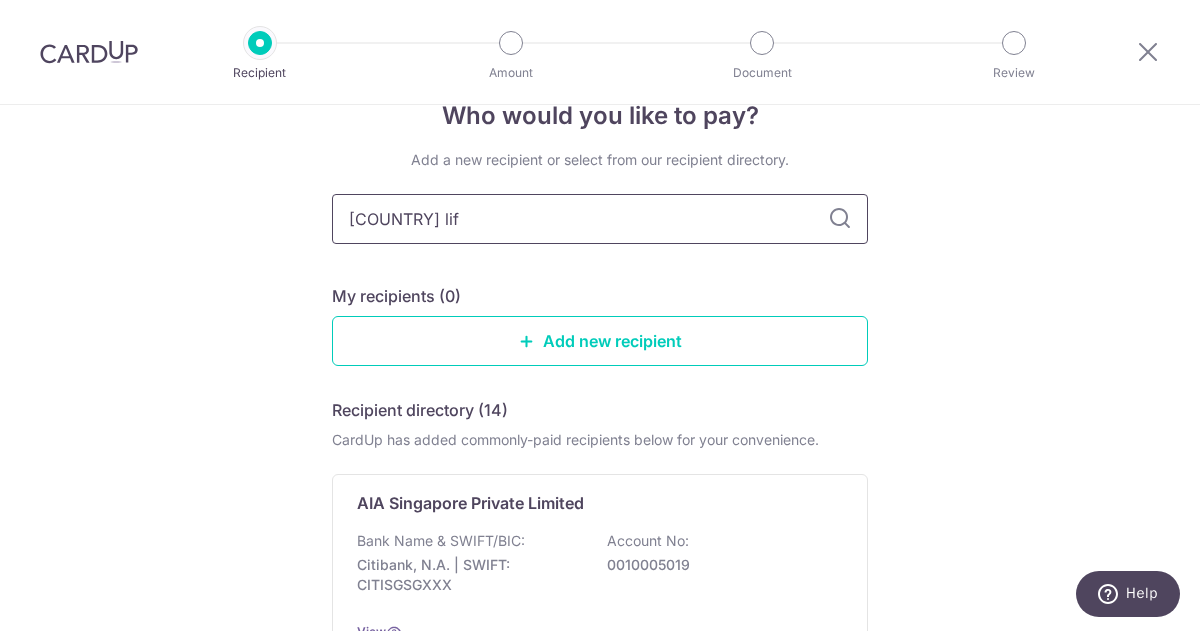 type on "singapore life" 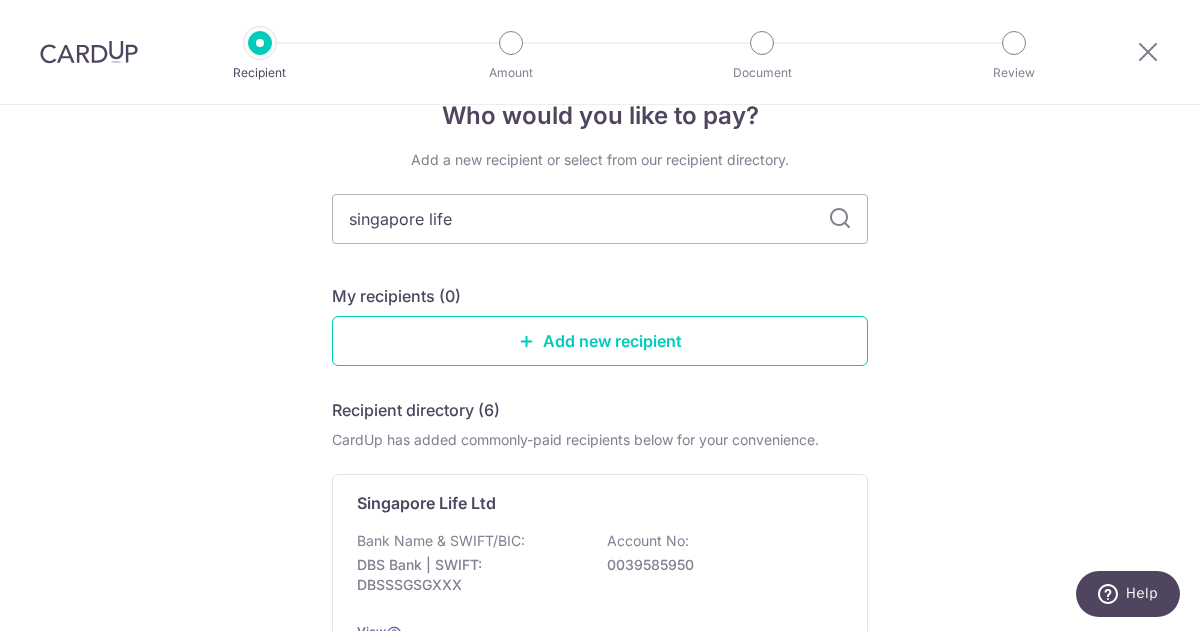 click at bounding box center [89, 52] 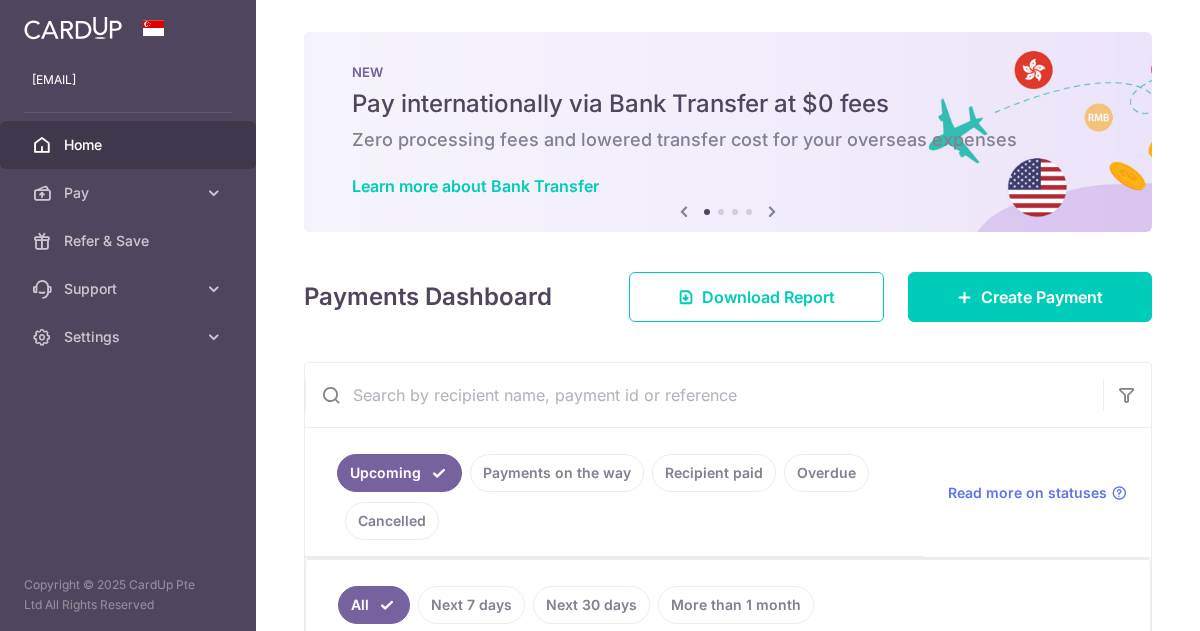 scroll, scrollTop: 0, scrollLeft: 0, axis: both 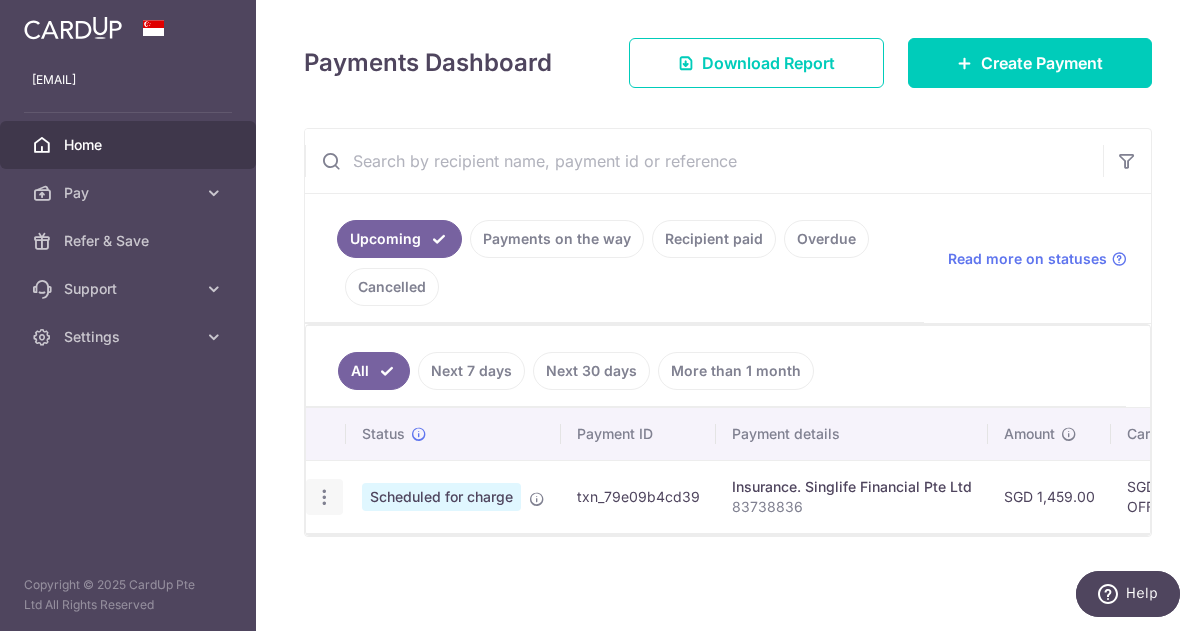 click at bounding box center [324, 497] 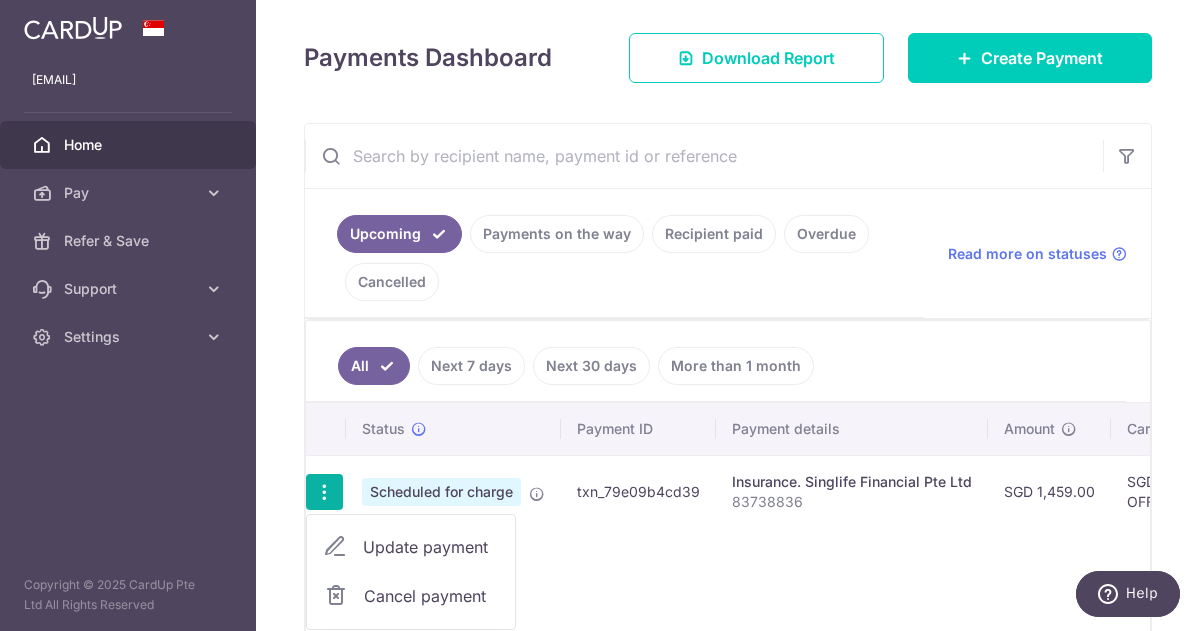 scroll, scrollTop: 339, scrollLeft: 0, axis: vertical 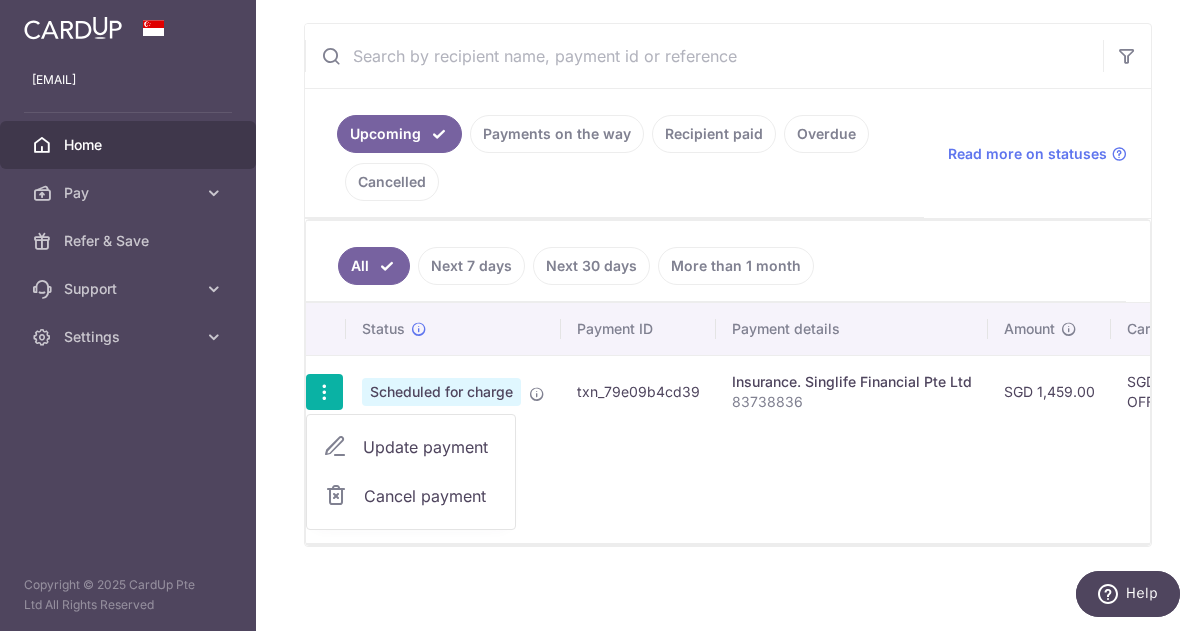 click on "Cancel payment" at bounding box center [431, 496] 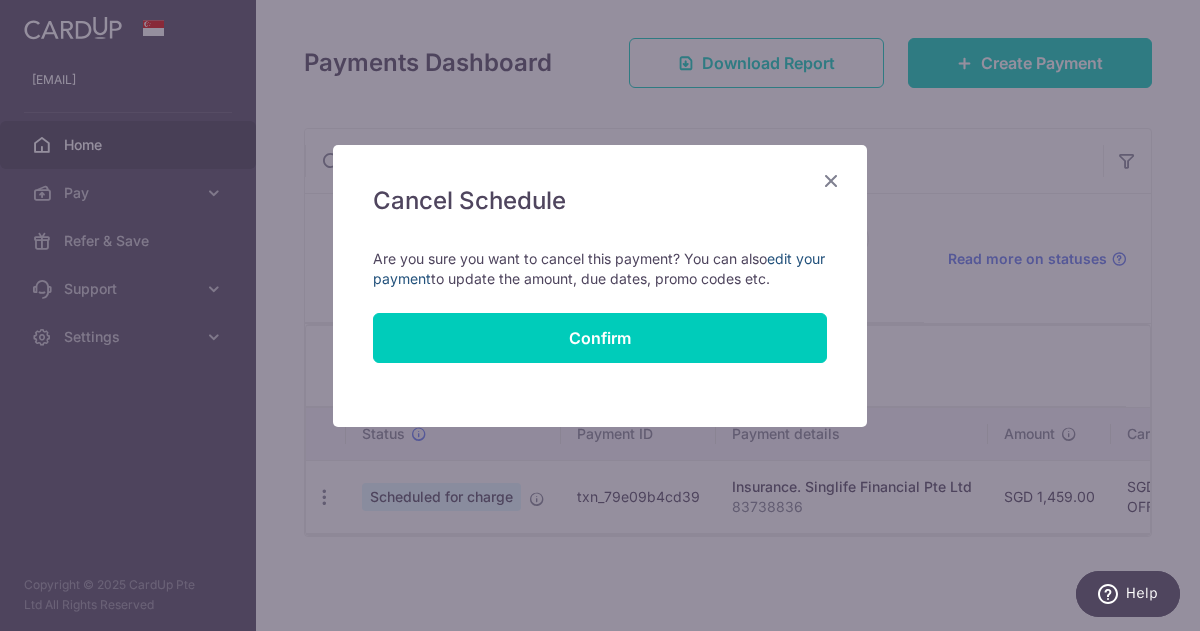 click on "edit your payment" at bounding box center (599, 268) 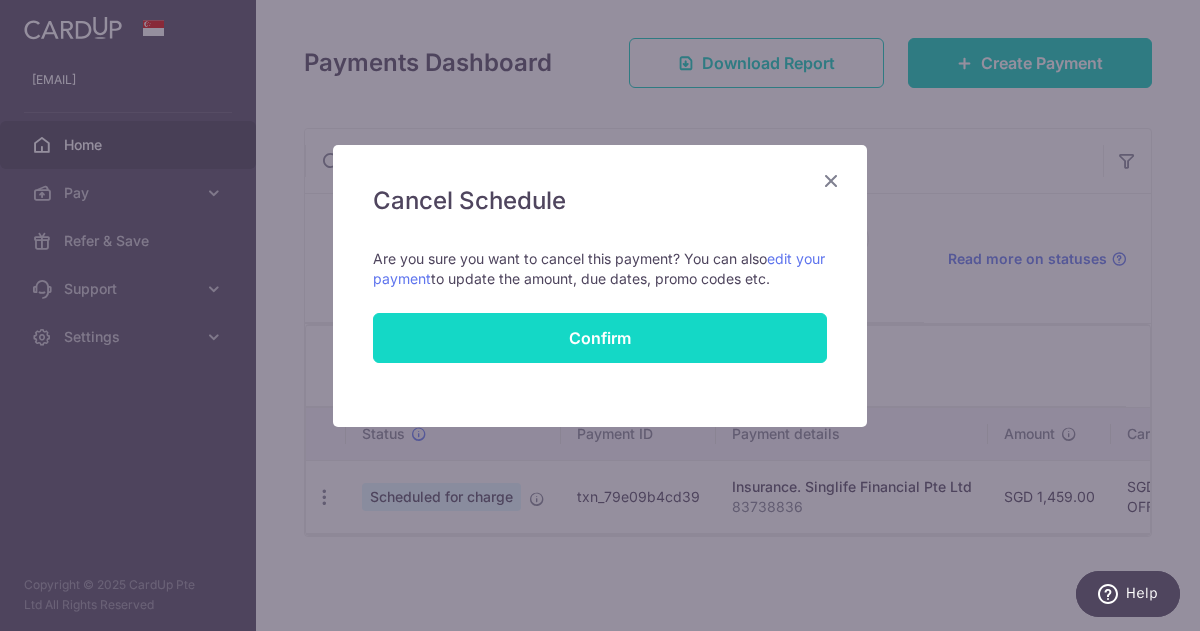 click on "Confirm" at bounding box center (600, 338) 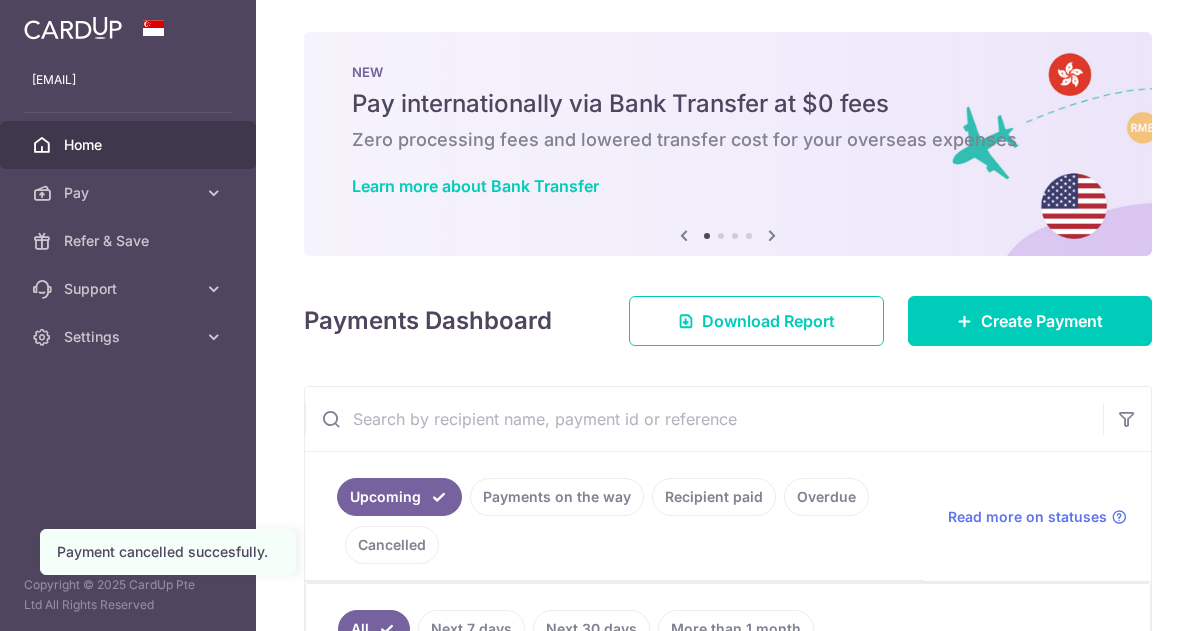scroll, scrollTop: 0, scrollLeft: 0, axis: both 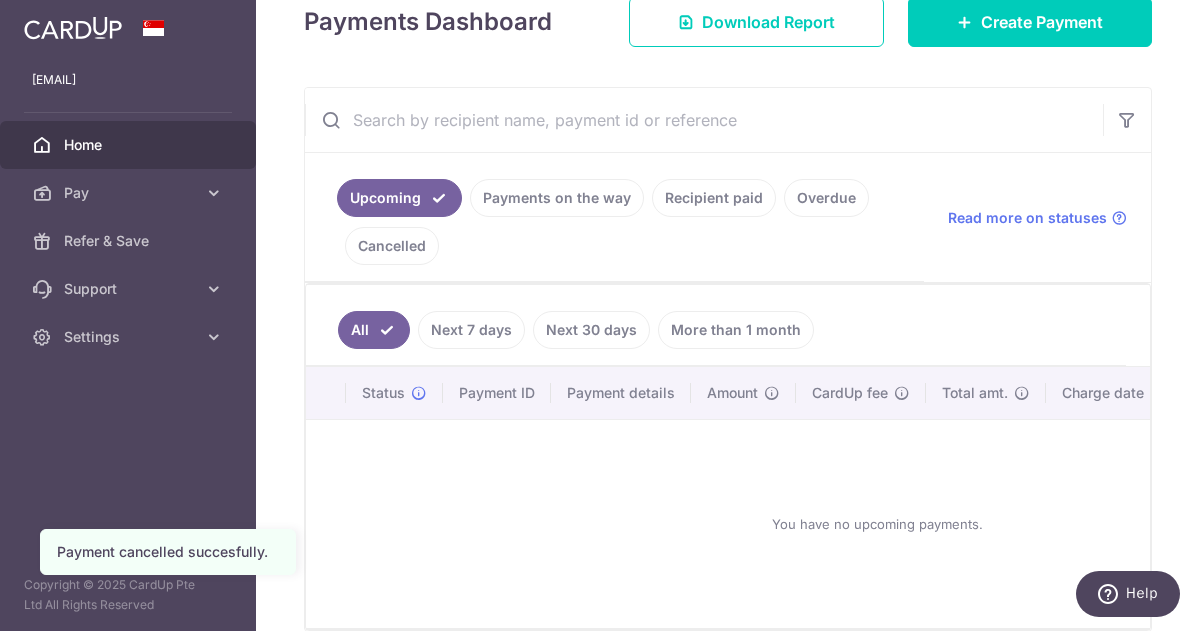 click on "Cancelled" at bounding box center (392, 246) 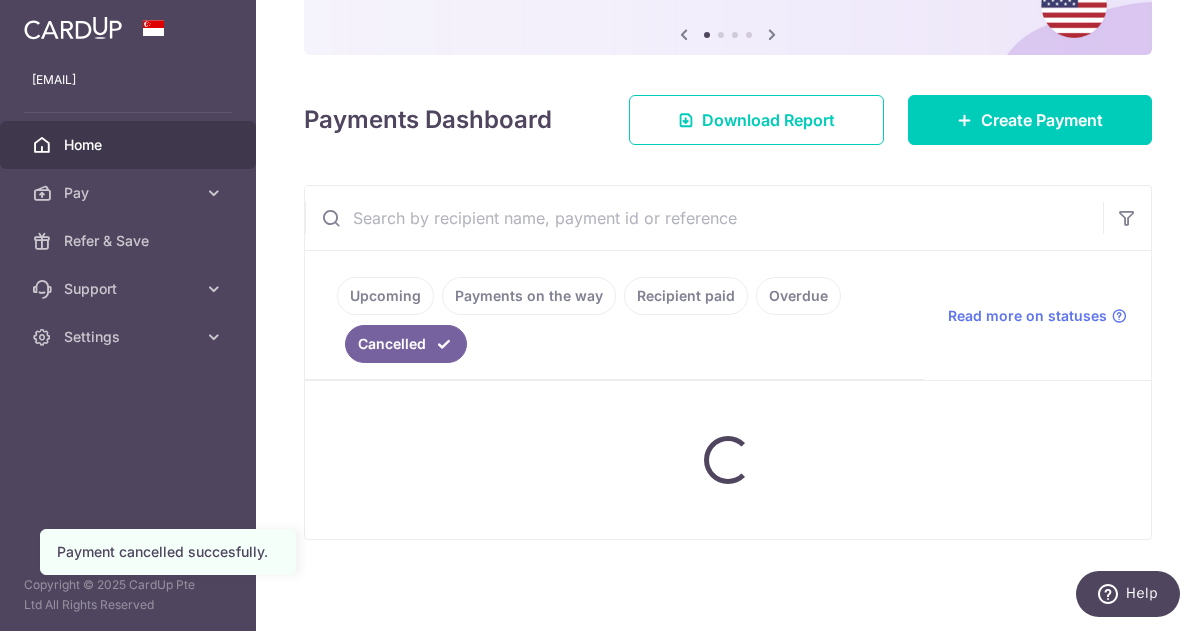 scroll, scrollTop: 252, scrollLeft: 0, axis: vertical 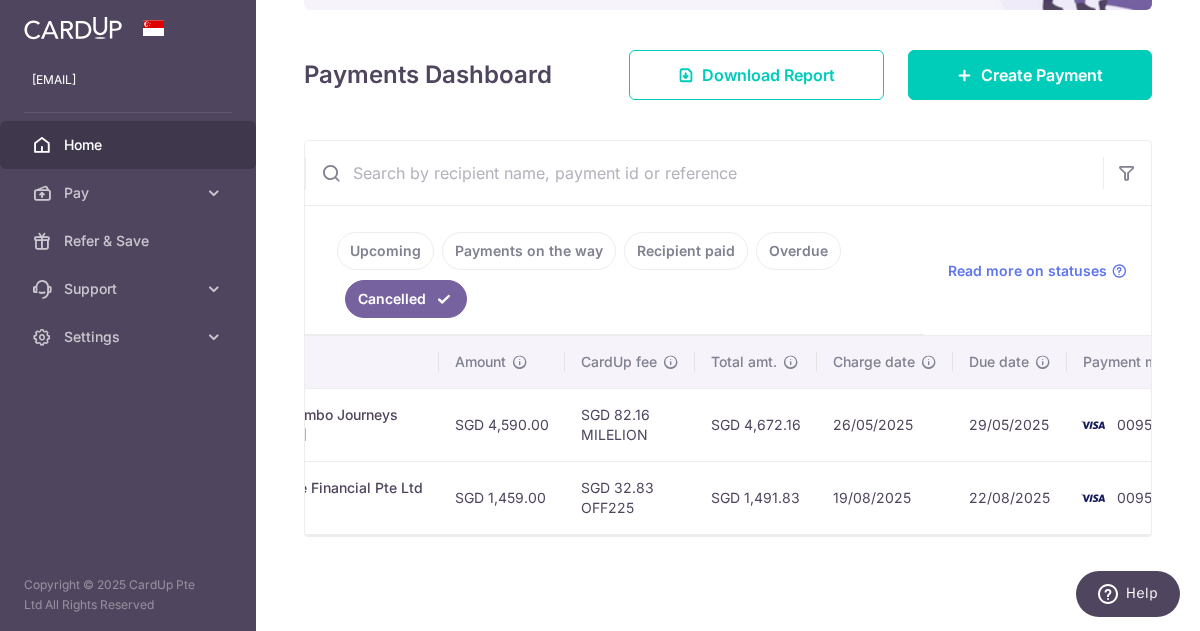click on "Recipient paid" at bounding box center [686, 251] 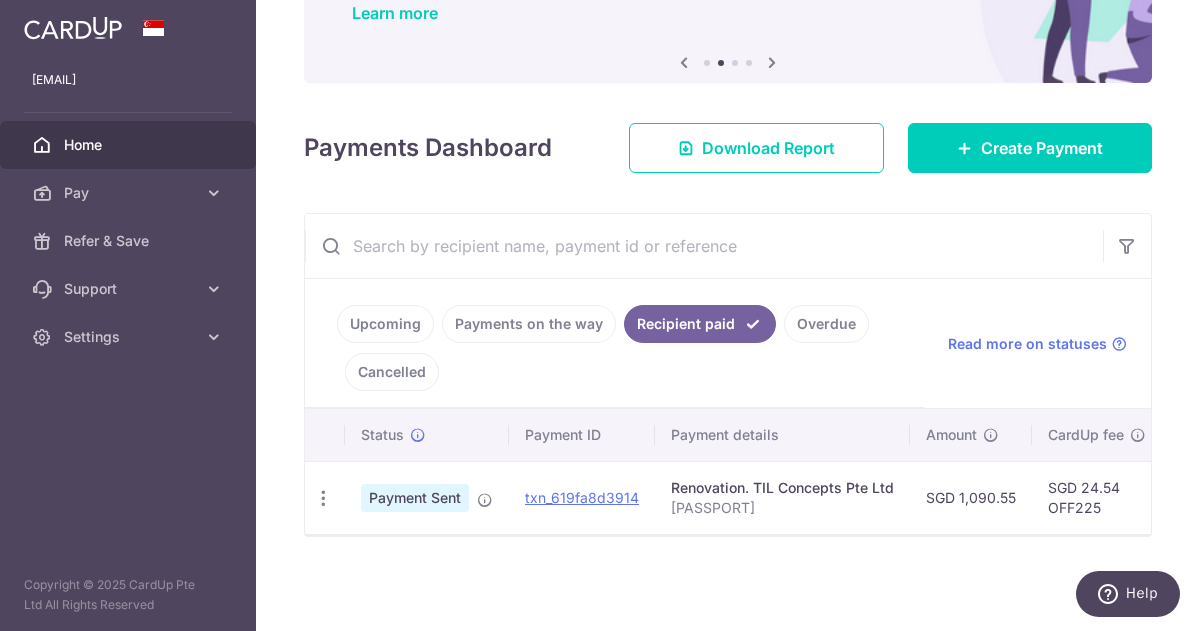 scroll, scrollTop: 180, scrollLeft: 0, axis: vertical 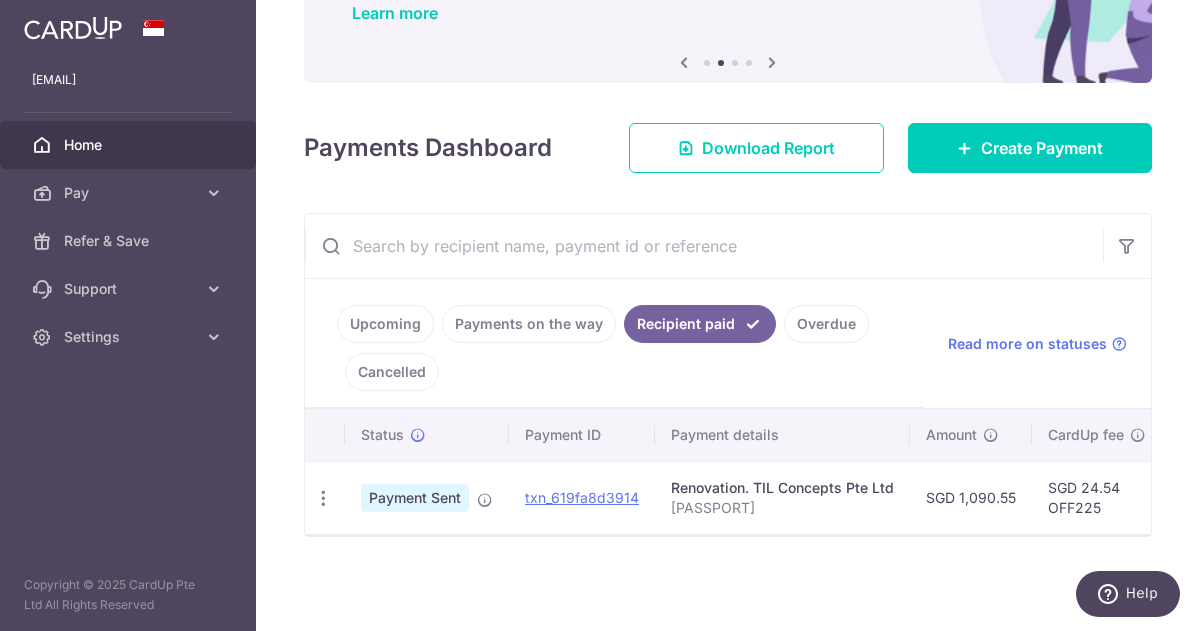 click on "Cancelled" at bounding box center (392, 372) 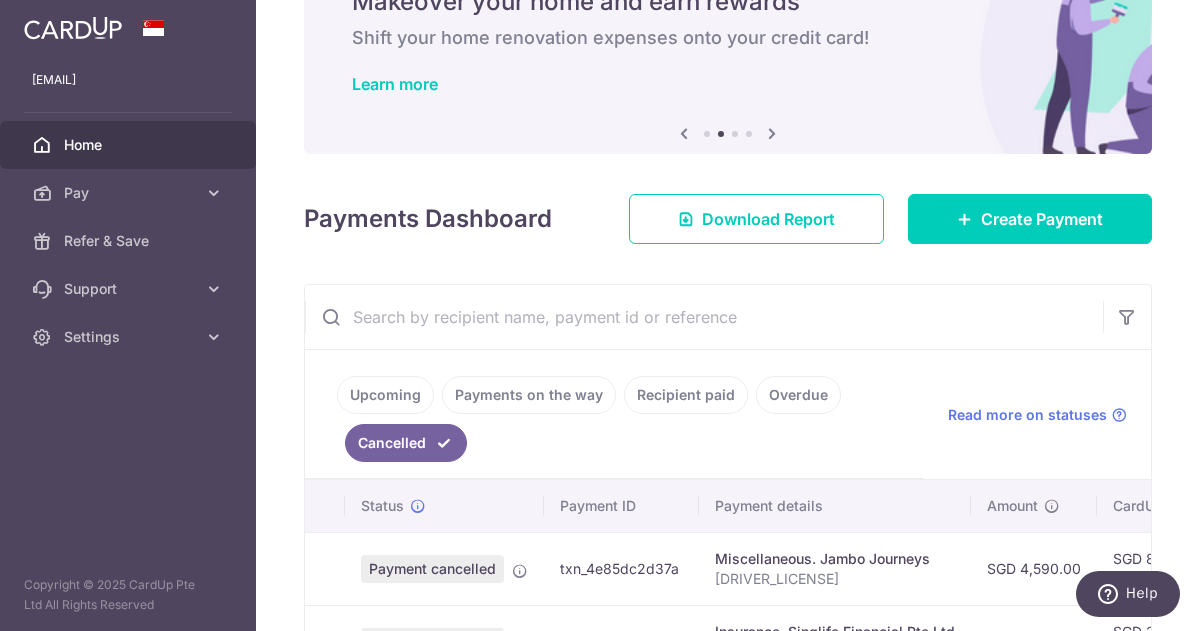 scroll, scrollTop: 52, scrollLeft: 0, axis: vertical 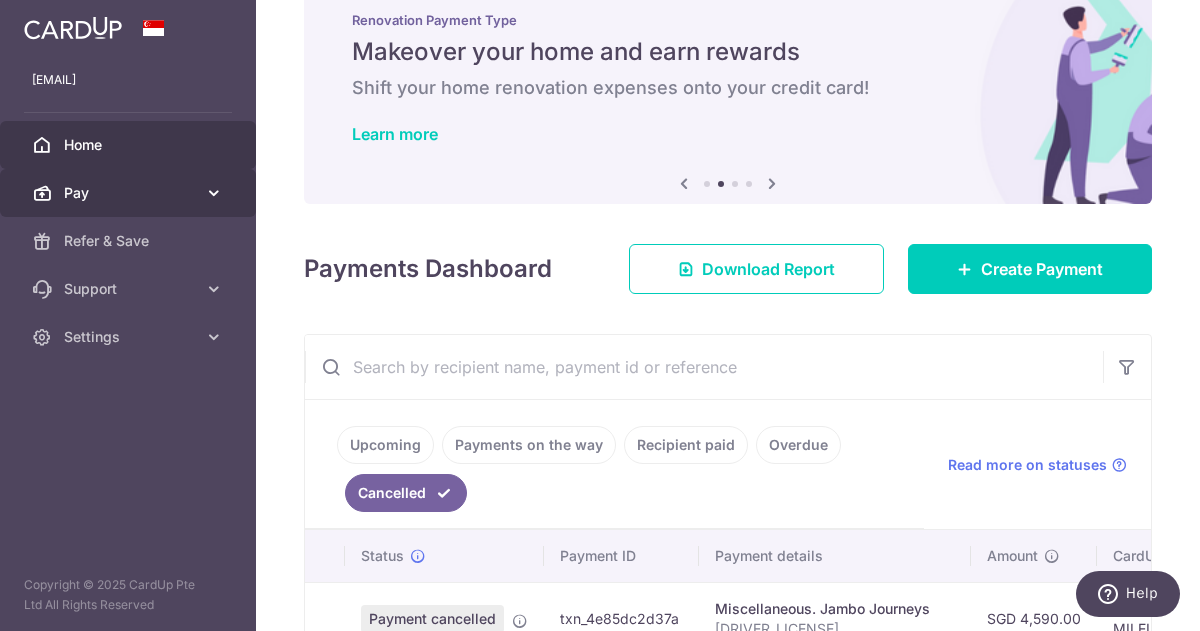click on "Pay" at bounding box center [130, 193] 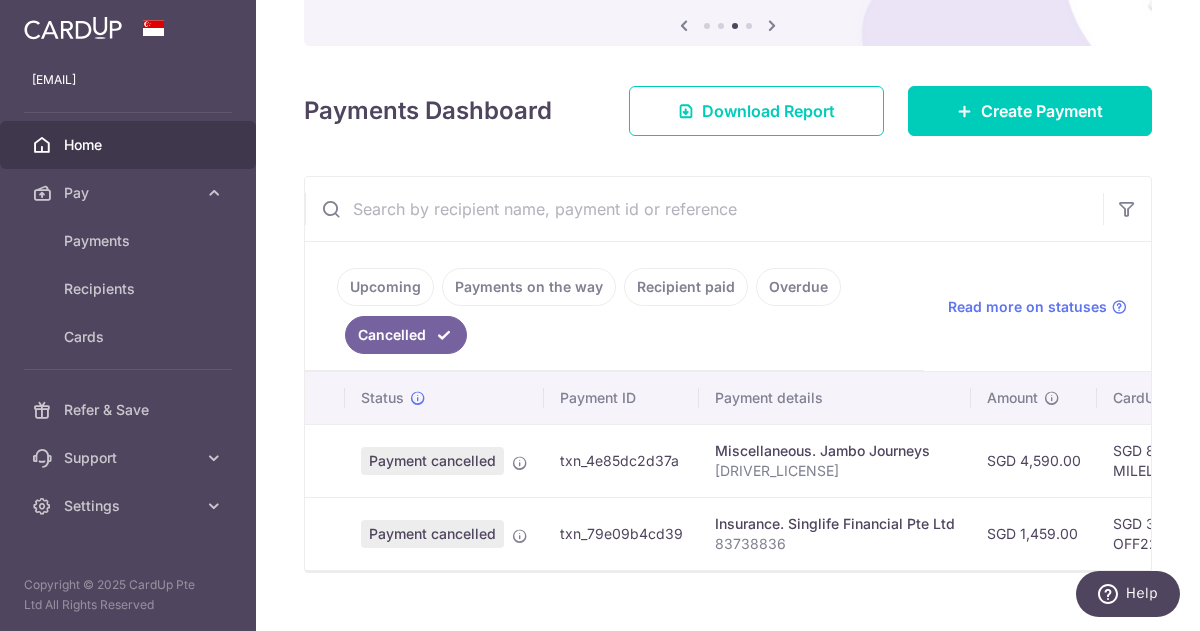 scroll, scrollTop: 252, scrollLeft: 0, axis: vertical 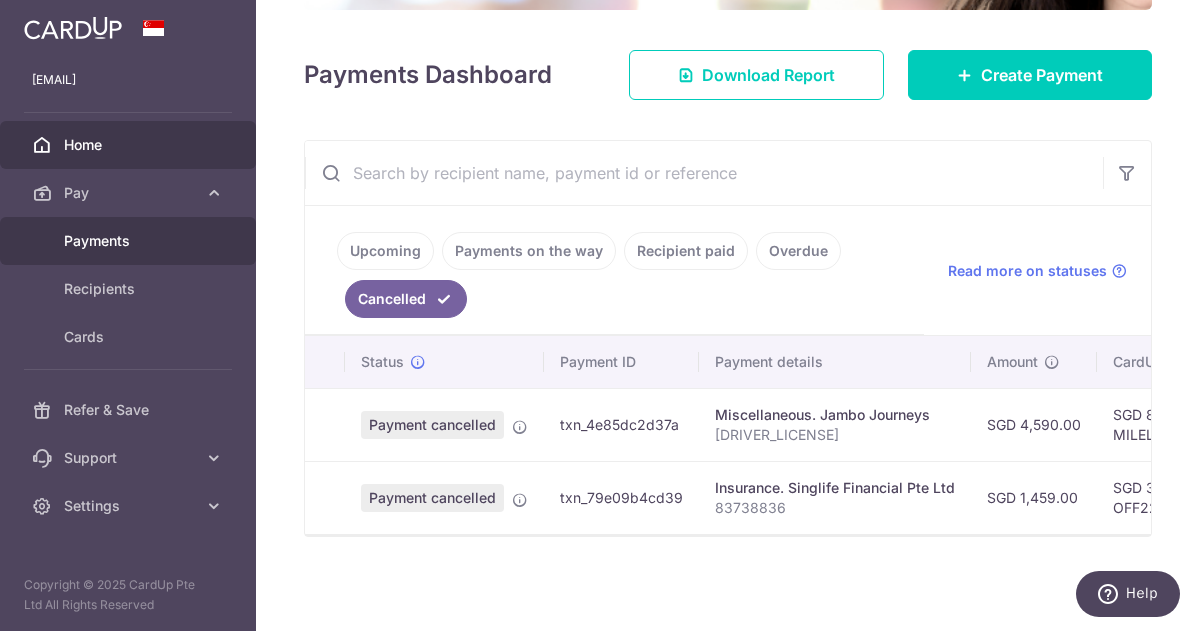 click on "Payments" at bounding box center (130, 241) 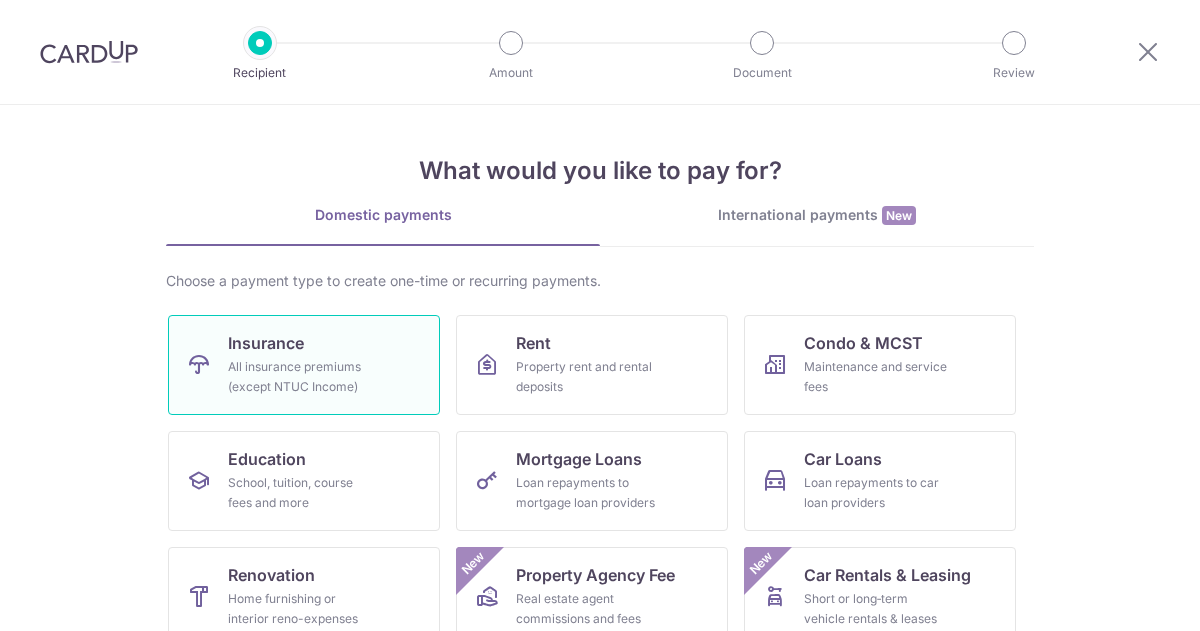 scroll, scrollTop: 0, scrollLeft: 0, axis: both 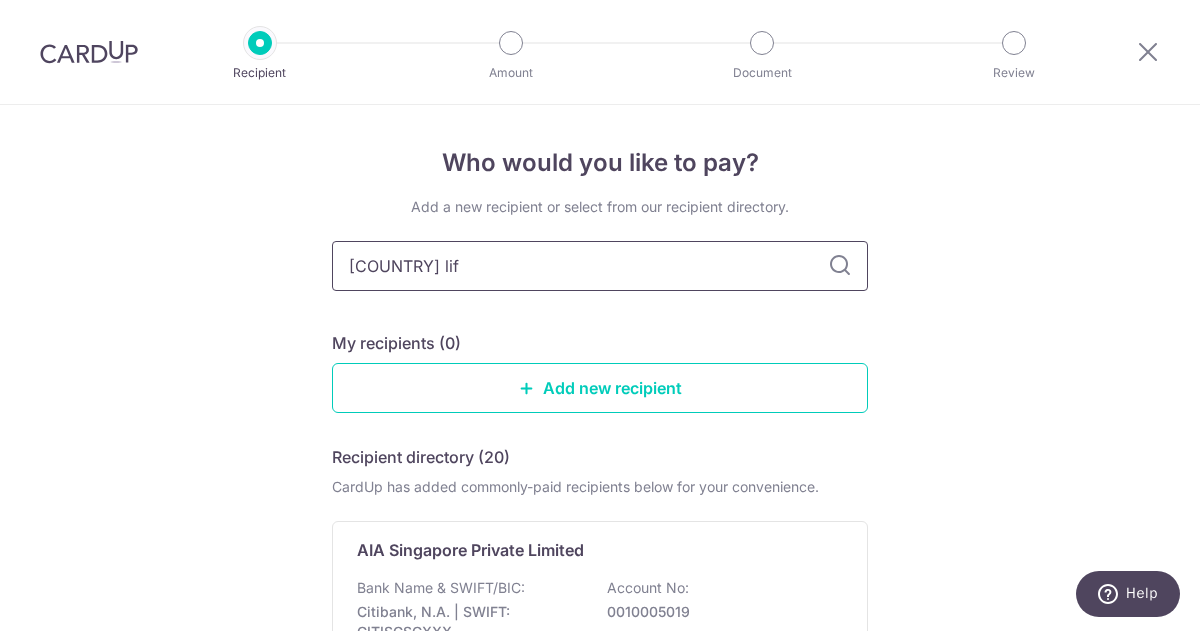 type on "singapore life" 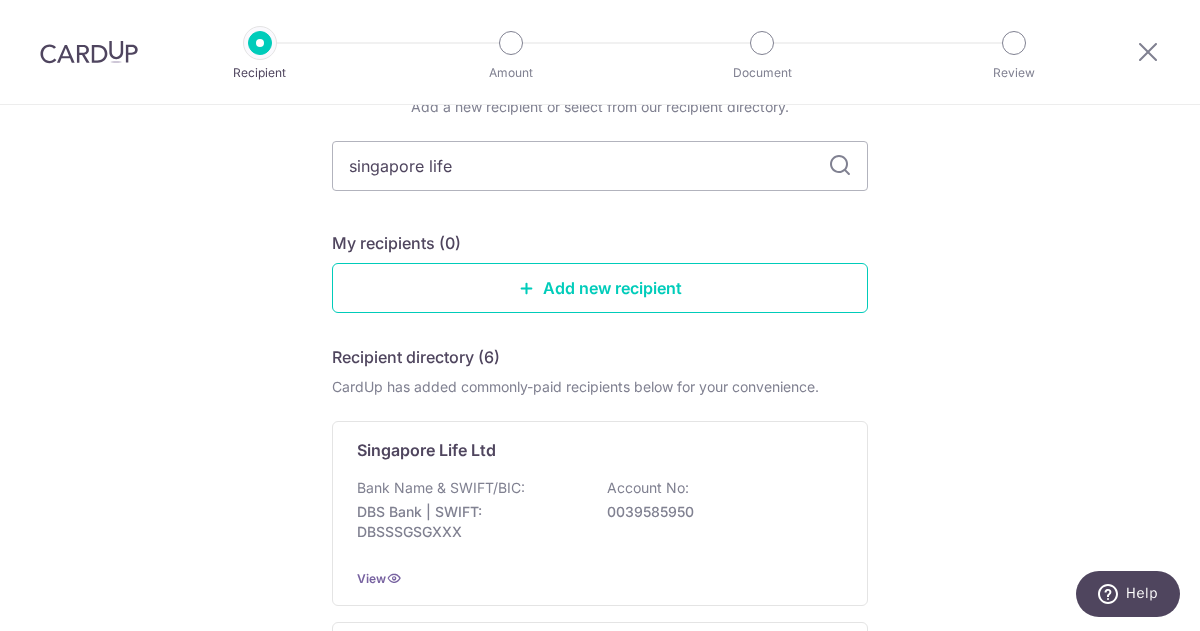 scroll, scrollTop: 200, scrollLeft: 0, axis: vertical 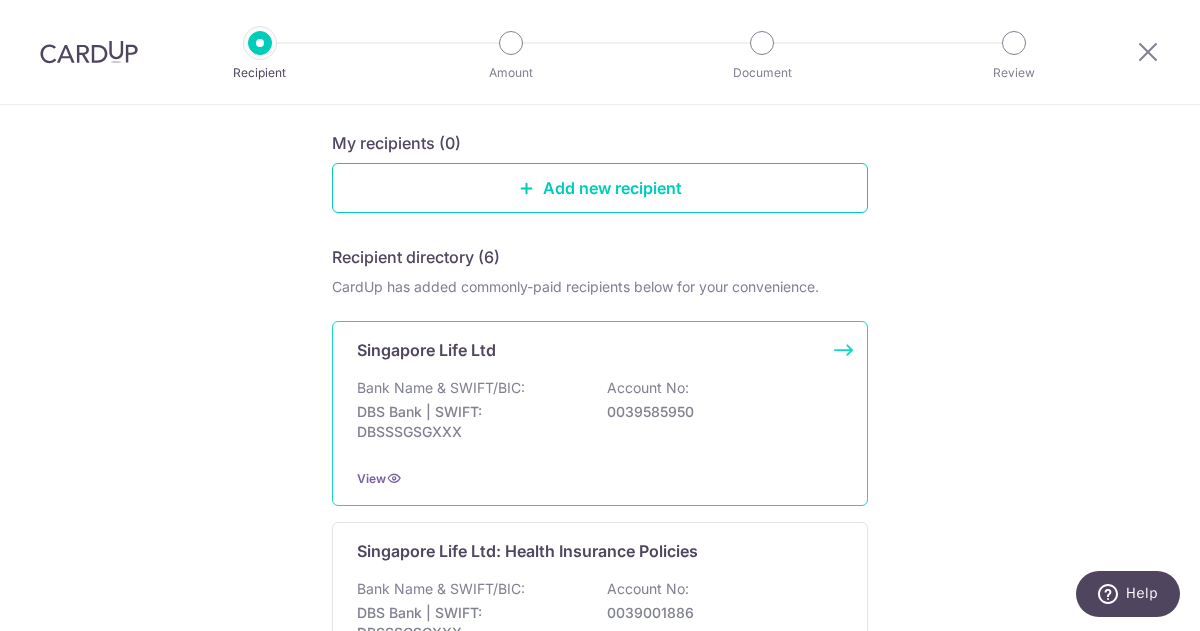 click on "Bank Name & SWIFT/BIC:" at bounding box center (441, 388) 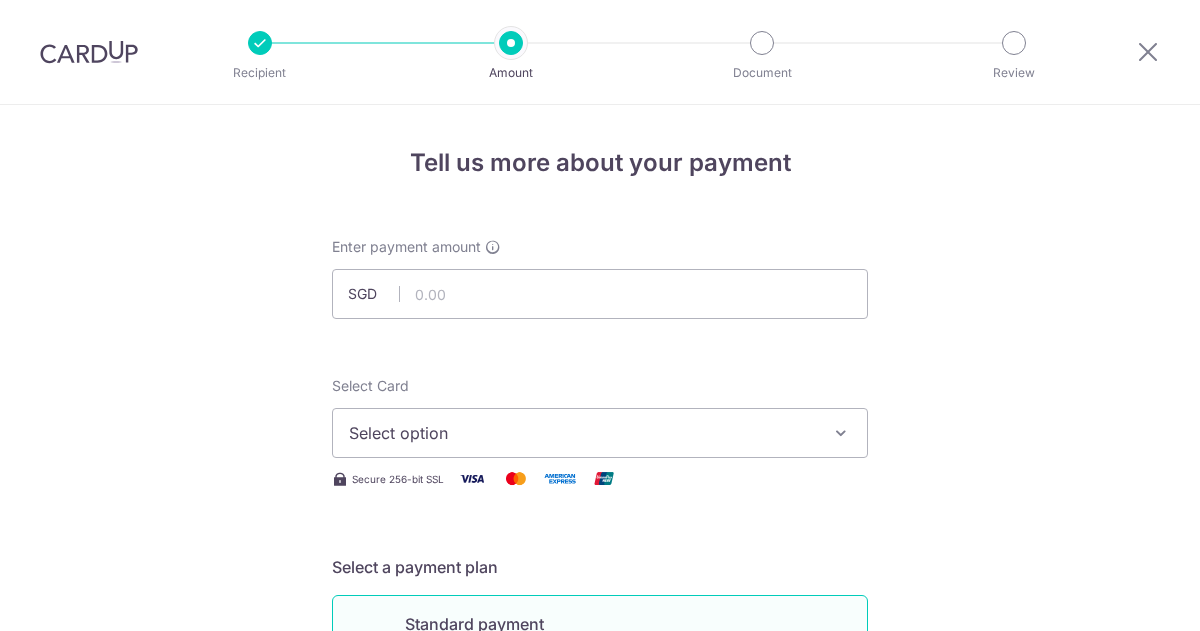 scroll, scrollTop: 0, scrollLeft: 0, axis: both 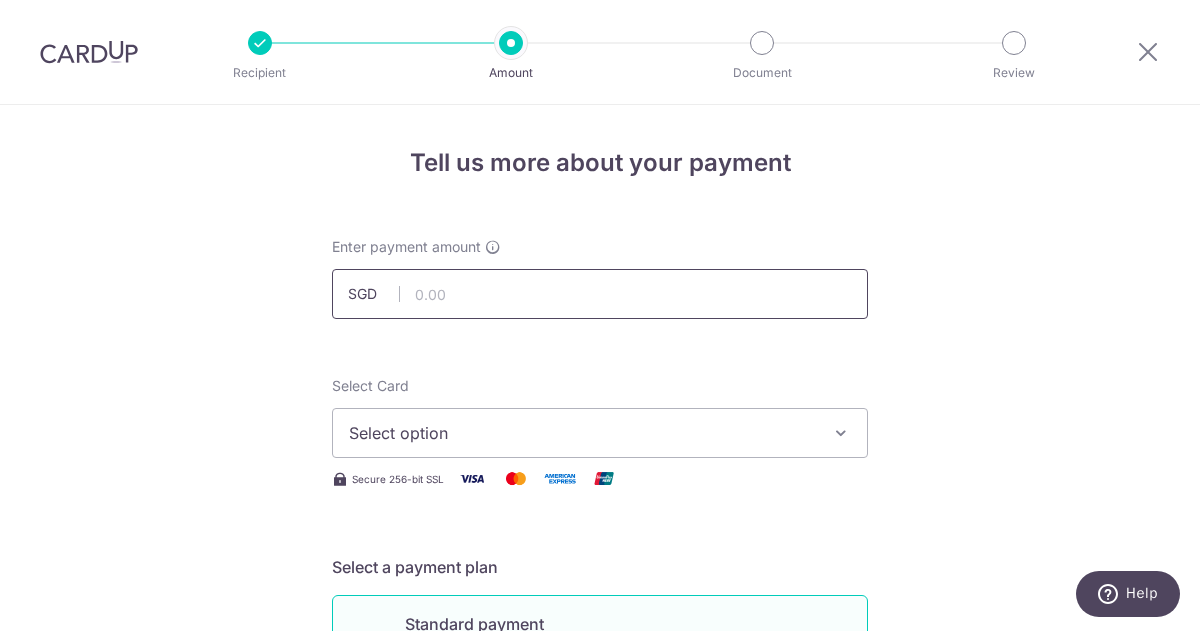 click at bounding box center [600, 294] 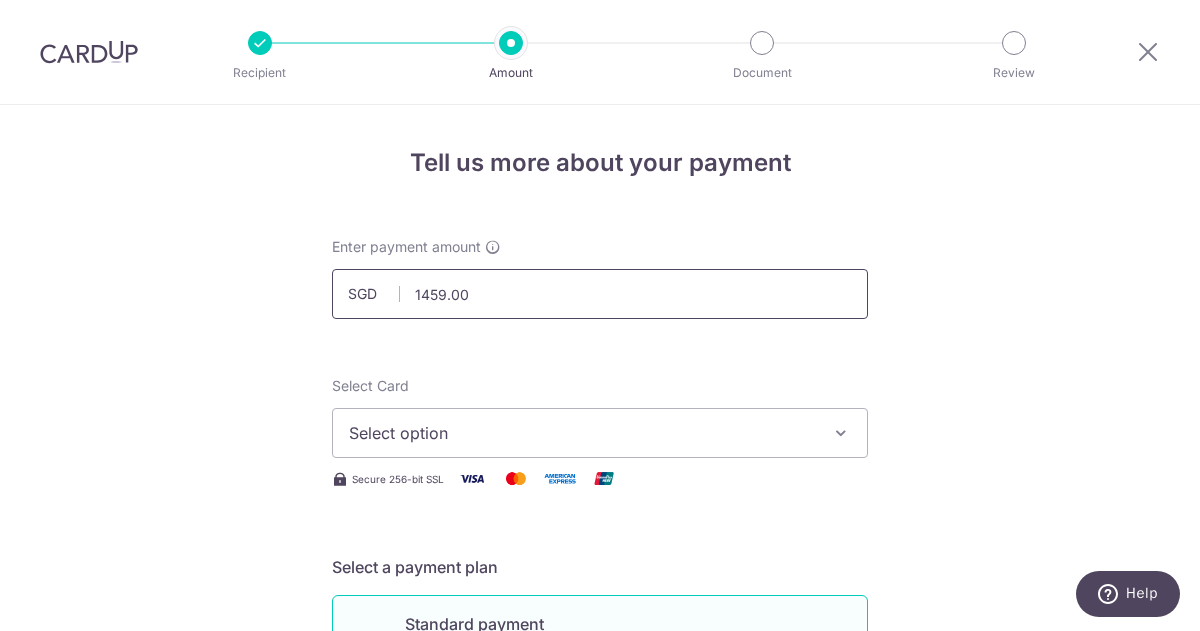 scroll, scrollTop: 100, scrollLeft: 0, axis: vertical 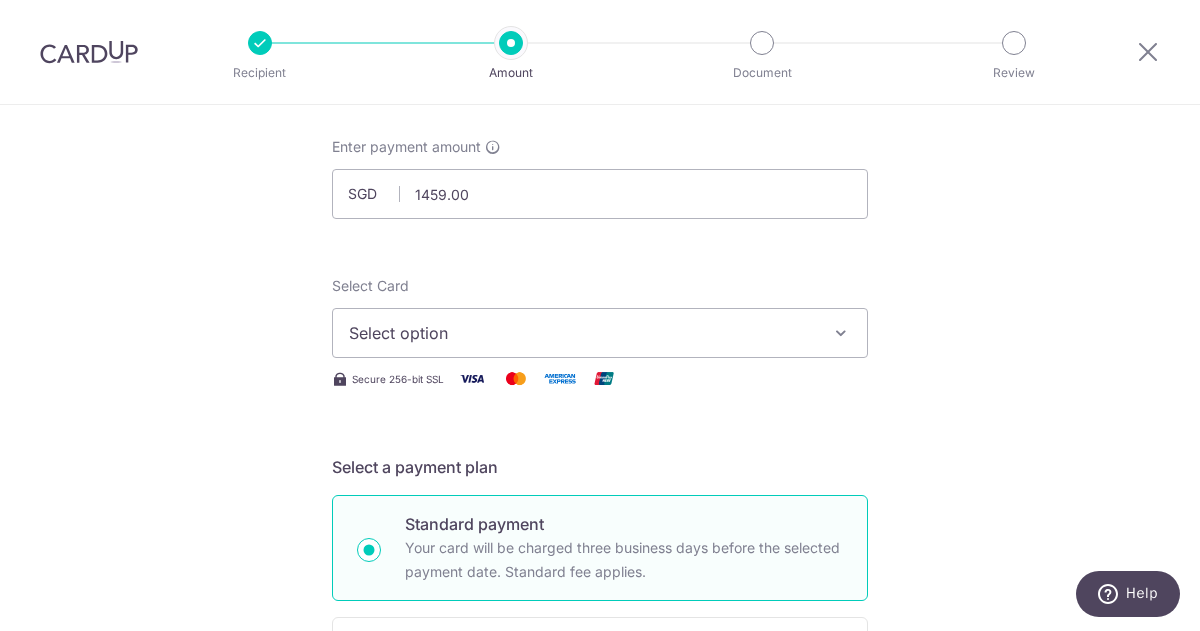 type on "1,459.00" 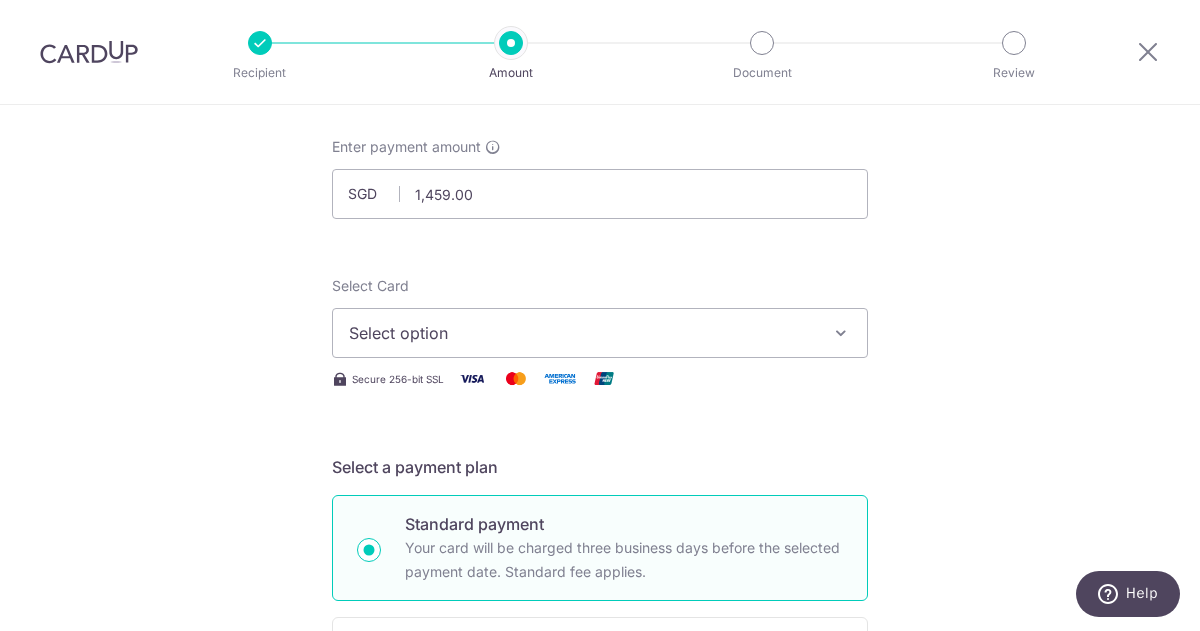 click on "Select option" at bounding box center (582, 333) 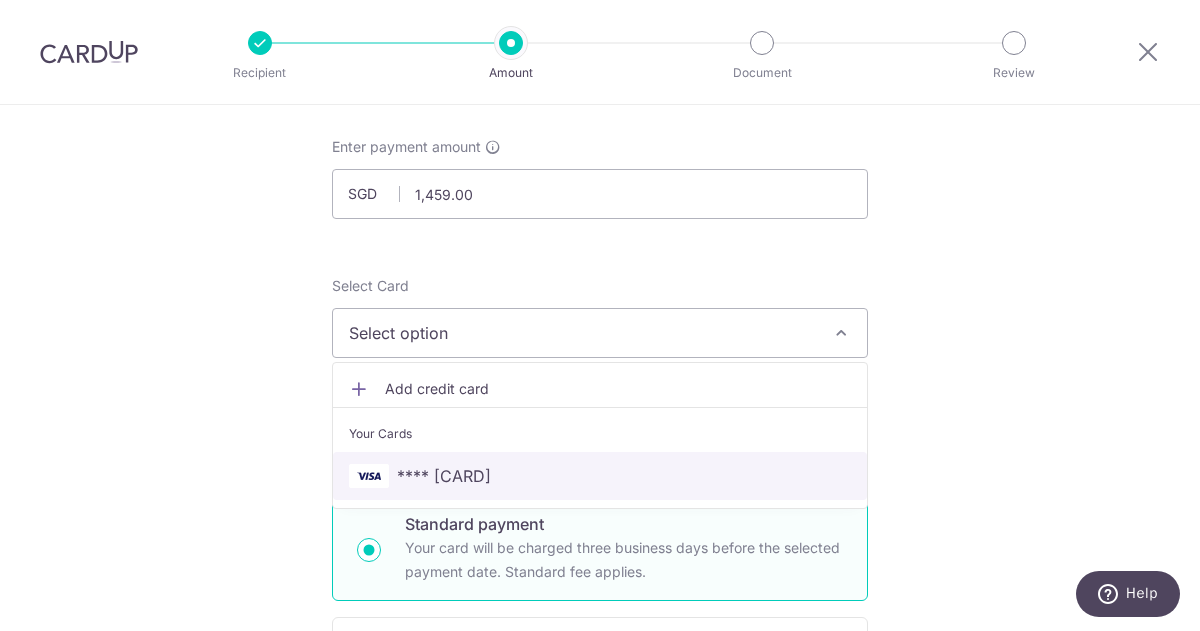 click on "**** 0095" at bounding box center [600, 476] 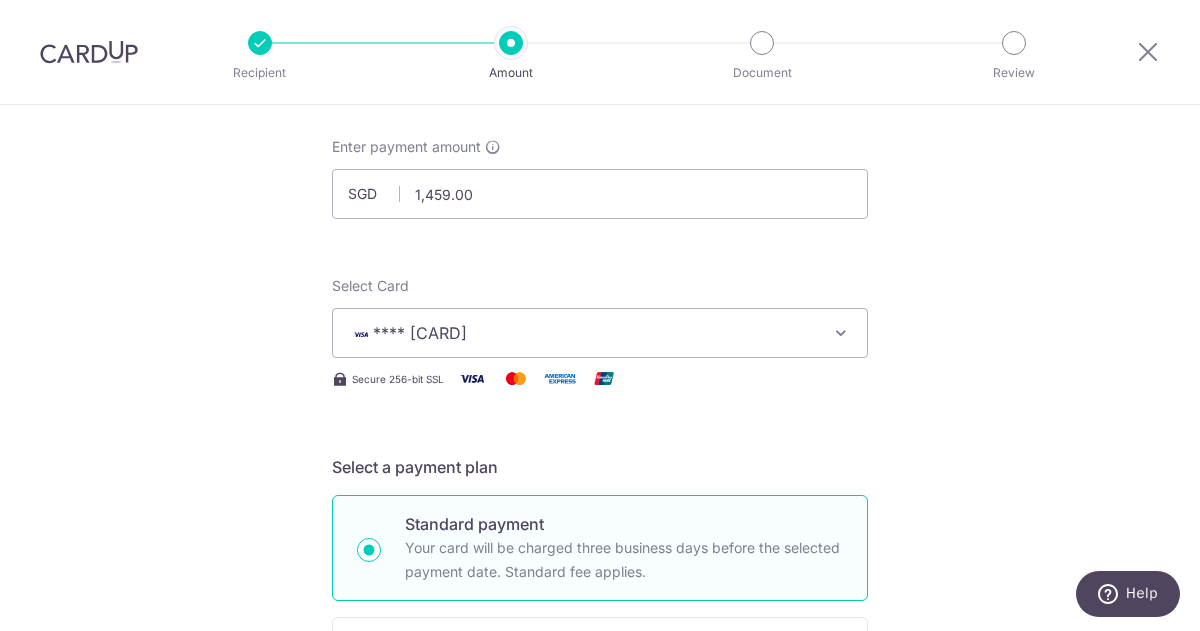 click on "Tell us more about your payment
Enter payment amount
SGD
1,459.00
1459.00
Select Card
**** 0095
Add credit card
Your Cards
**** 0095
Secure 256-bit SSL
Text
New card details
Card
Secure 256-bit SSL" at bounding box center (600, 909) 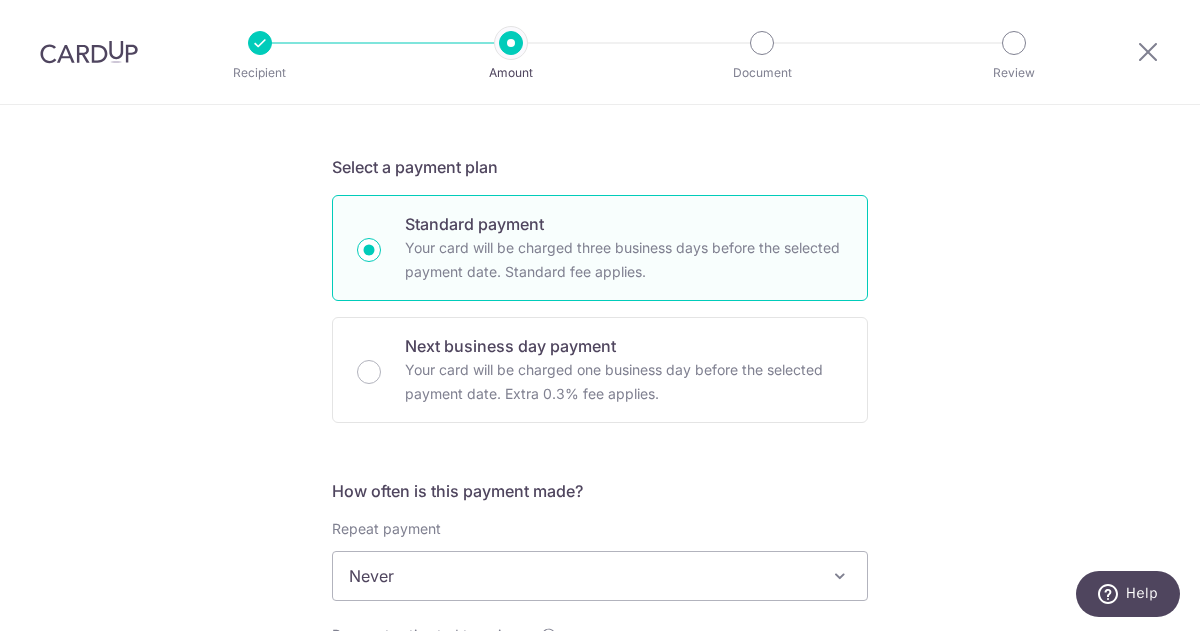 scroll, scrollTop: 500, scrollLeft: 0, axis: vertical 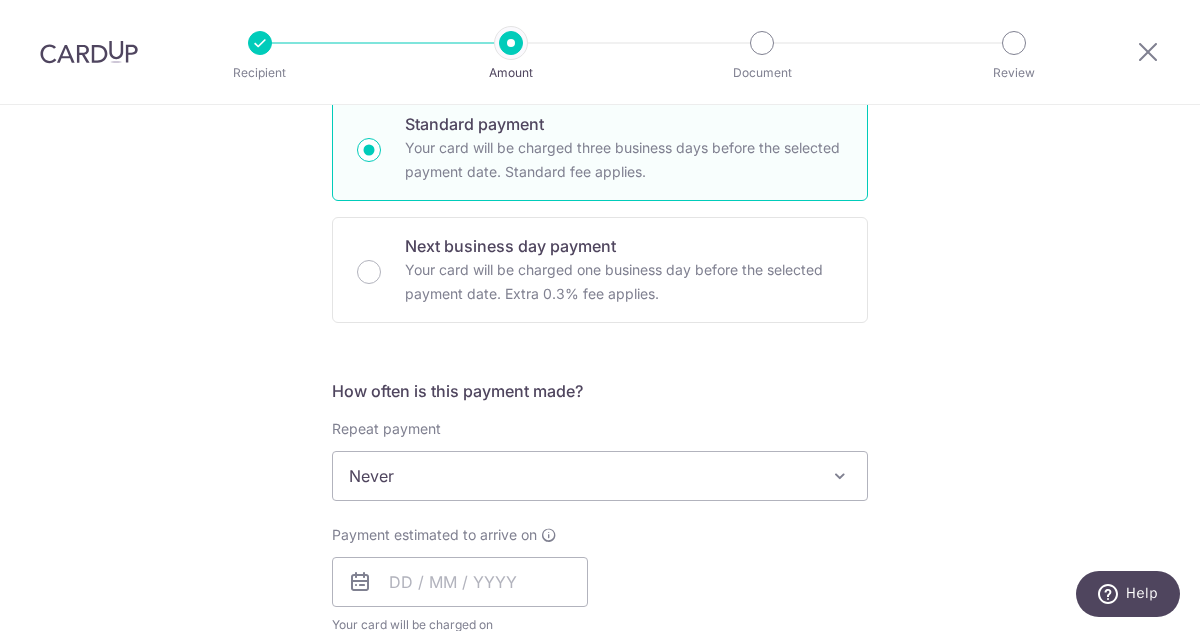click on "Never" at bounding box center [600, 476] 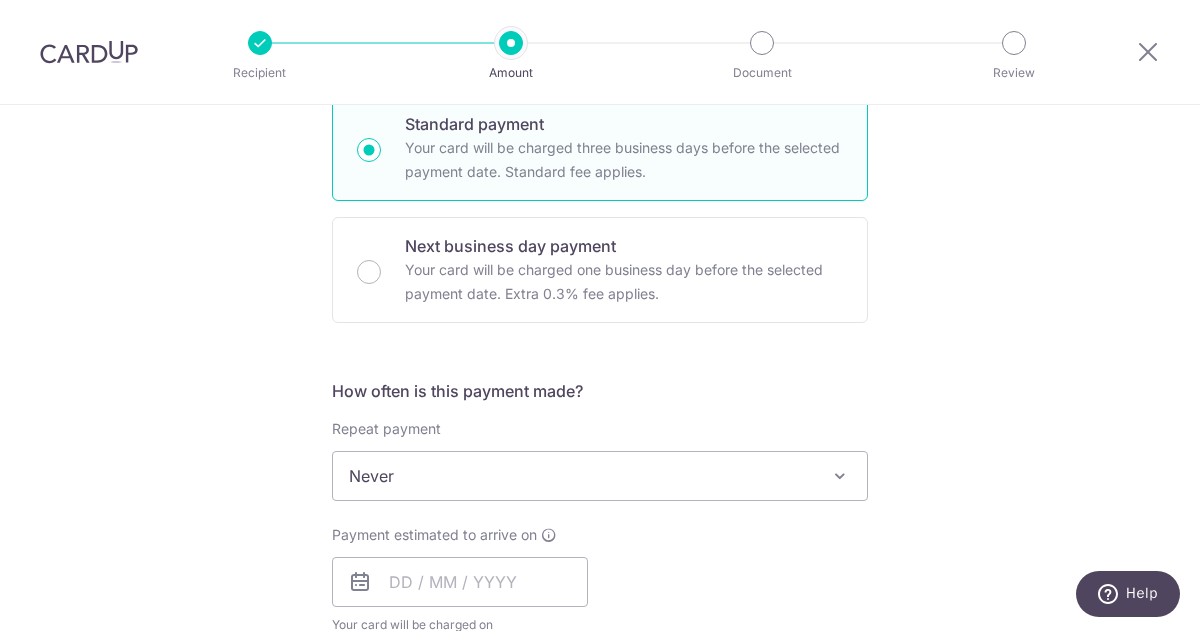 click on "Tell us more about your payment
Enter payment amount
SGD
1,459.00
1459.00
Select Card
**** 0095
Add credit card
Your Cards
**** 0095
Secure 256-bit SSL
Text
New card details
Card
Secure 256-bit SSL" at bounding box center [600, 509] 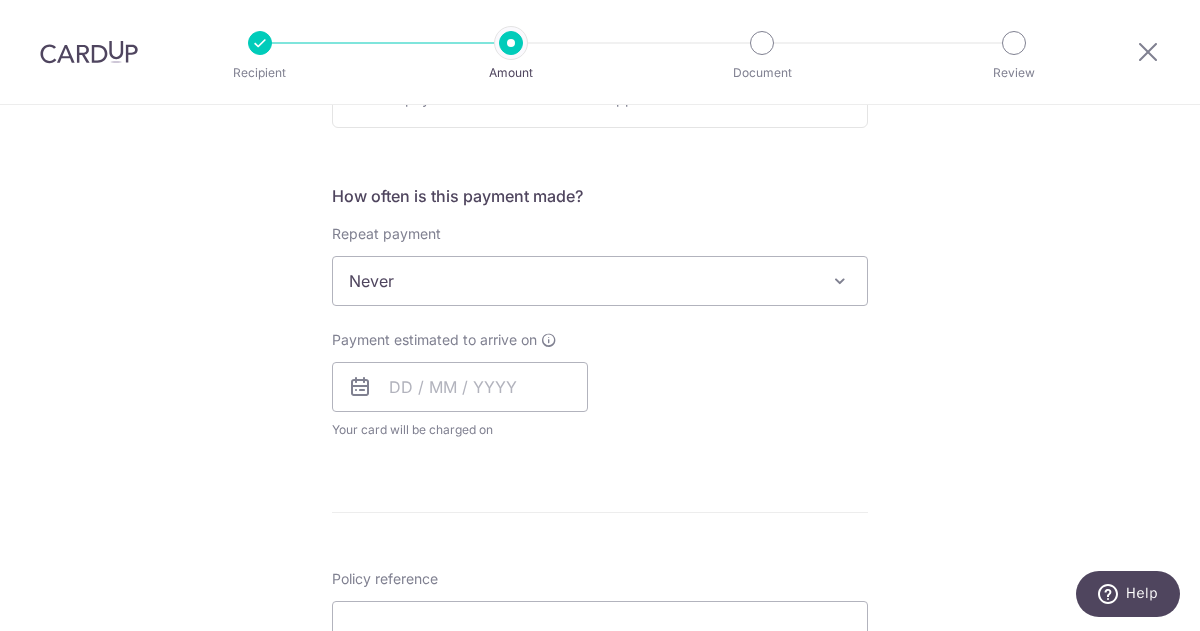 scroll, scrollTop: 700, scrollLeft: 0, axis: vertical 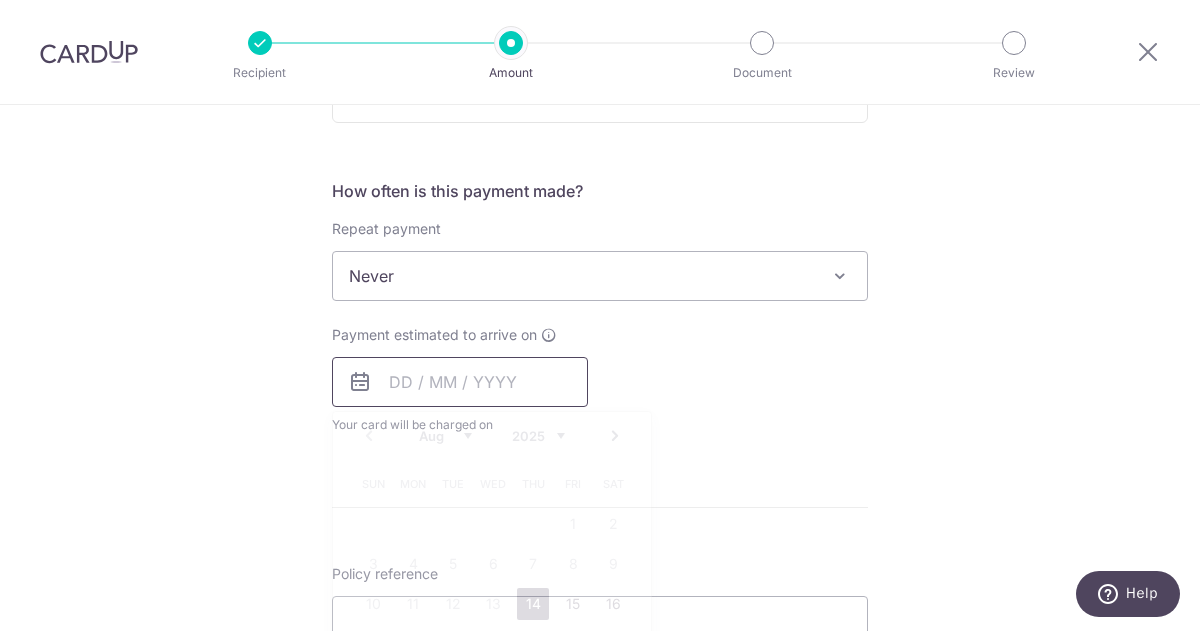 click at bounding box center (460, 382) 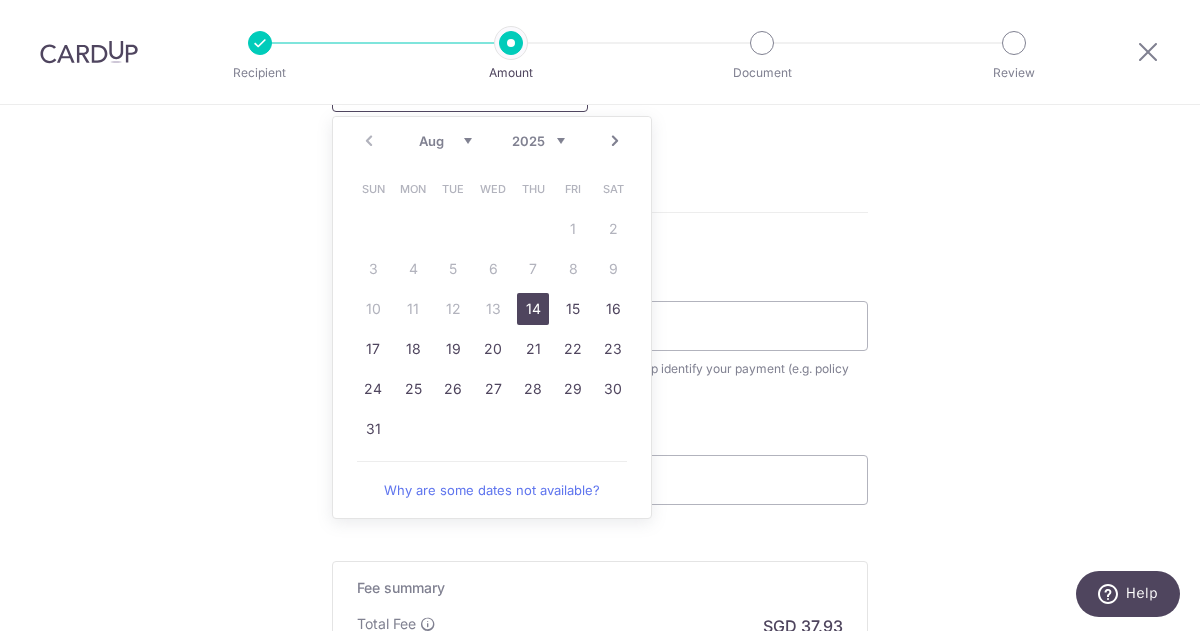 scroll, scrollTop: 1000, scrollLeft: 0, axis: vertical 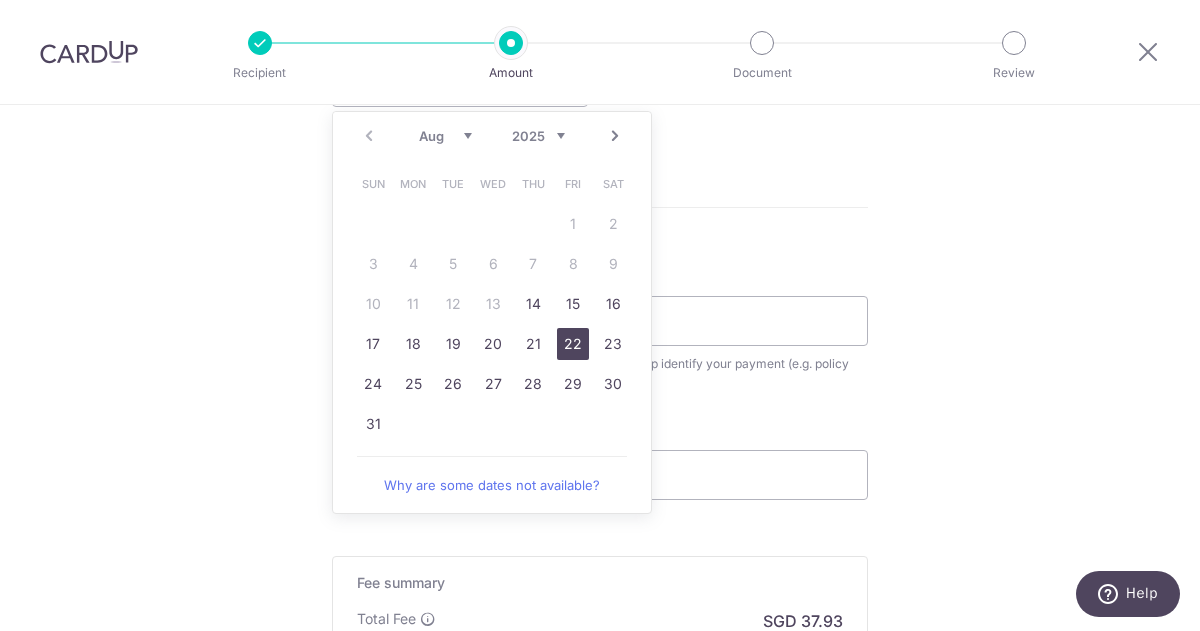 click on "22" at bounding box center [573, 344] 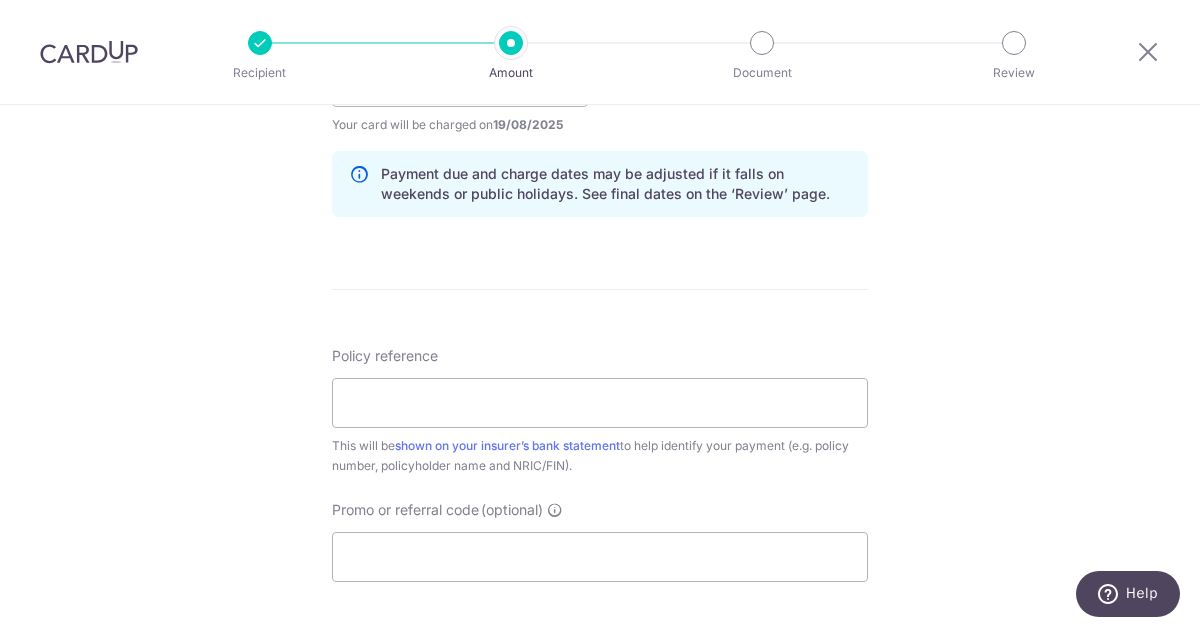click on "Tell us more about your payment
Enter payment amount
SGD
1,459.00
1459.00
Select Card
**** 0095
Add credit card
Your Cards
**** 0095
Secure 256-bit SSL
Text
New card details
Card
Secure 256-bit SSL" at bounding box center (600, 50) 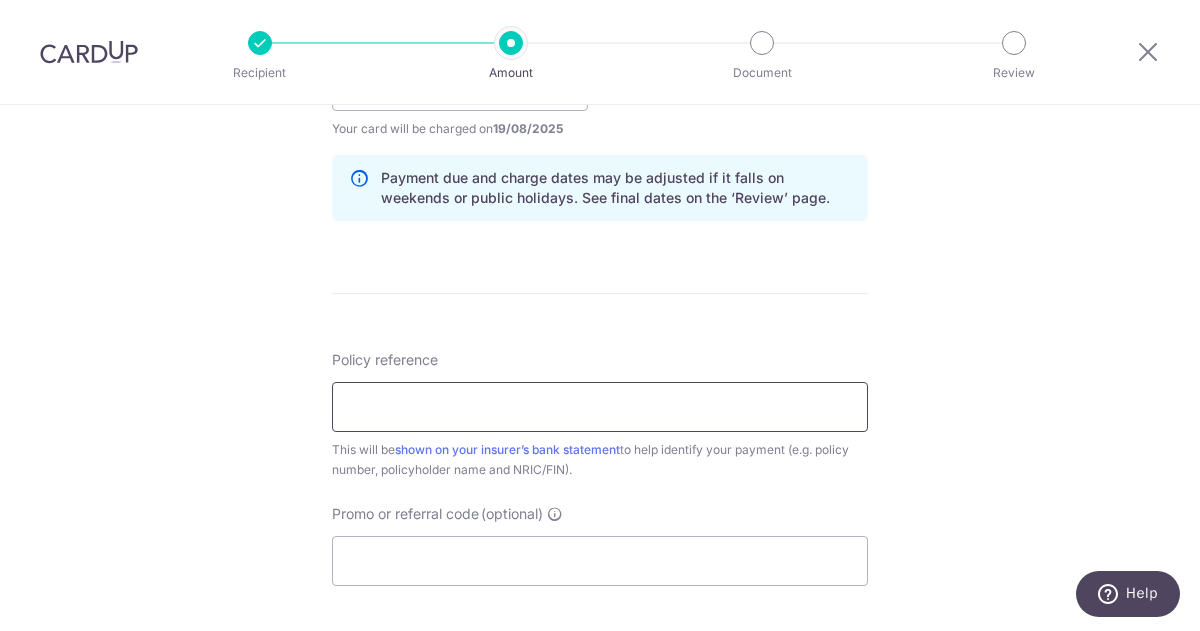 scroll, scrollTop: 1000, scrollLeft: 0, axis: vertical 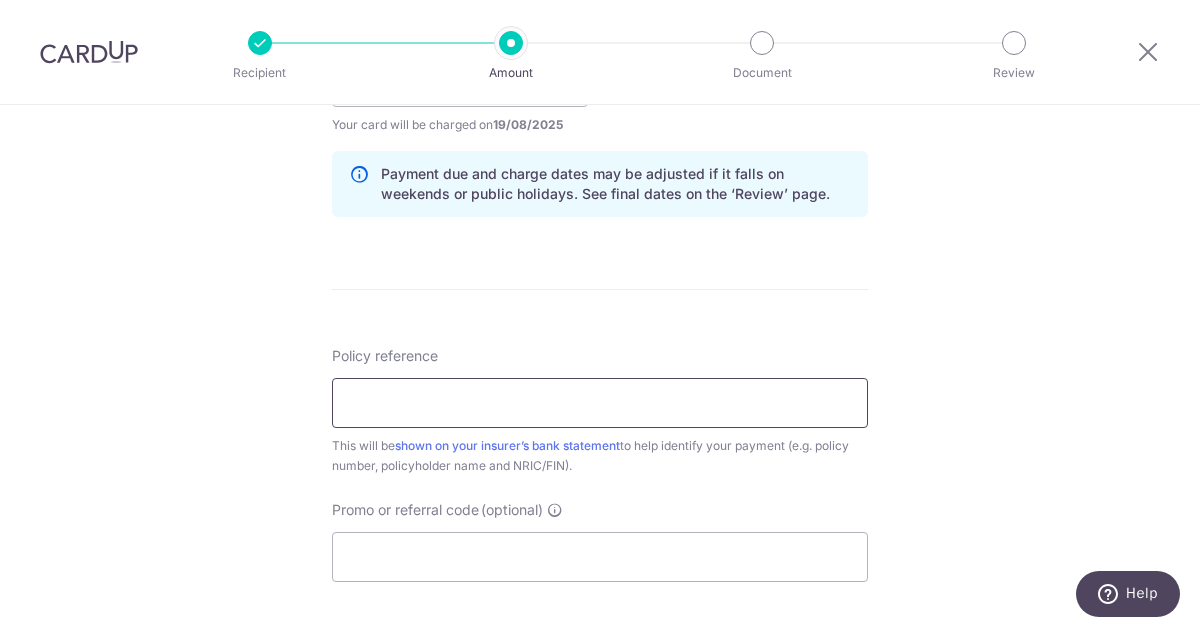 click on "Policy reference" at bounding box center (600, 403) 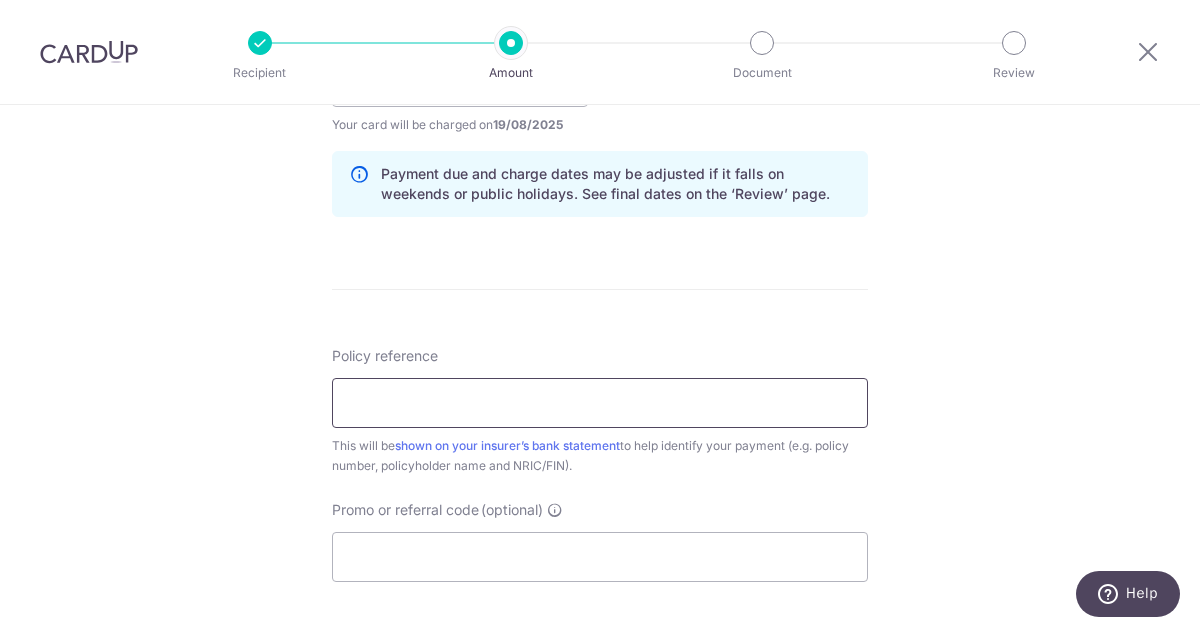 type on "83738836" 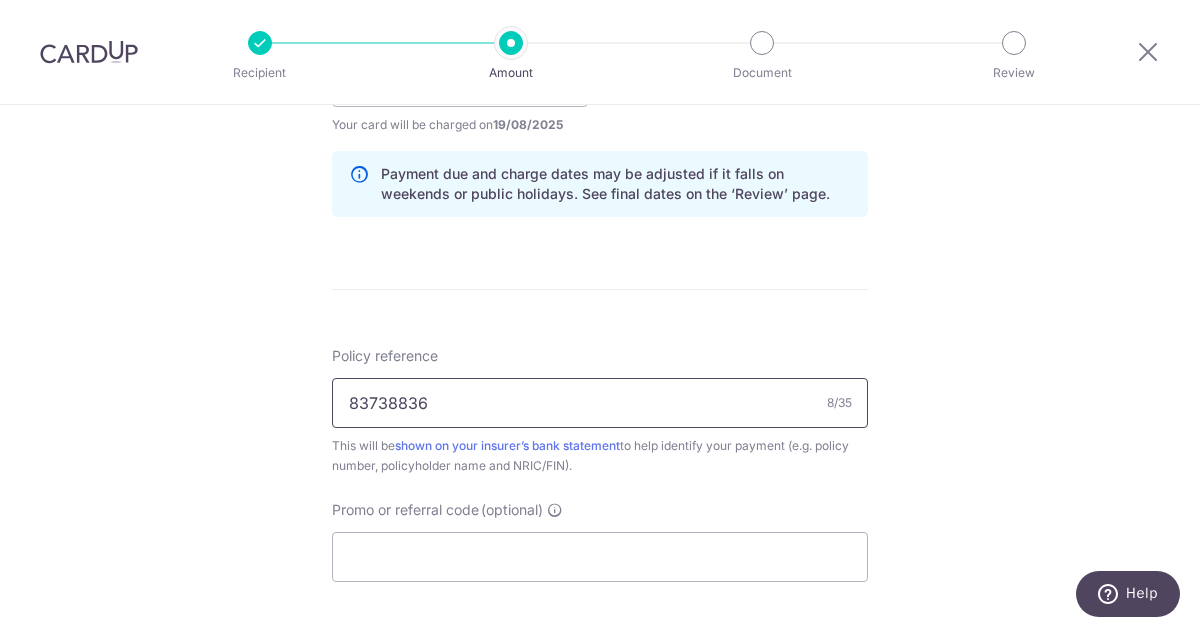 scroll, scrollTop: 1200, scrollLeft: 0, axis: vertical 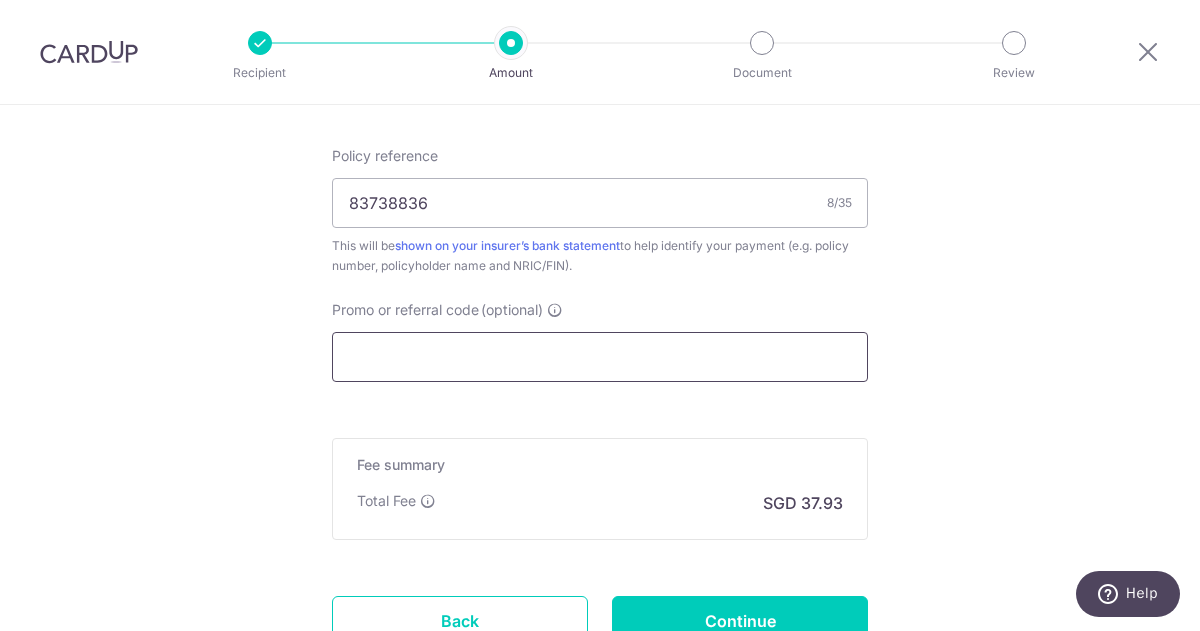 click on "Promo or referral code
(optional)" at bounding box center [600, 357] 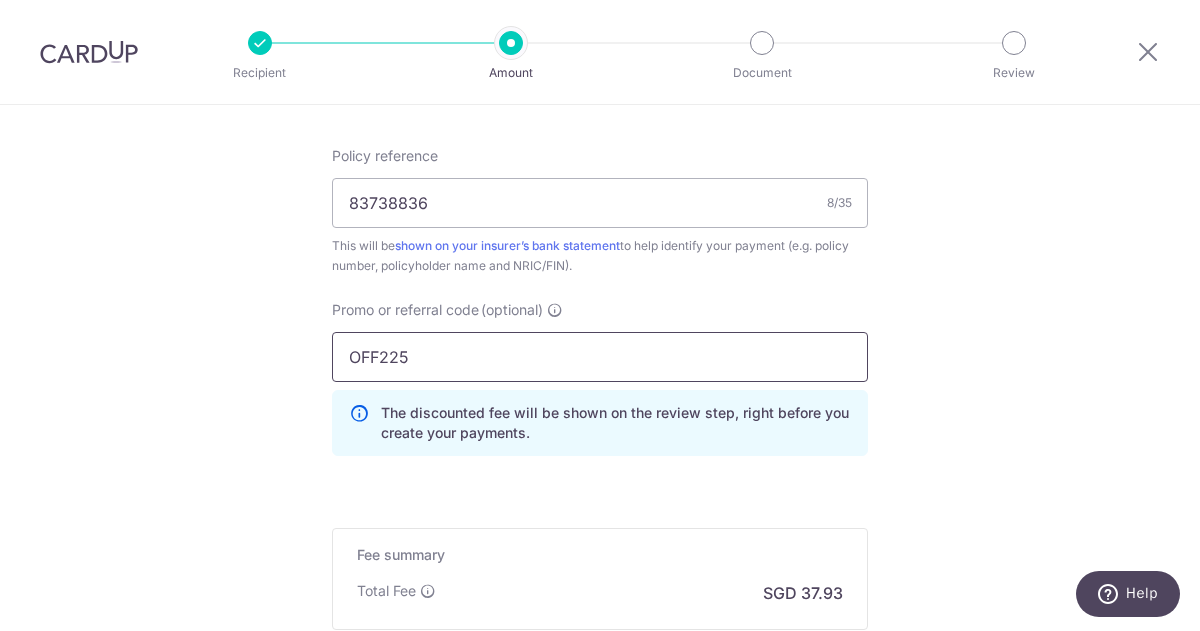 type on "OFF225" 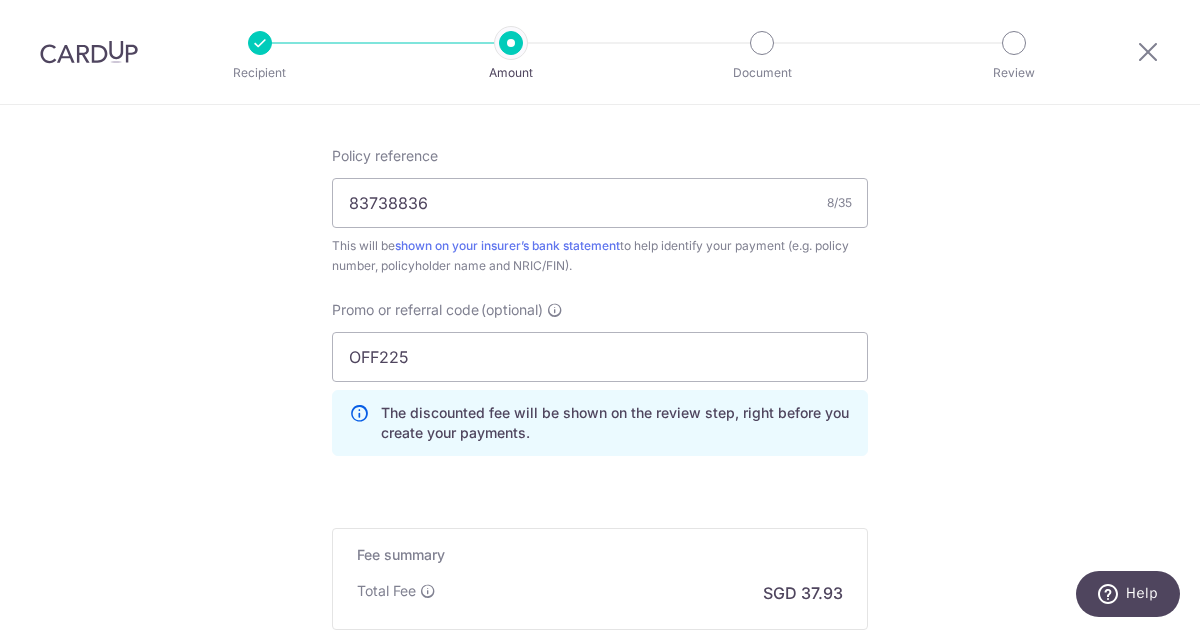 click on "Tell us more about your payment
Enter payment amount
SGD
1,459.00
1459.00
Select Card
**** 0095
Add credit card
Your Cards
**** 0095
Secure 256-bit SSL
Text
New card details
Card
Secure 256-bit SSL" at bounding box center (600, -105) 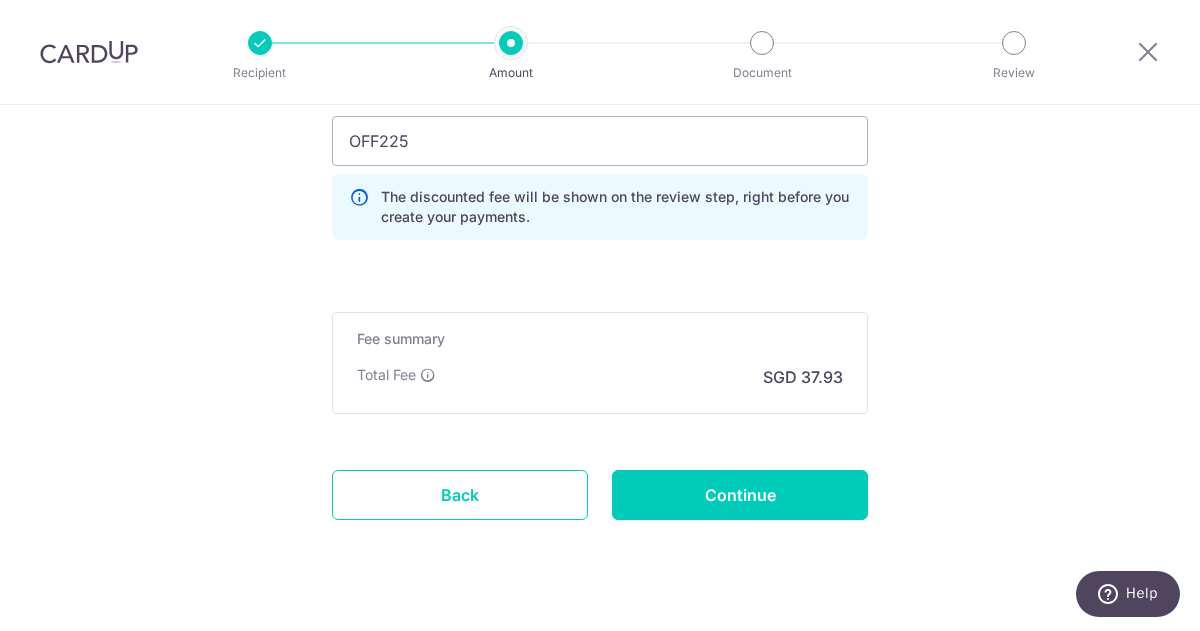 scroll, scrollTop: 1451, scrollLeft: 0, axis: vertical 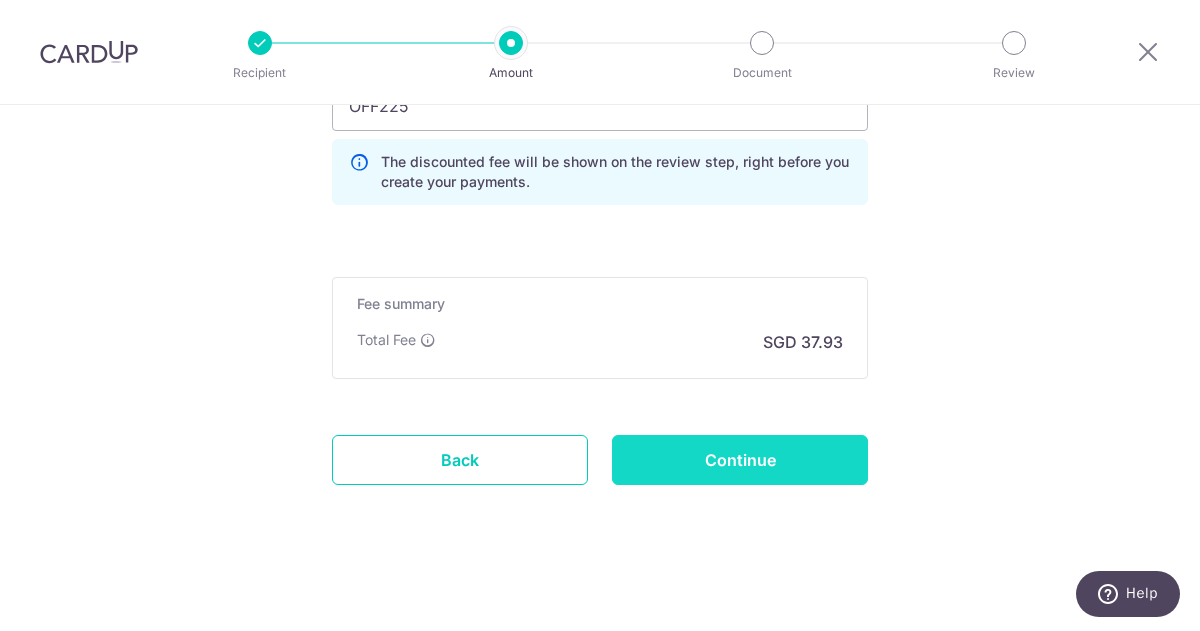 click on "Continue" at bounding box center (740, 460) 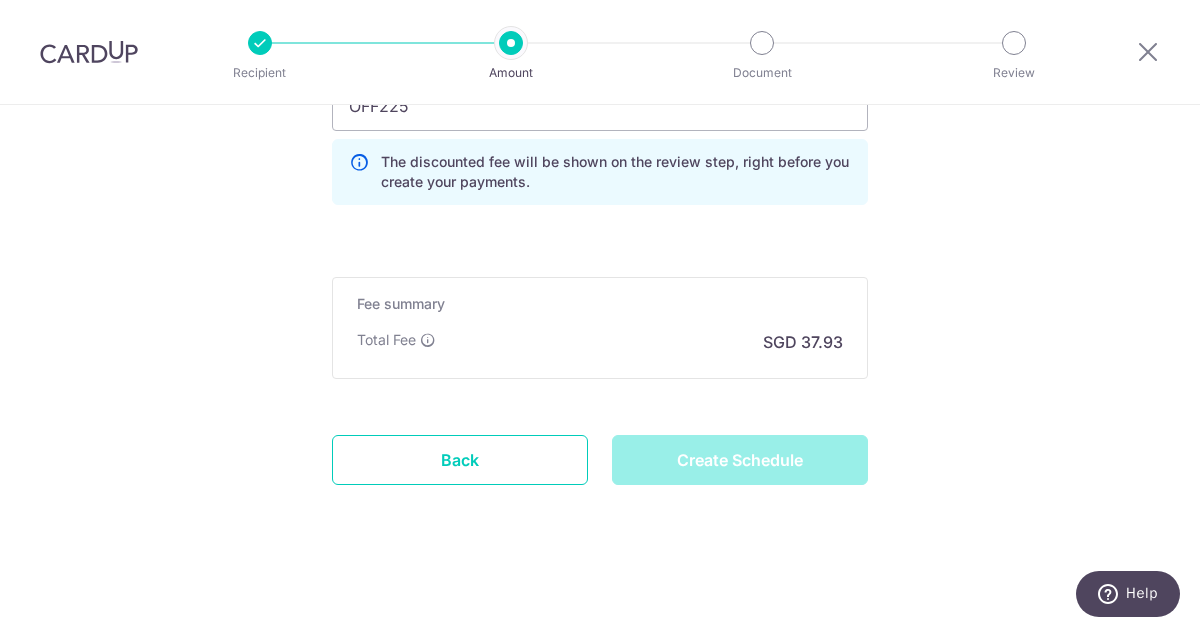 type on "Create Schedule" 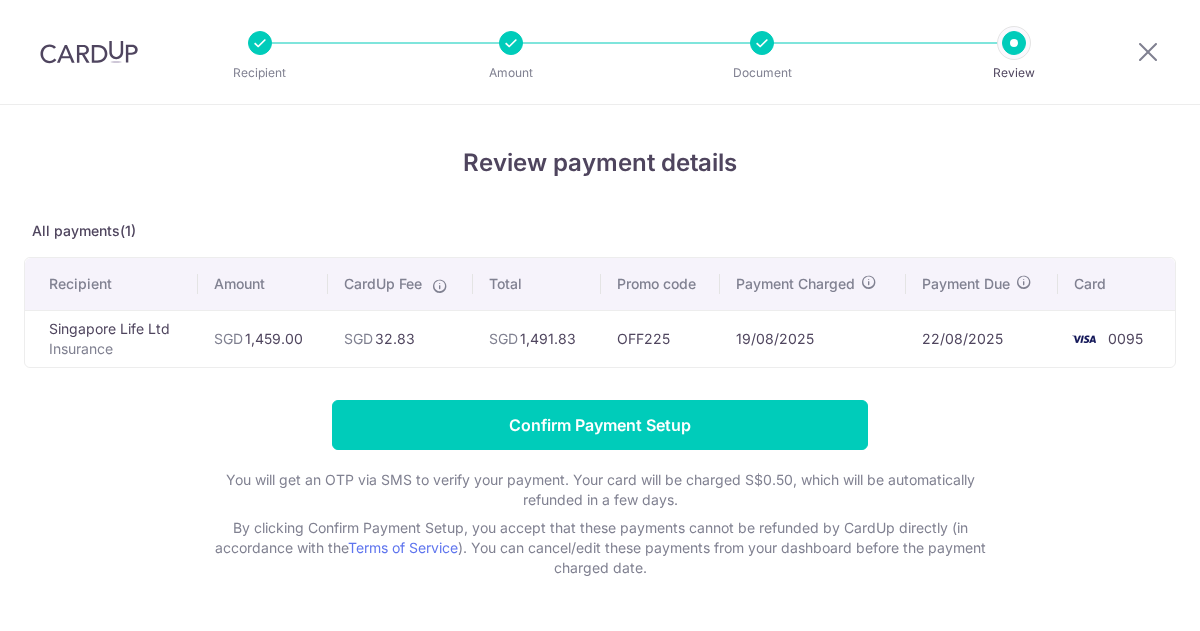 scroll, scrollTop: 0, scrollLeft: 0, axis: both 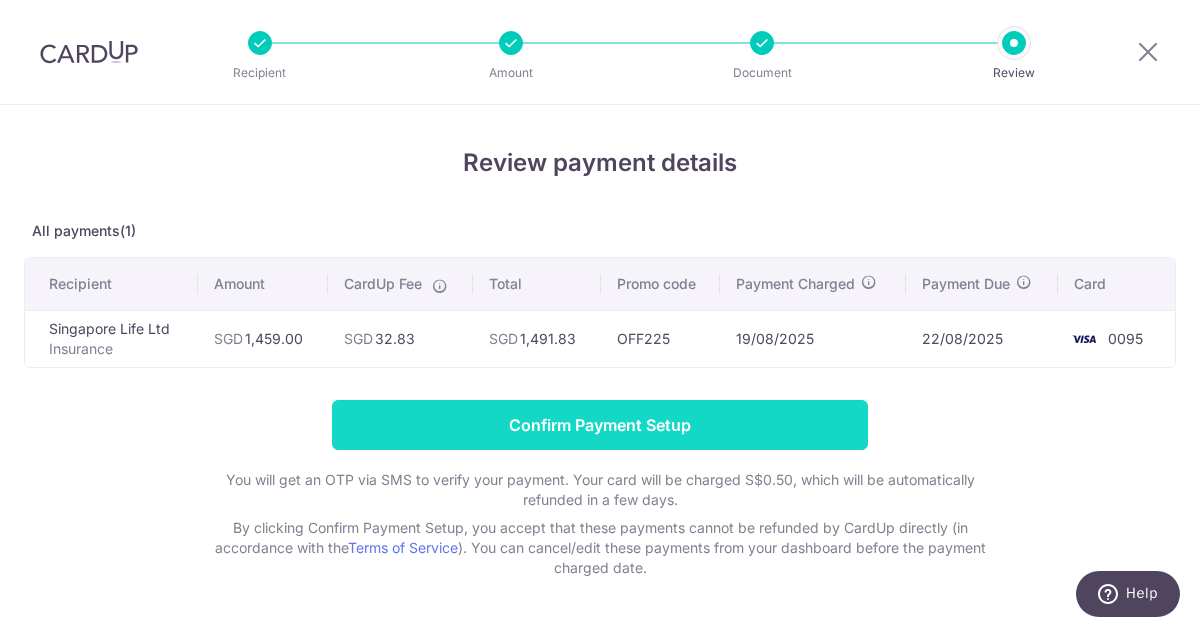 click on "Confirm Payment Setup" at bounding box center (600, 425) 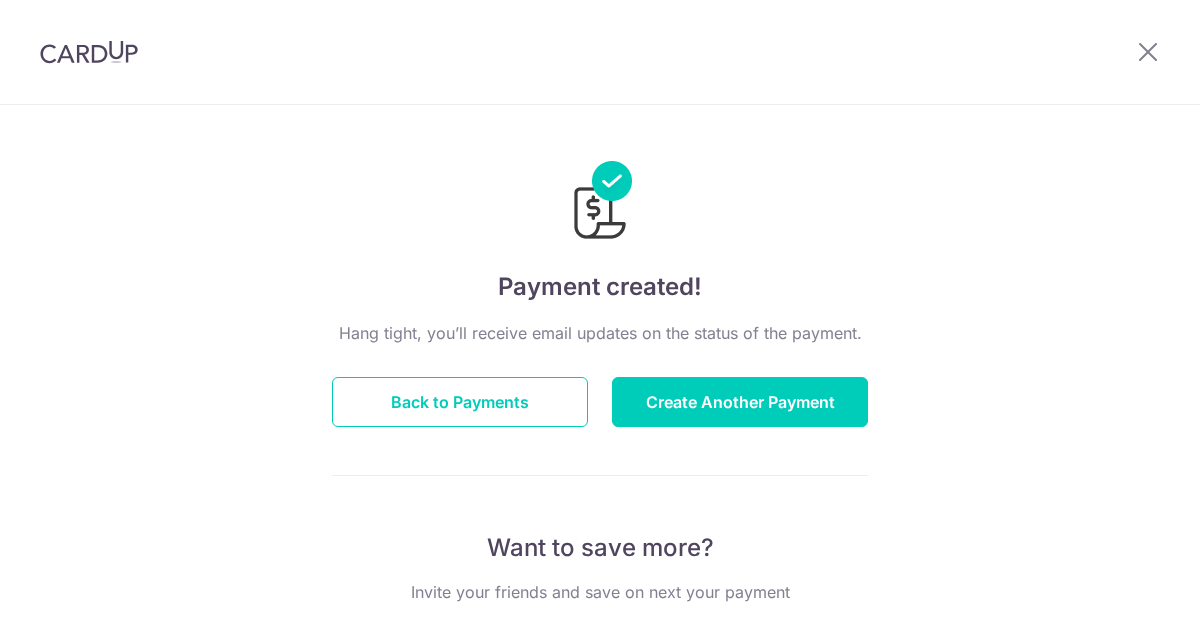 scroll, scrollTop: 0, scrollLeft: 0, axis: both 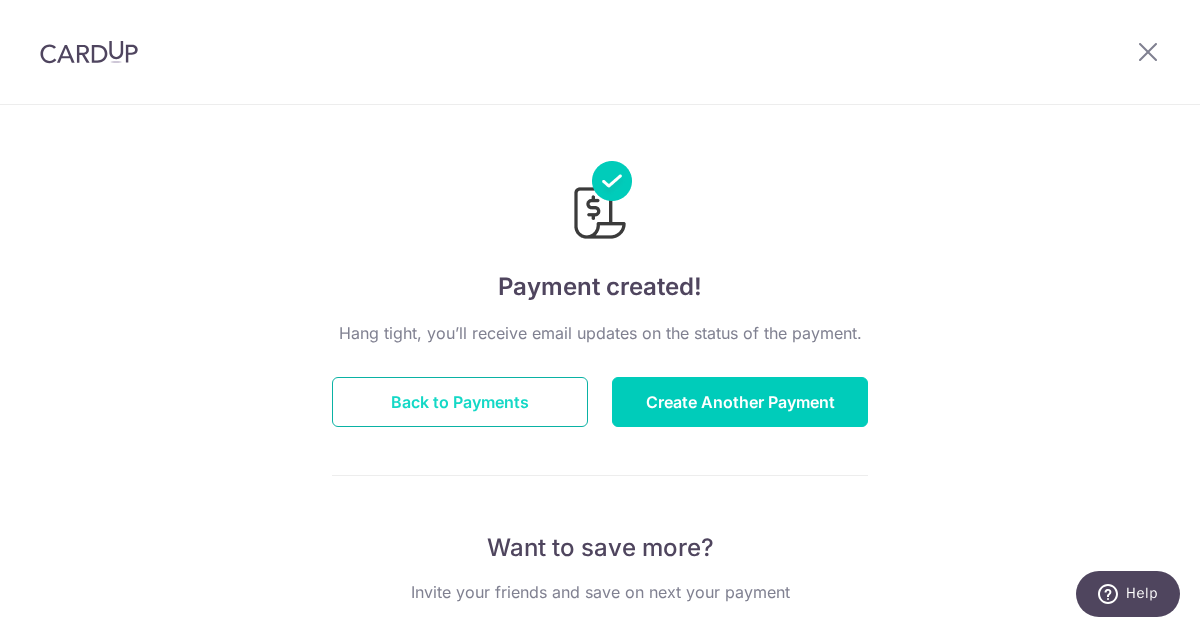 click on "Back to Payments" at bounding box center (460, 402) 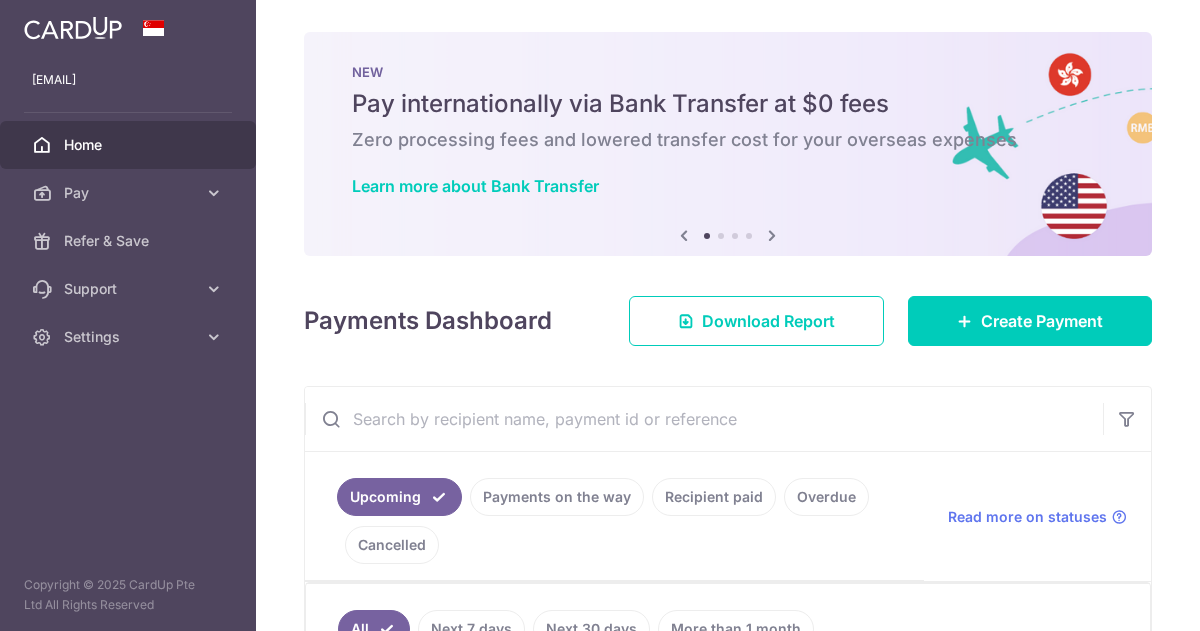 scroll, scrollTop: 0, scrollLeft: 0, axis: both 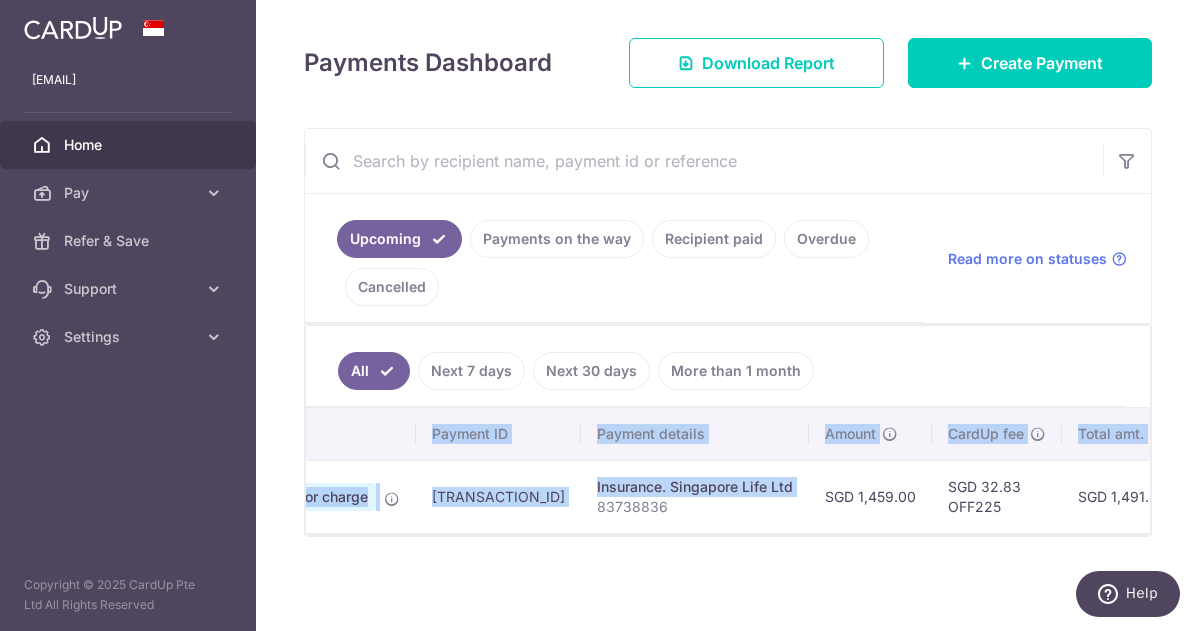 drag, startPoint x: 774, startPoint y: 521, endPoint x: 858, endPoint y: 530, distance: 84.48077 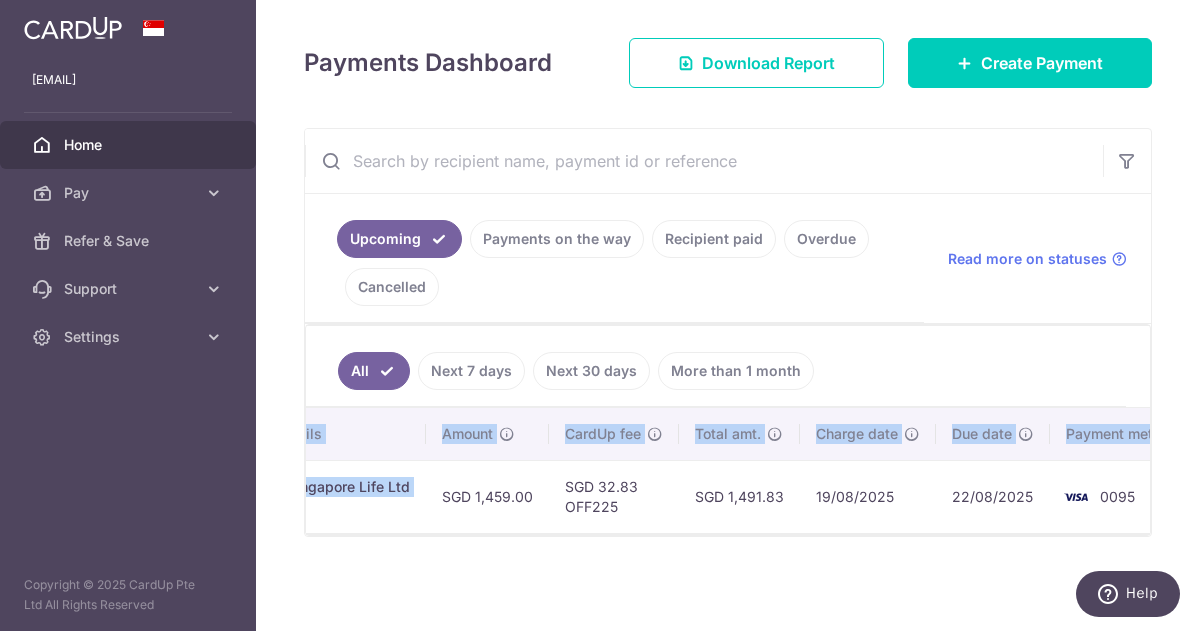 scroll, scrollTop: 0, scrollLeft: 558, axis: horizontal 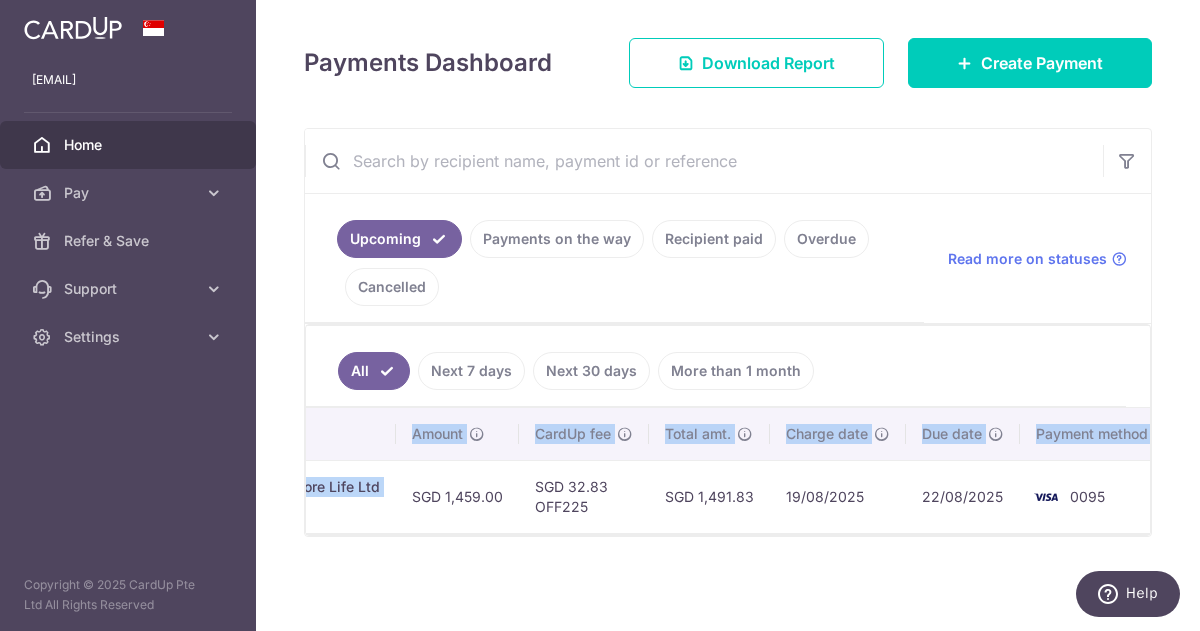 click at bounding box center (1046, 497) 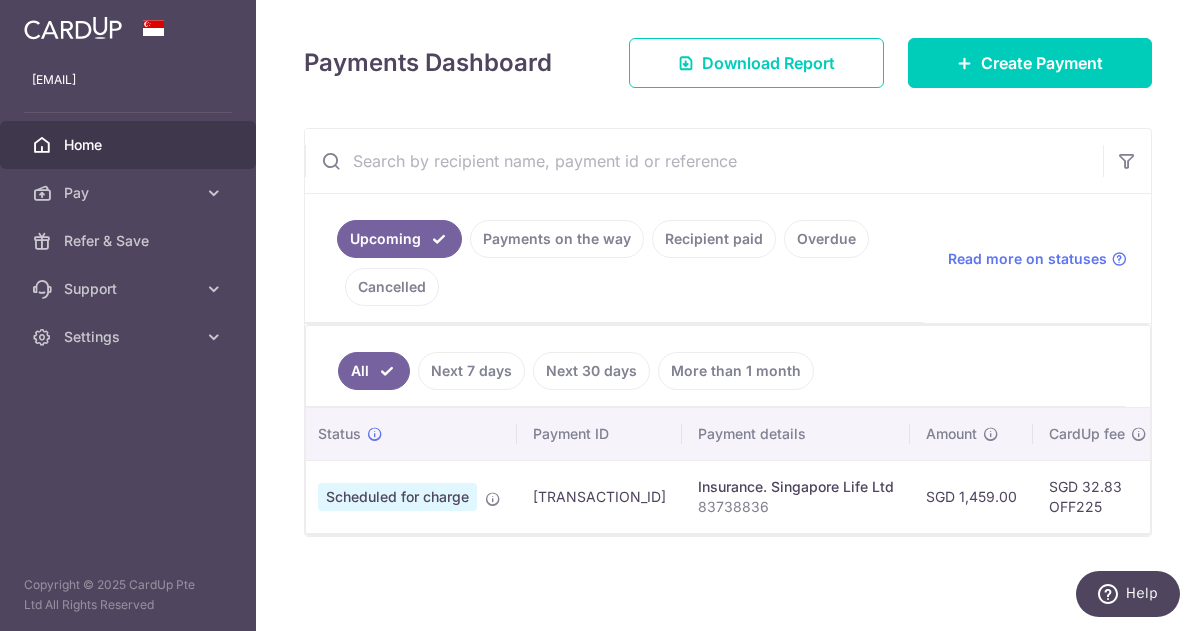 scroll, scrollTop: 0, scrollLeft: 0, axis: both 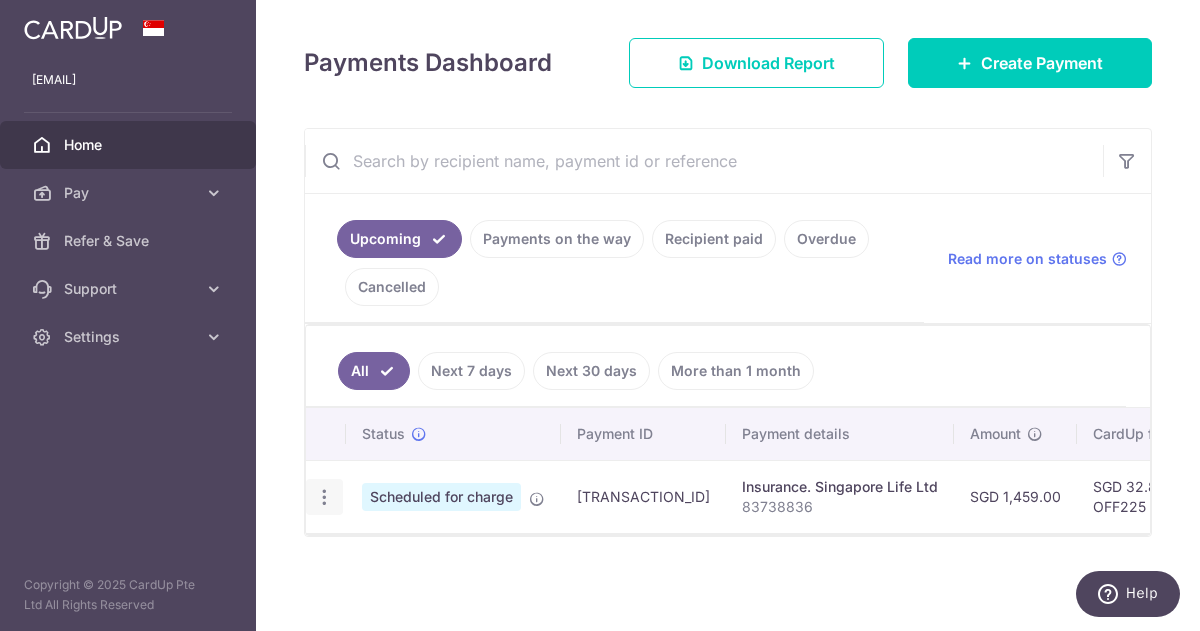click on "Update payment
Cancel payment" at bounding box center [324, 497] 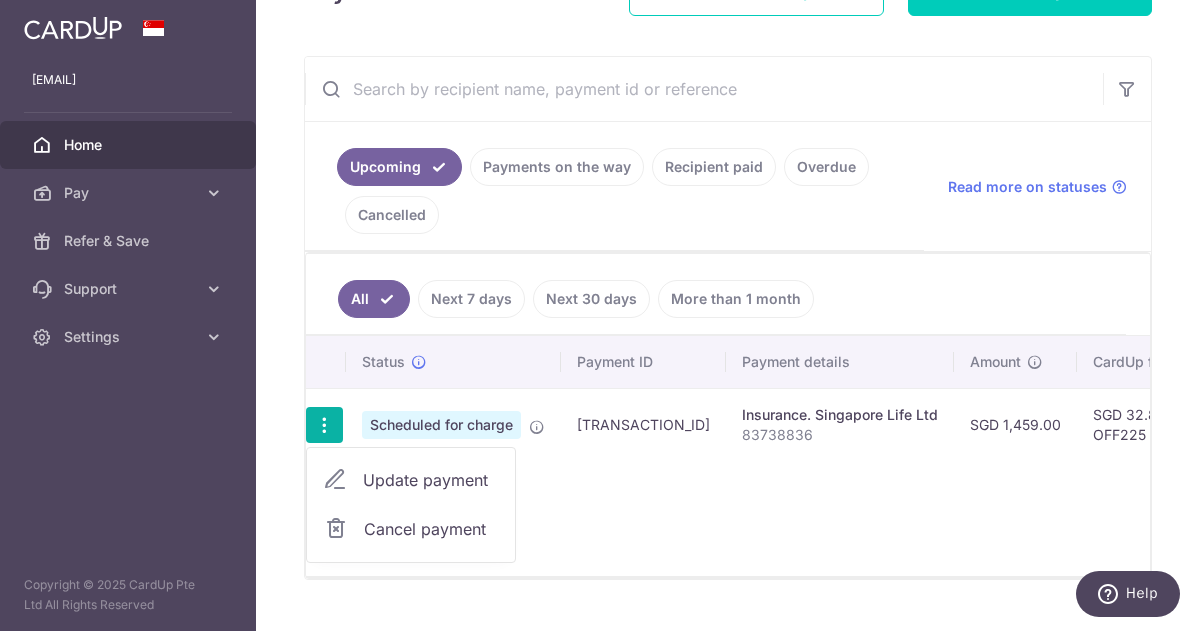 scroll, scrollTop: 379, scrollLeft: 0, axis: vertical 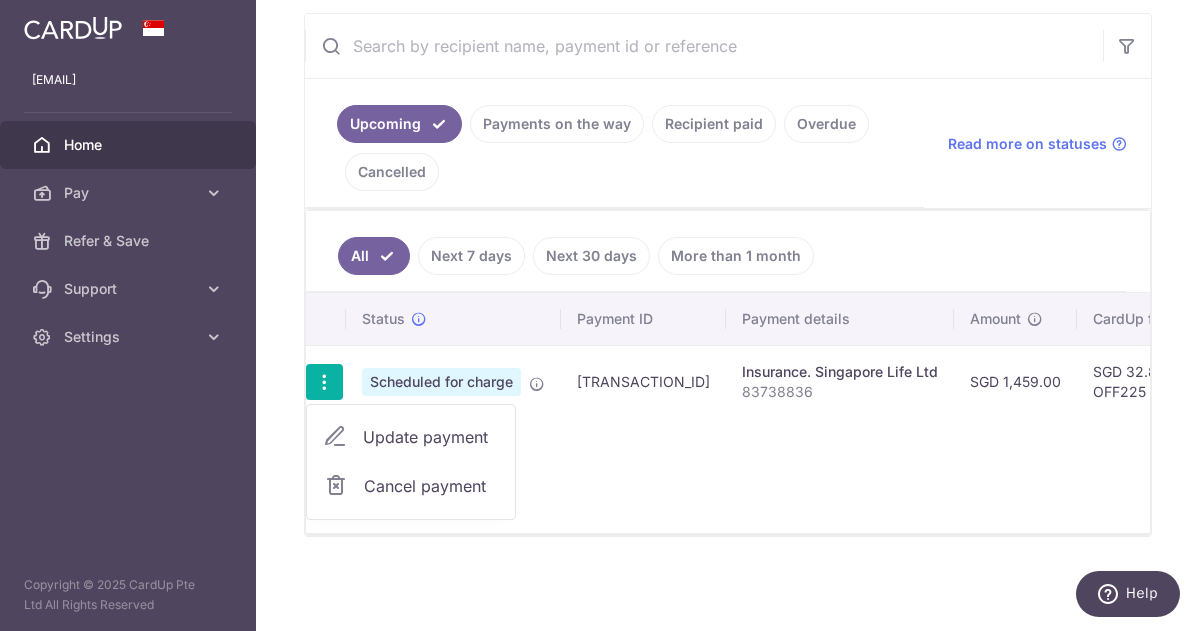 click on "Status
Payment ID
Payment details
Amount
CardUp fee
Total amt.
Charge date
Due date
Payment method
Update payment
Cancel payment
Scheduled for charge
txn_af507e1ca88
Insurance. Singapore Life Ltd
83738836
SGD 1,459.00" at bounding box center [728, 413] 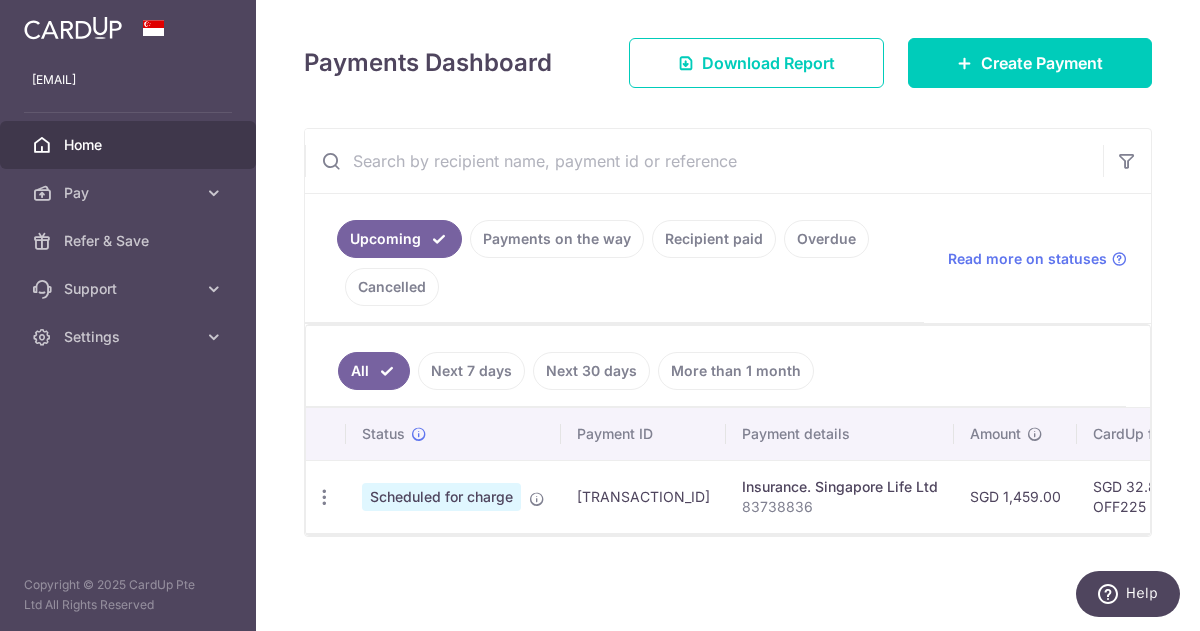 scroll, scrollTop: 263, scrollLeft: 0, axis: vertical 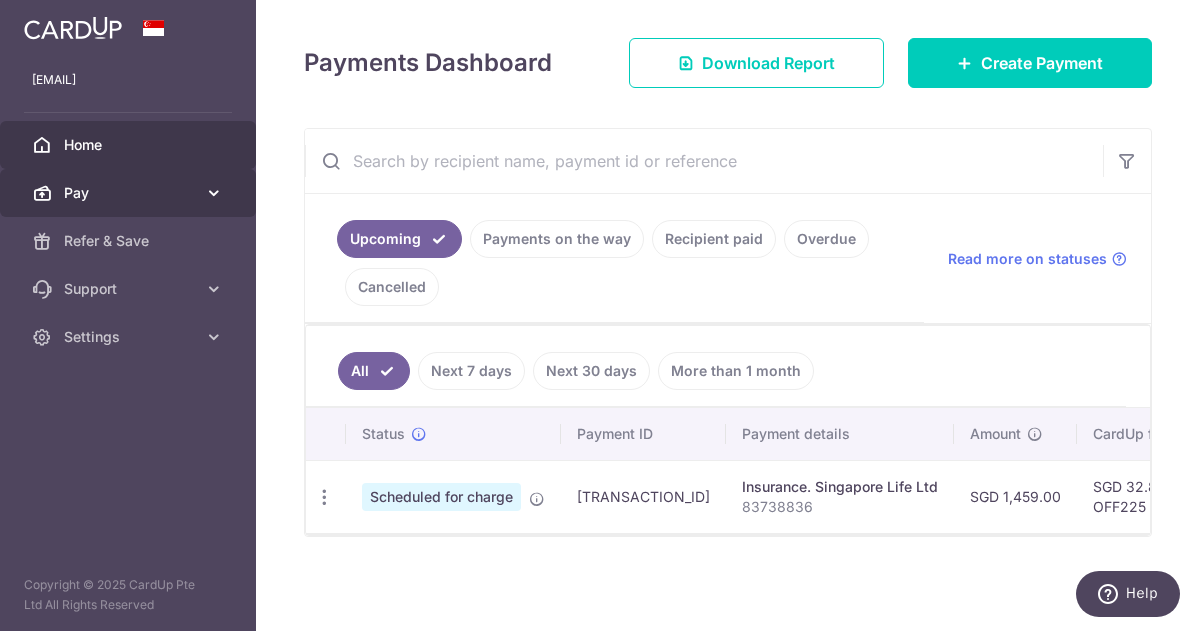 click on "Pay" at bounding box center [130, 193] 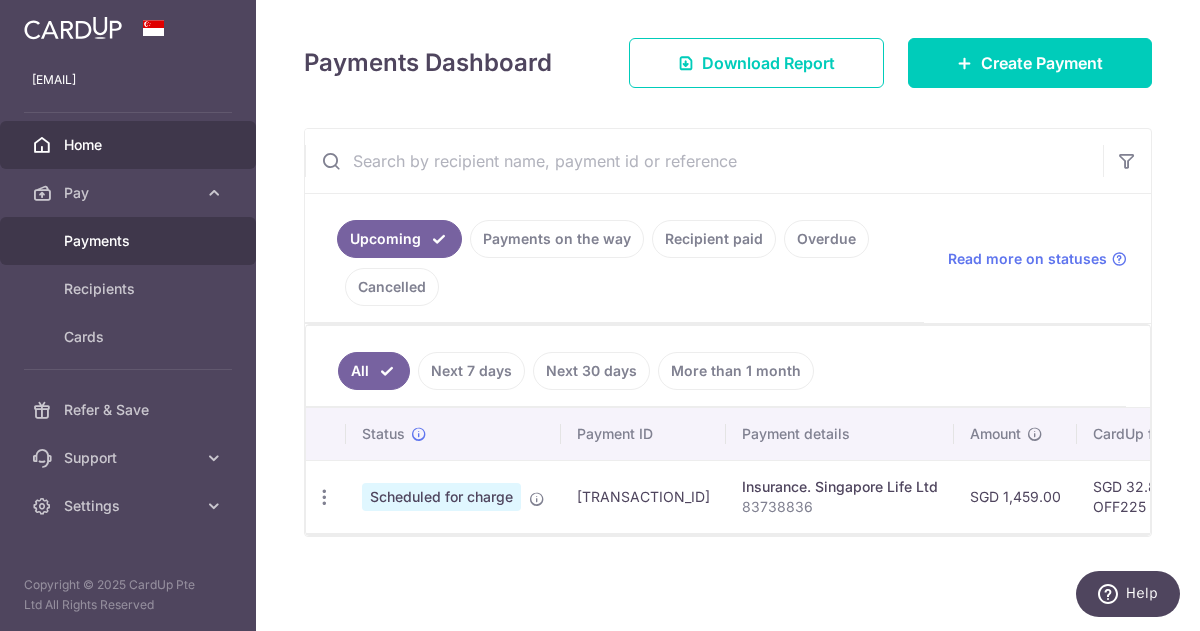 click on "Payments" at bounding box center [130, 241] 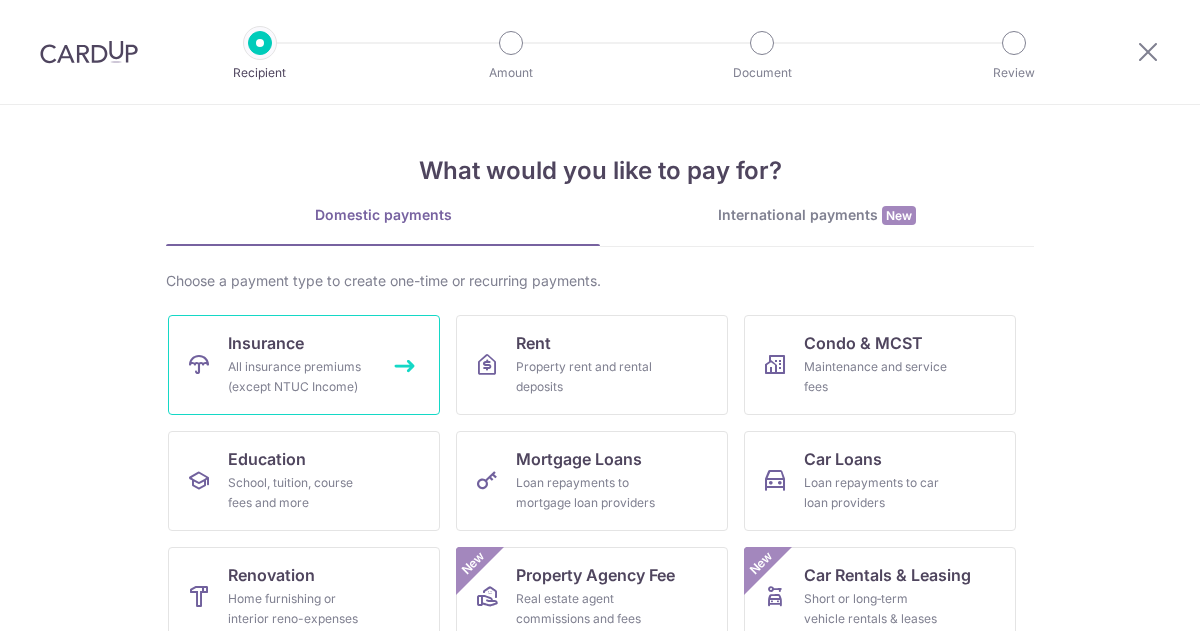 scroll, scrollTop: 0, scrollLeft: 0, axis: both 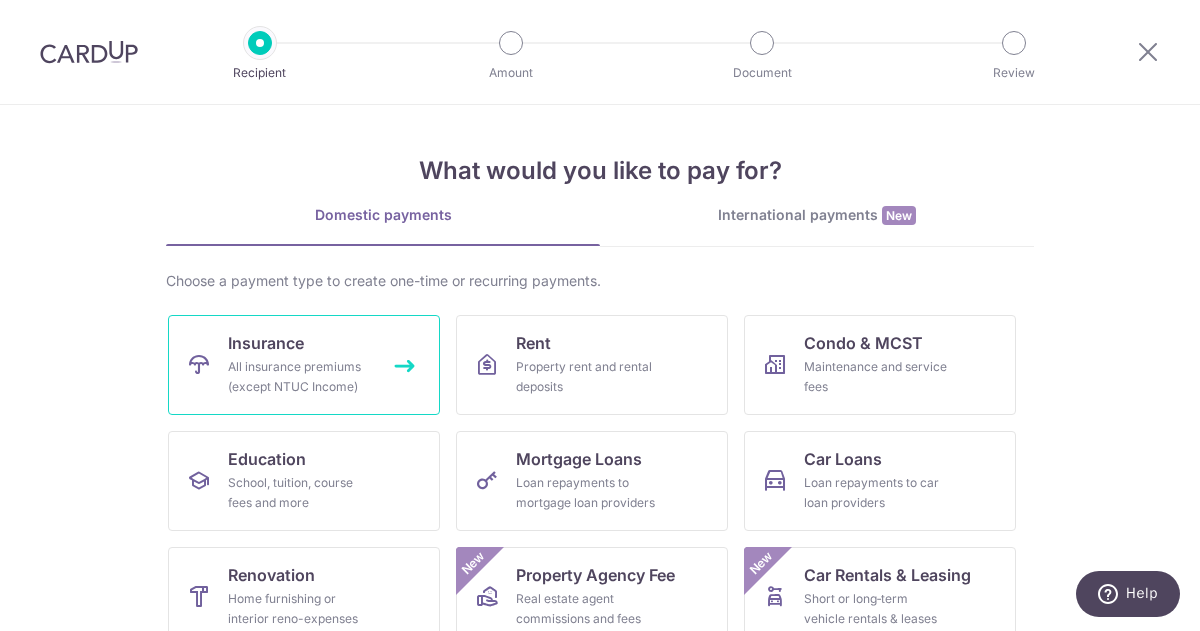 click on "All insurance premiums (except NTUC Income)" at bounding box center [300, 377] 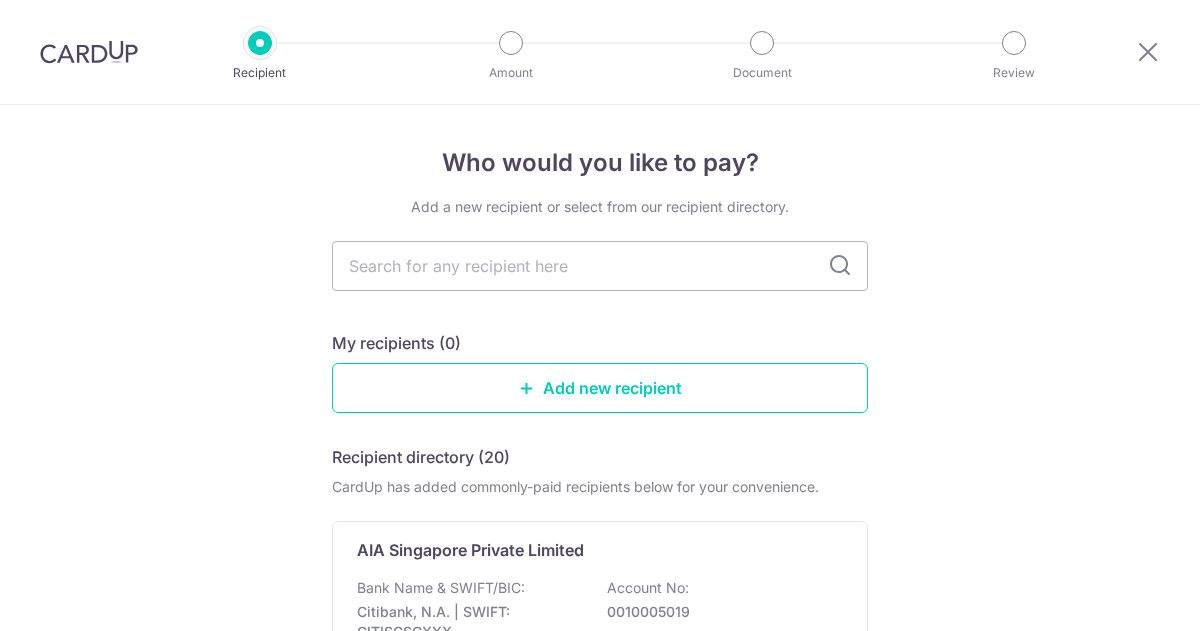 scroll, scrollTop: 0, scrollLeft: 0, axis: both 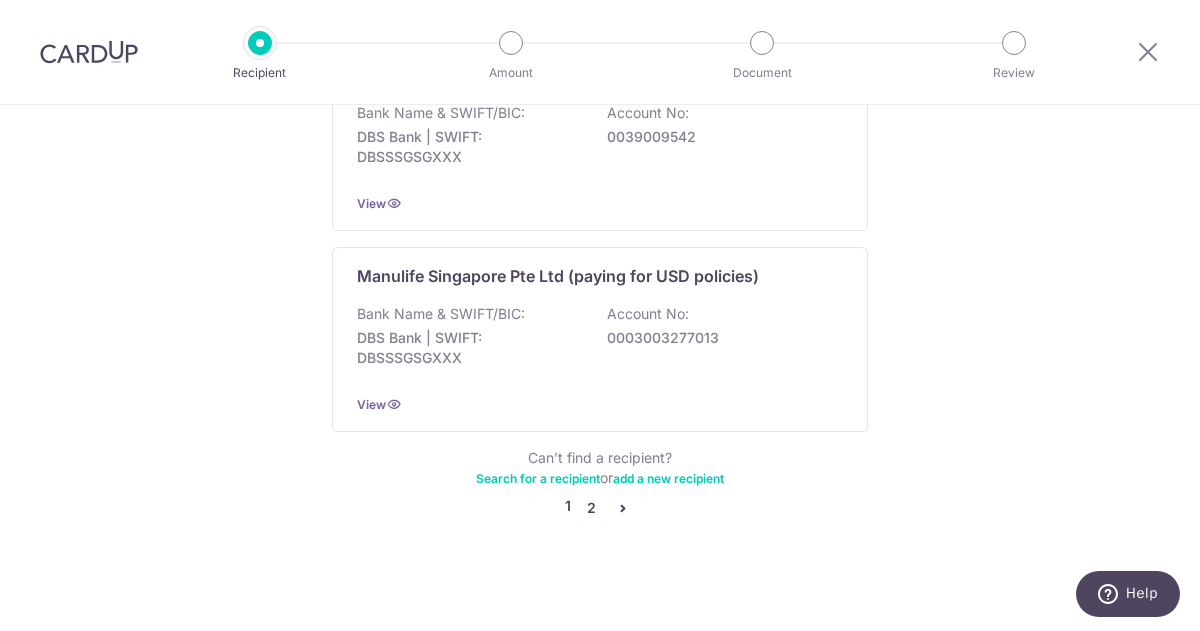 click on "2" at bounding box center [591, 508] 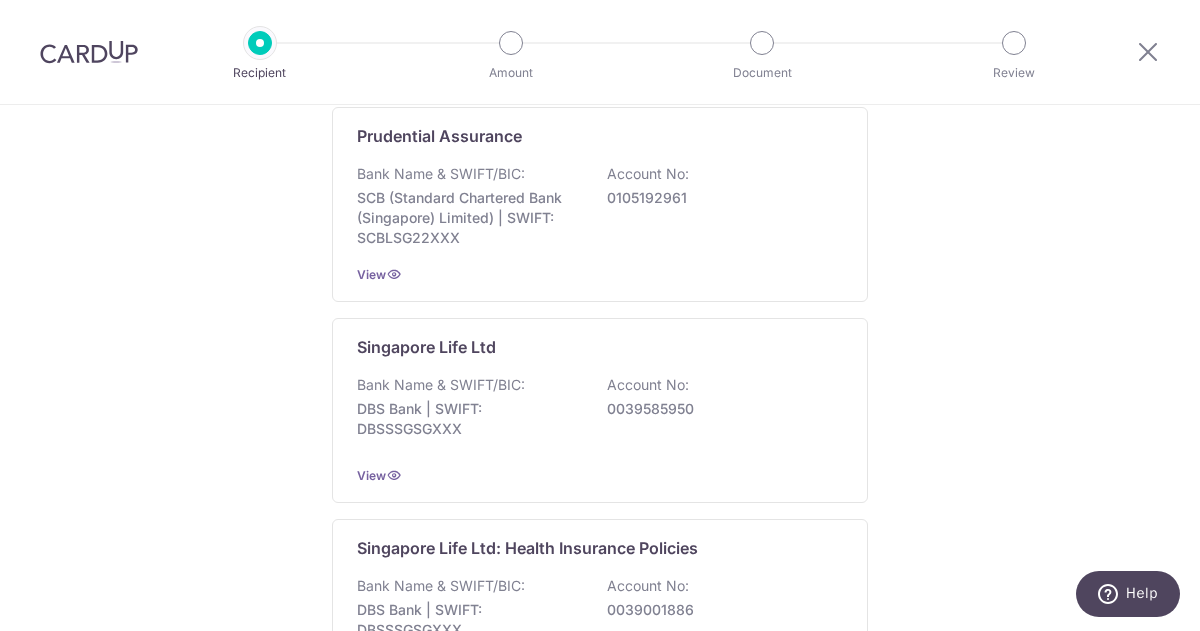 scroll, scrollTop: 400, scrollLeft: 0, axis: vertical 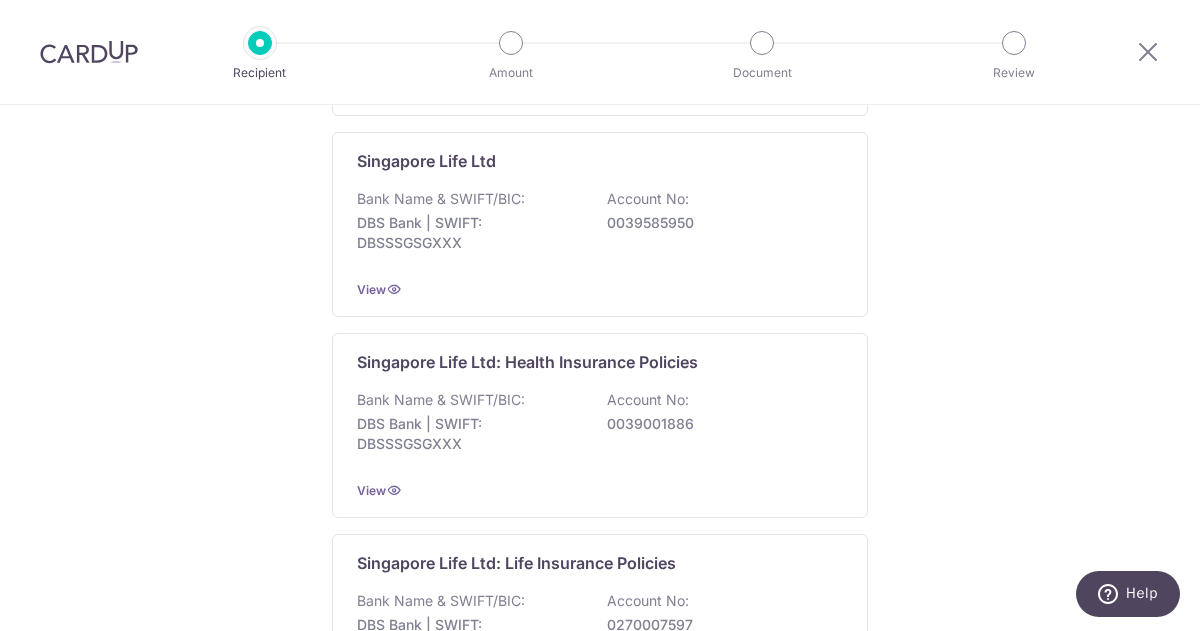 click at bounding box center (89, 52) 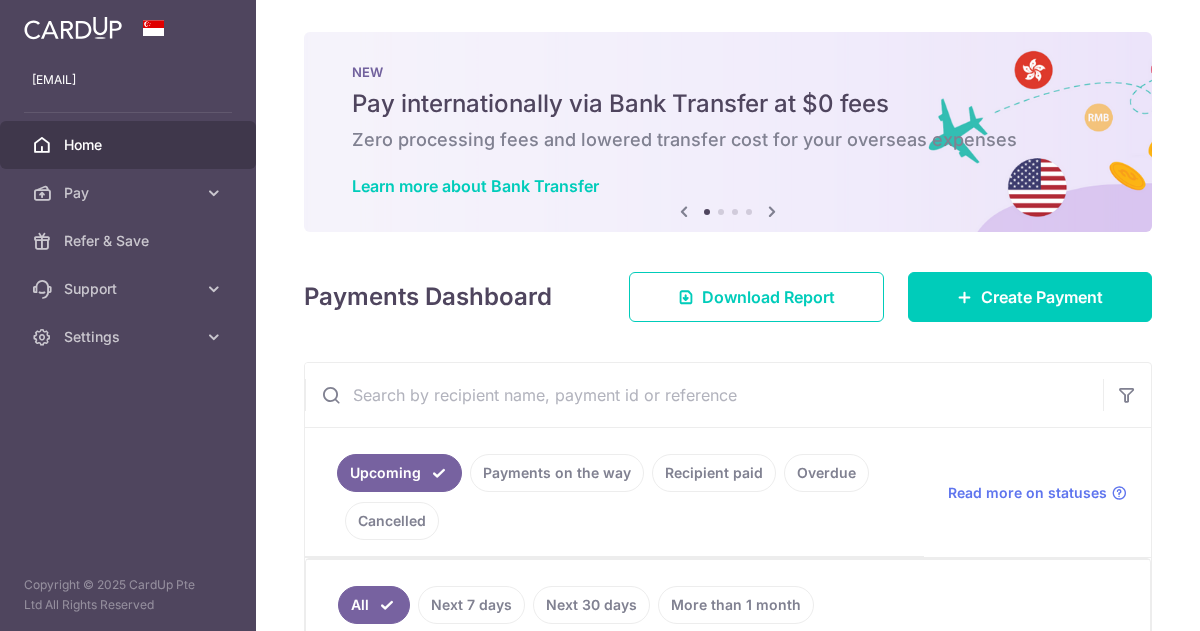 scroll, scrollTop: 0, scrollLeft: 0, axis: both 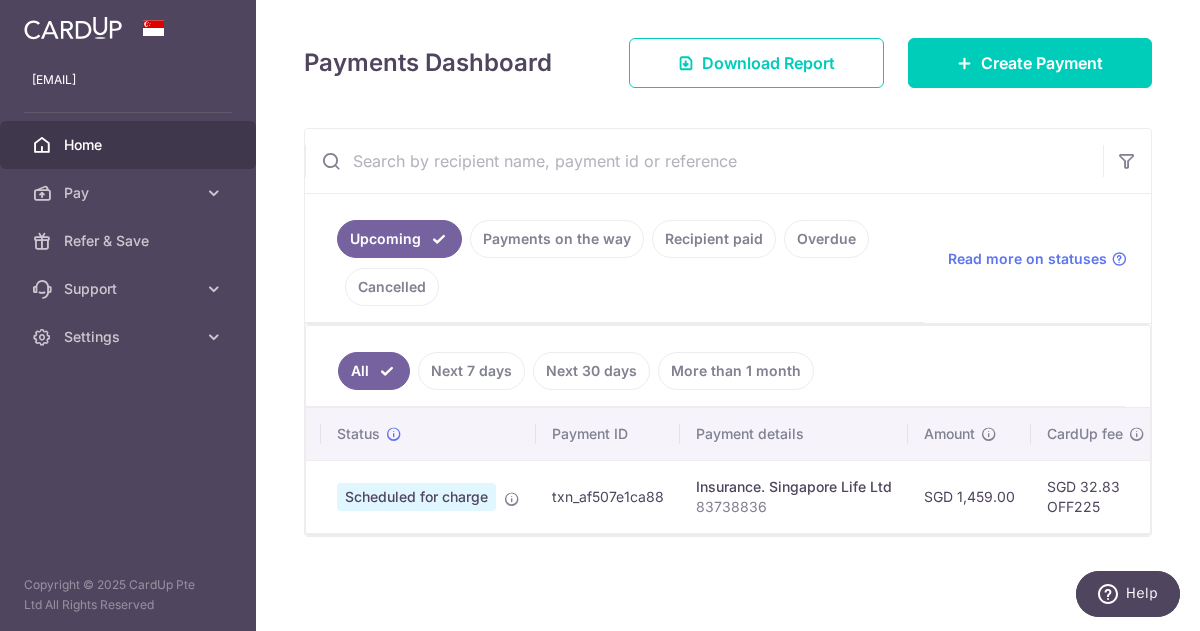 click on "Scheduled for charge" at bounding box center (416, 497) 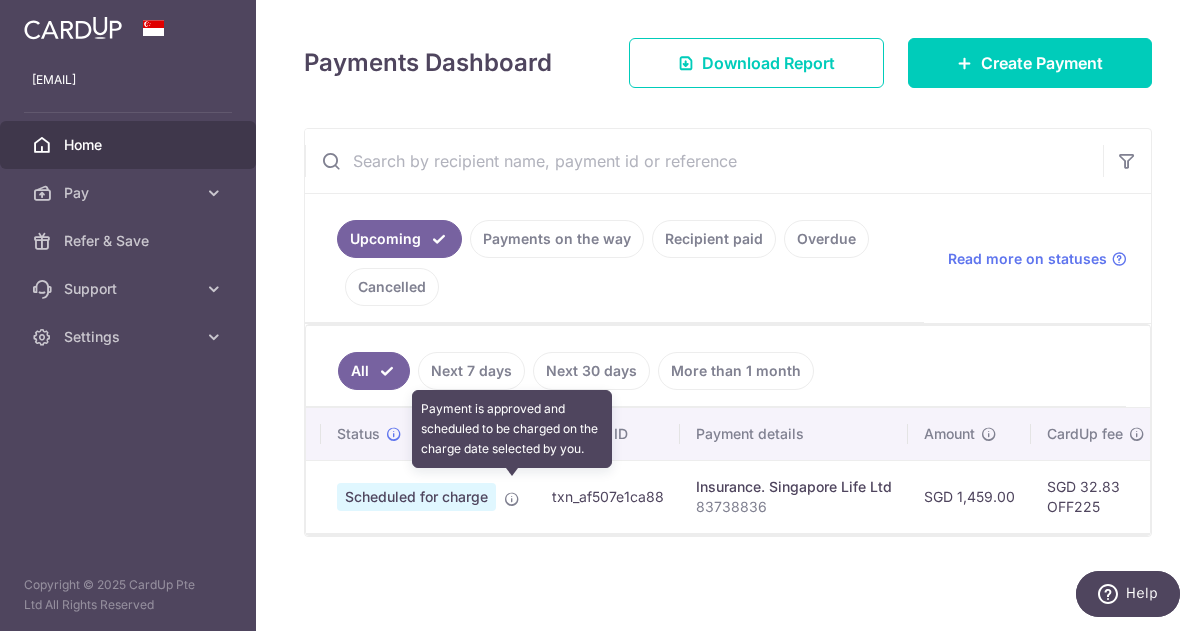 click at bounding box center (512, 499) 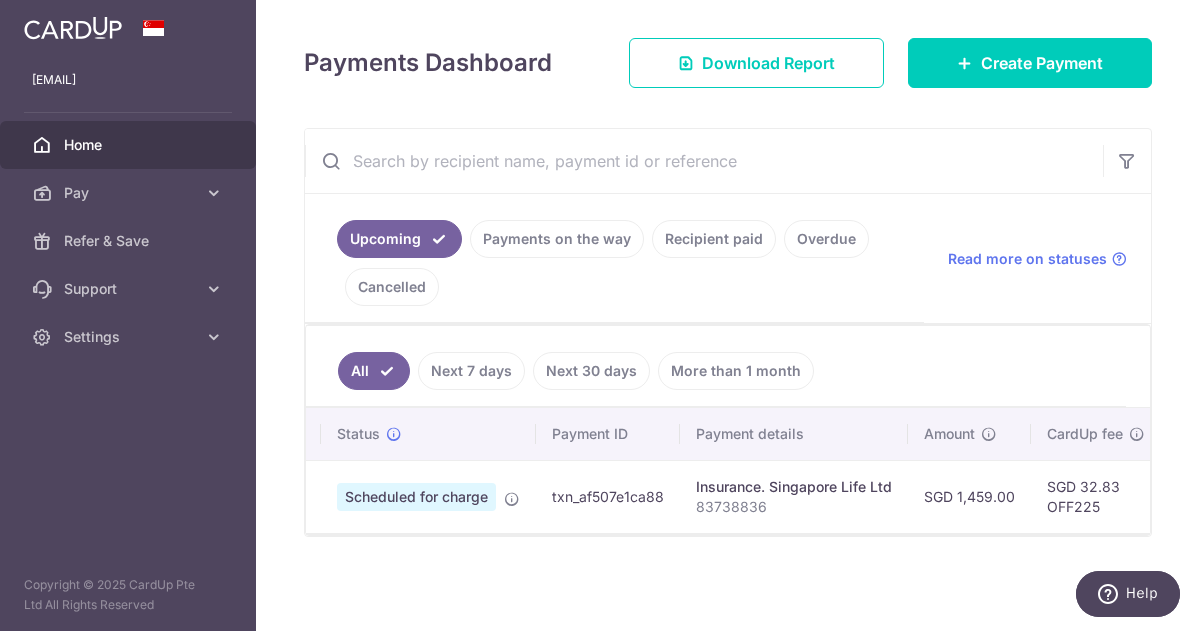 click on "Scheduled for charge" at bounding box center (416, 497) 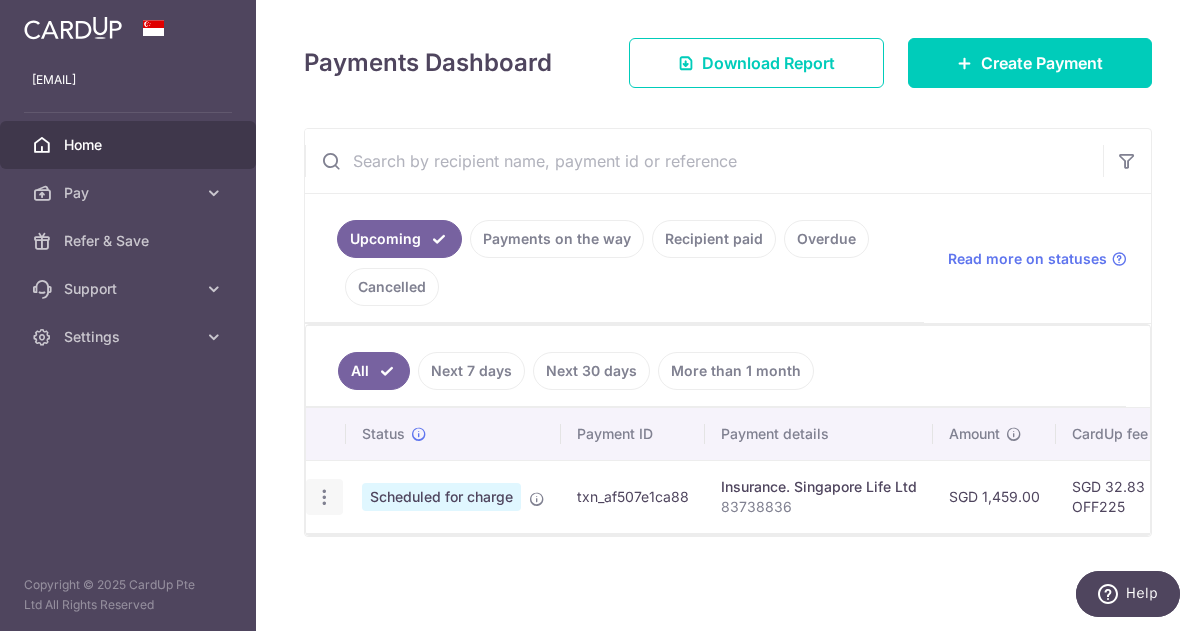click on "Update payment
Cancel payment" at bounding box center [324, 497] 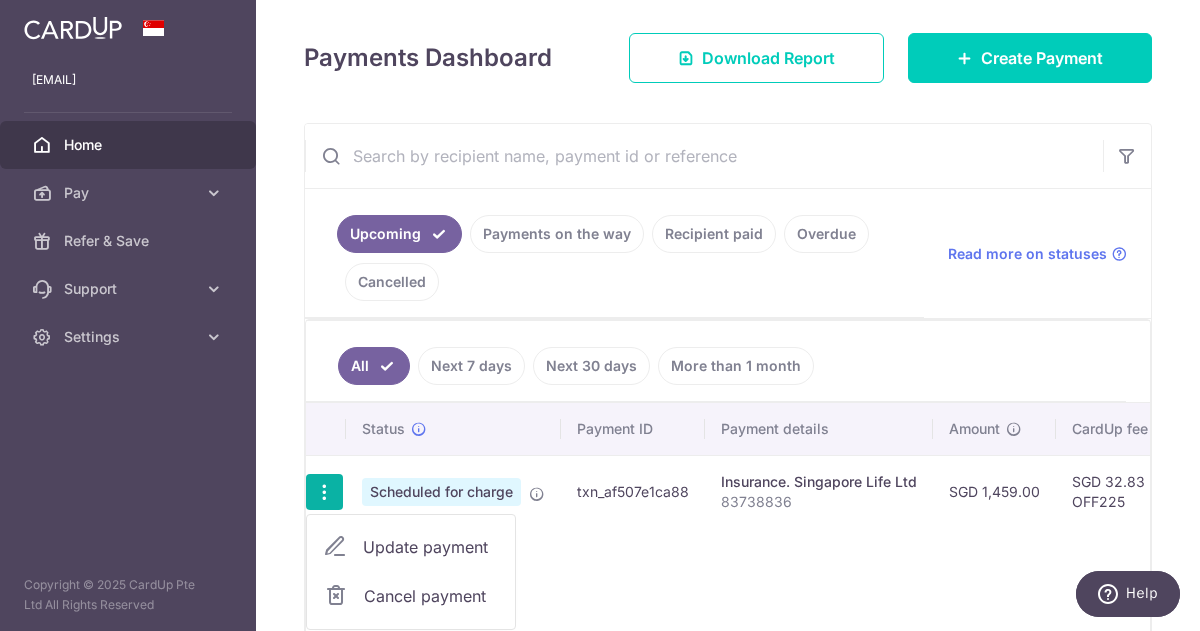 click on "Update payment" at bounding box center (431, 547) 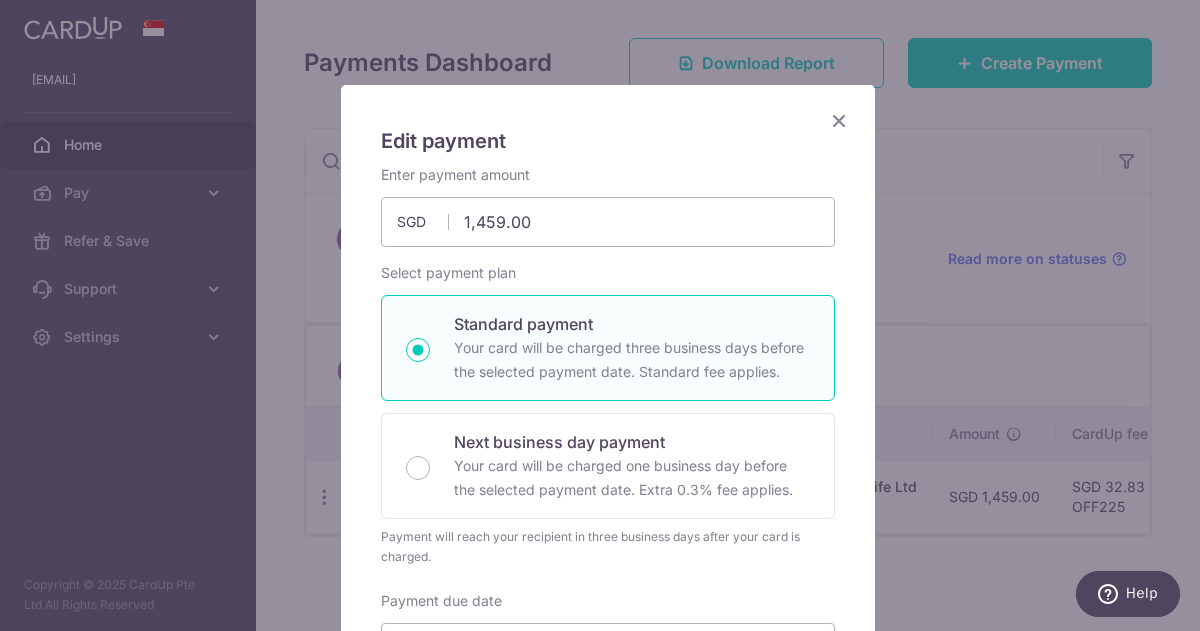 scroll, scrollTop: 0, scrollLeft: 0, axis: both 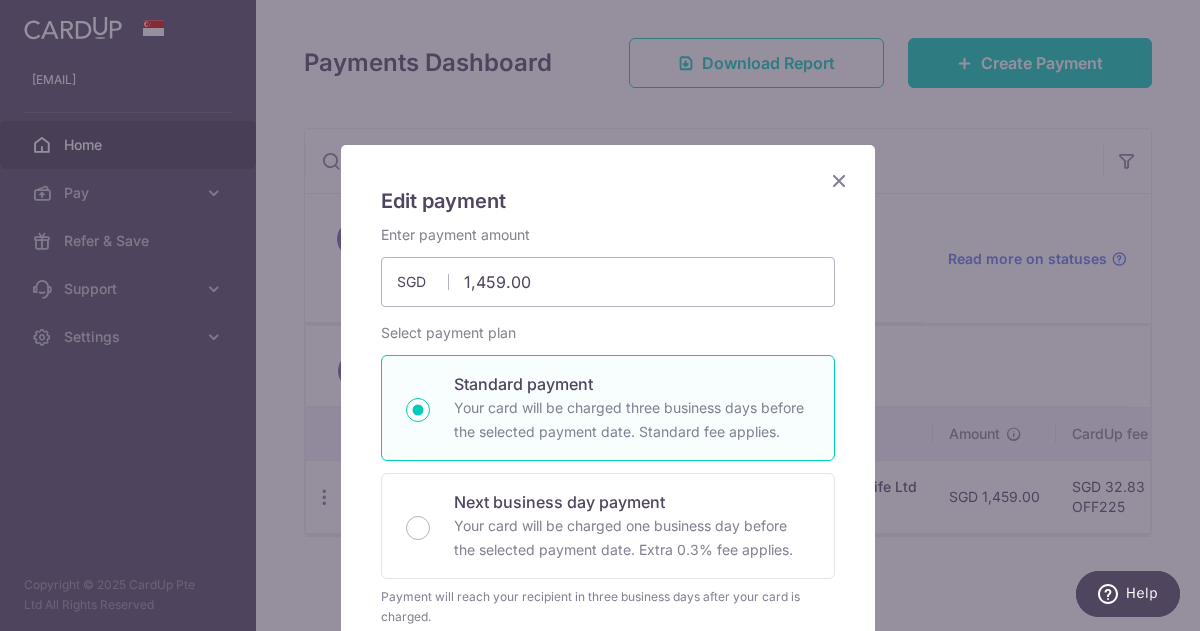 click at bounding box center (839, 180) 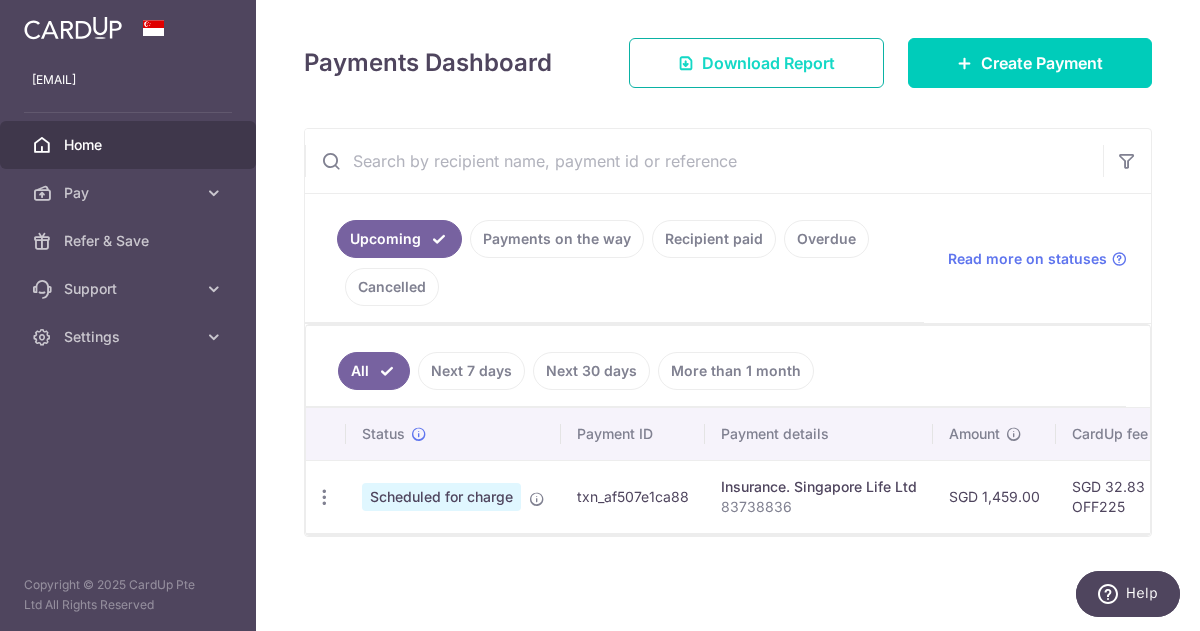 click on "Download Report" at bounding box center [768, 63] 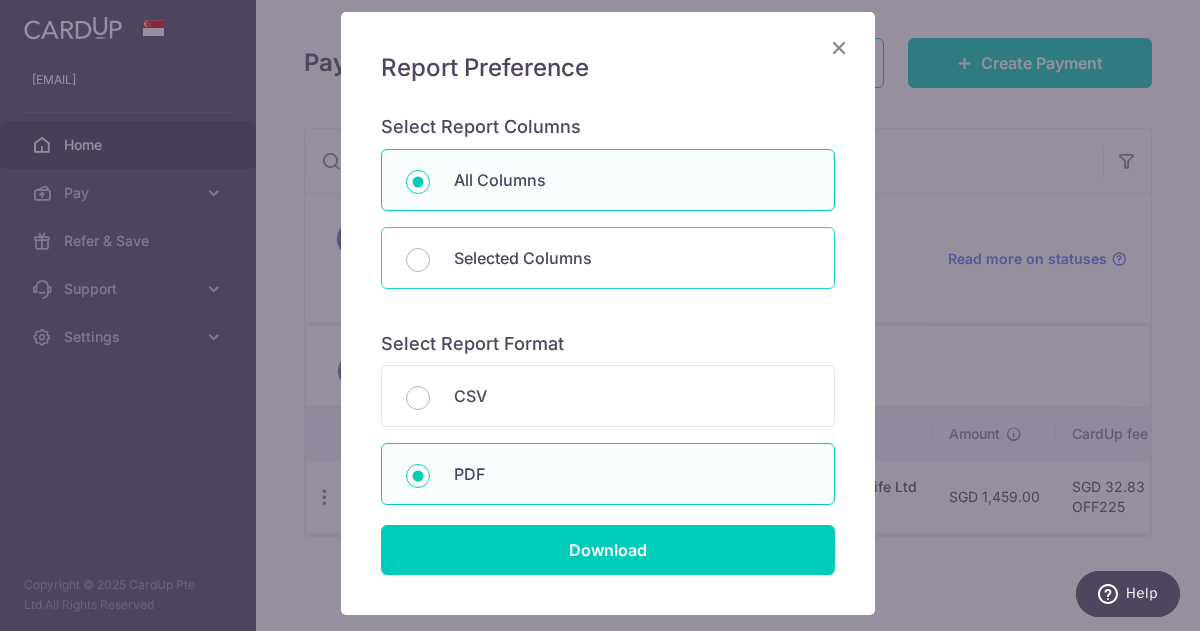 scroll, scrollTop: 259, scrollLeft: 0, axis: vertical 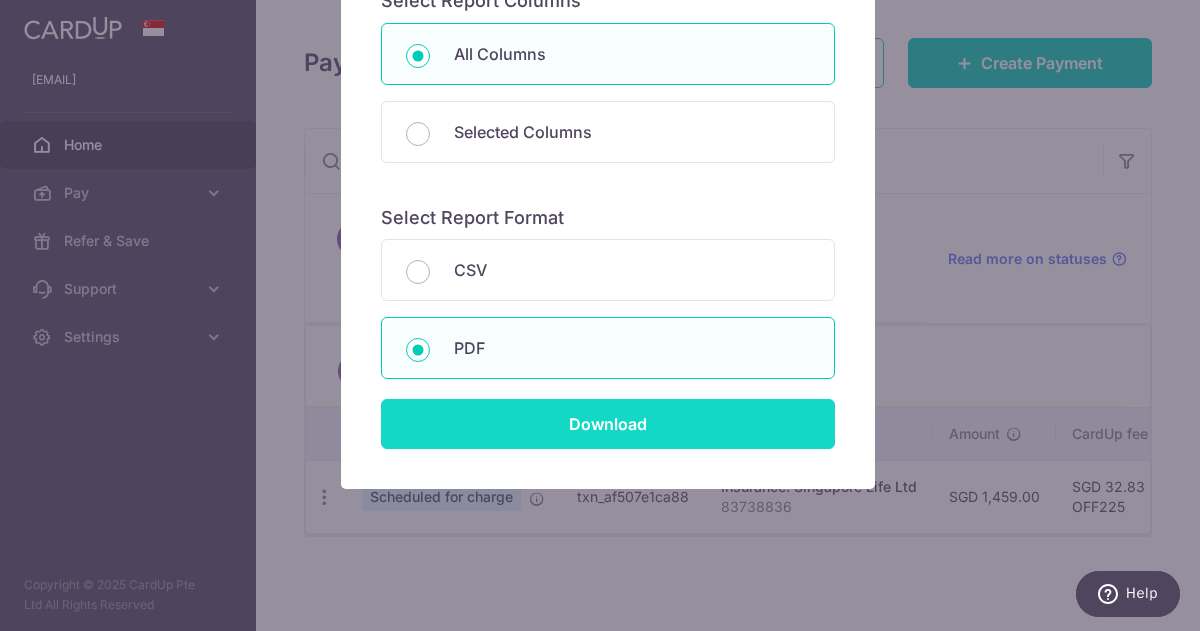 click on "Download" at bounding box center (608, 424) 